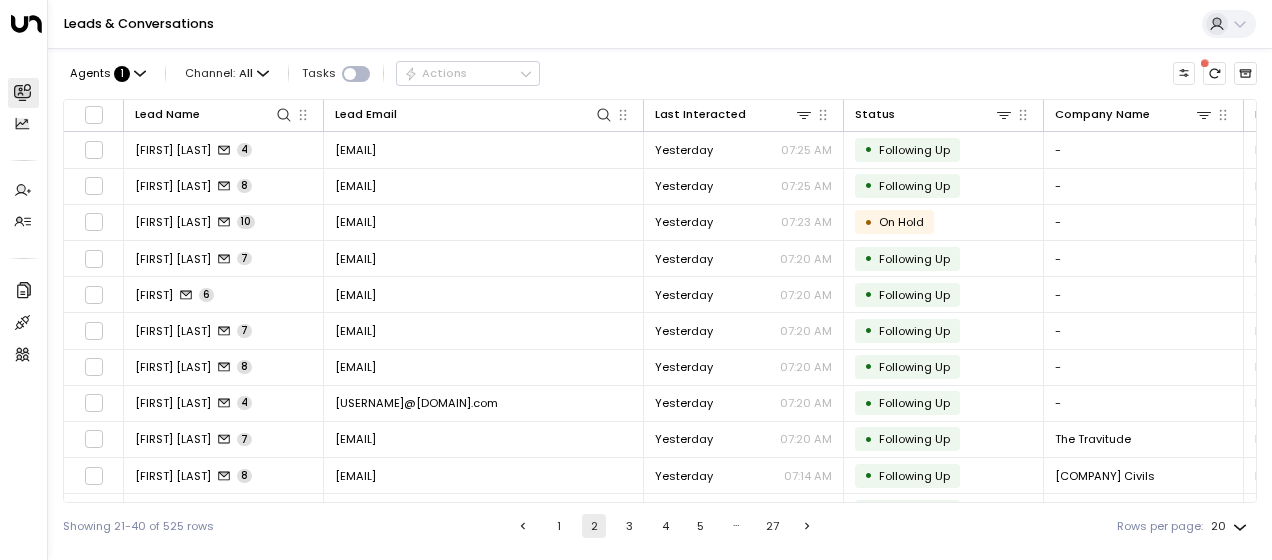 scroll, scrollTop: 0, scrollLeft: 0, axis: both 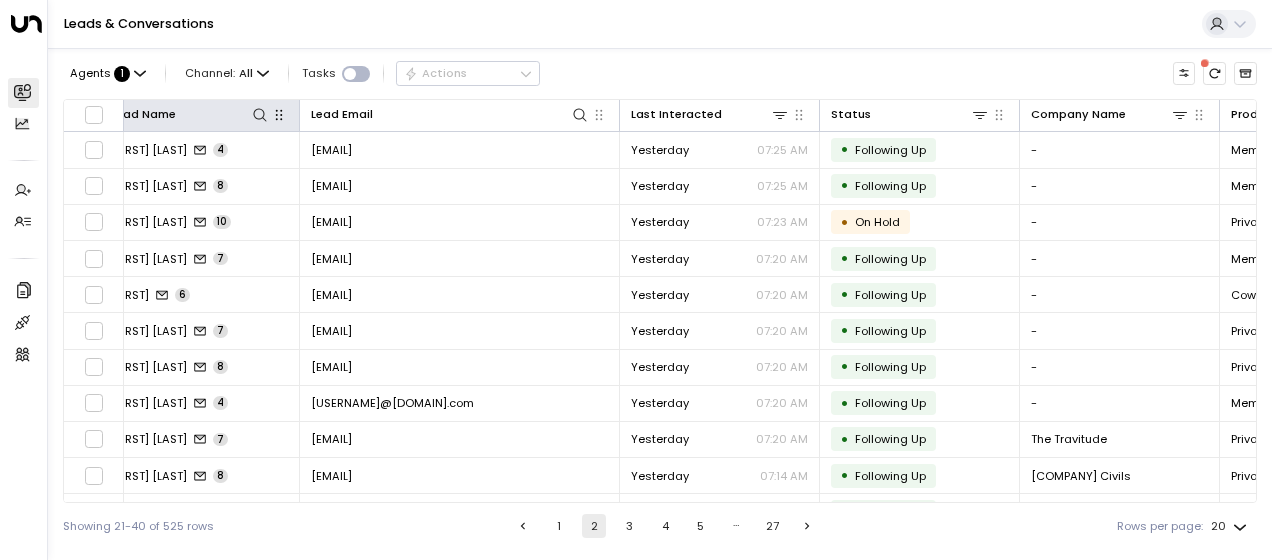 click on "Lead Name" at bounding box center [199, 115] 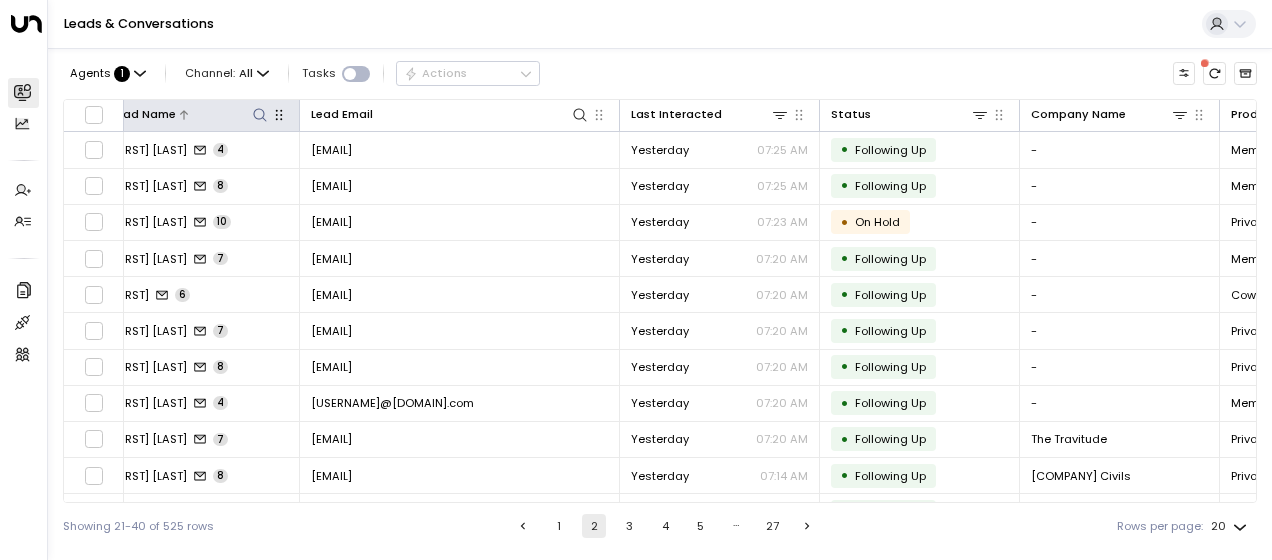 click at bounding box center [260, 115] 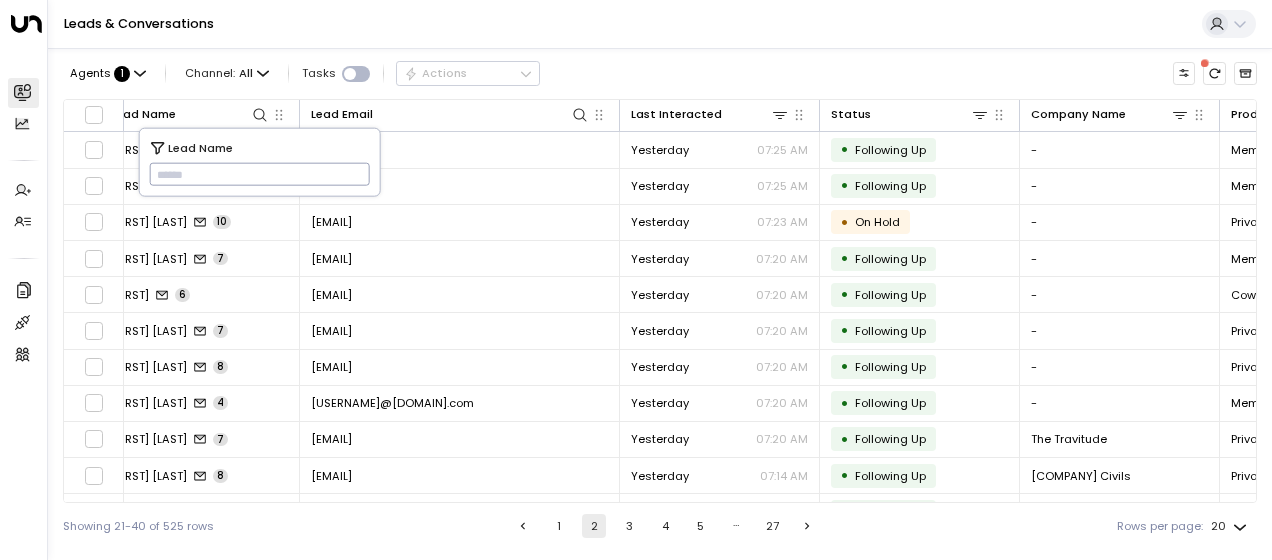 click at bounding box center [259, 174] 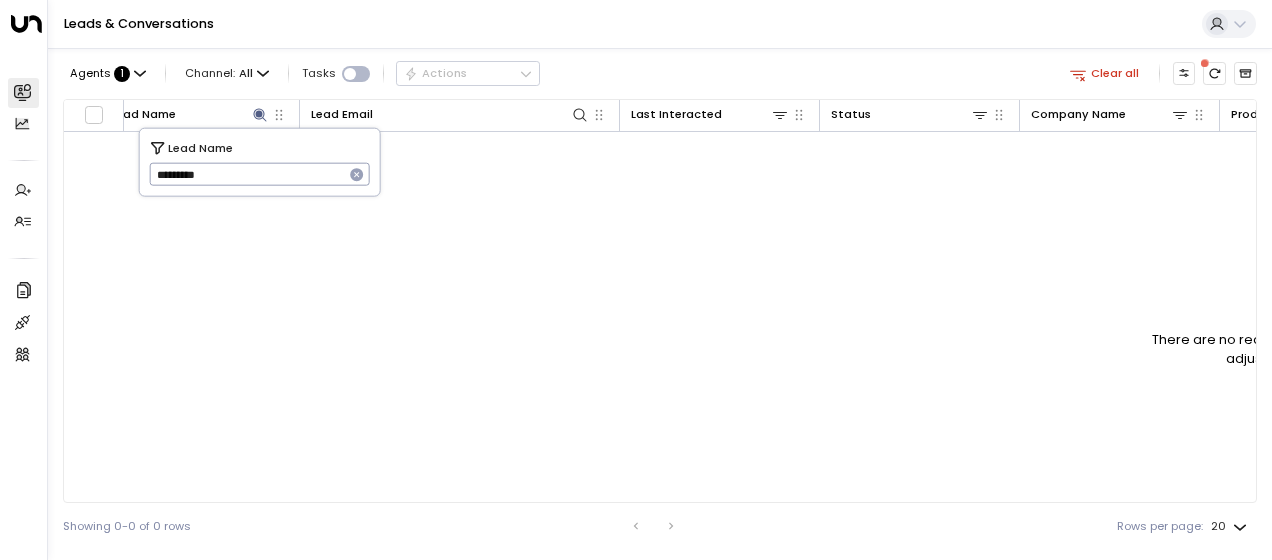 type on "*********" 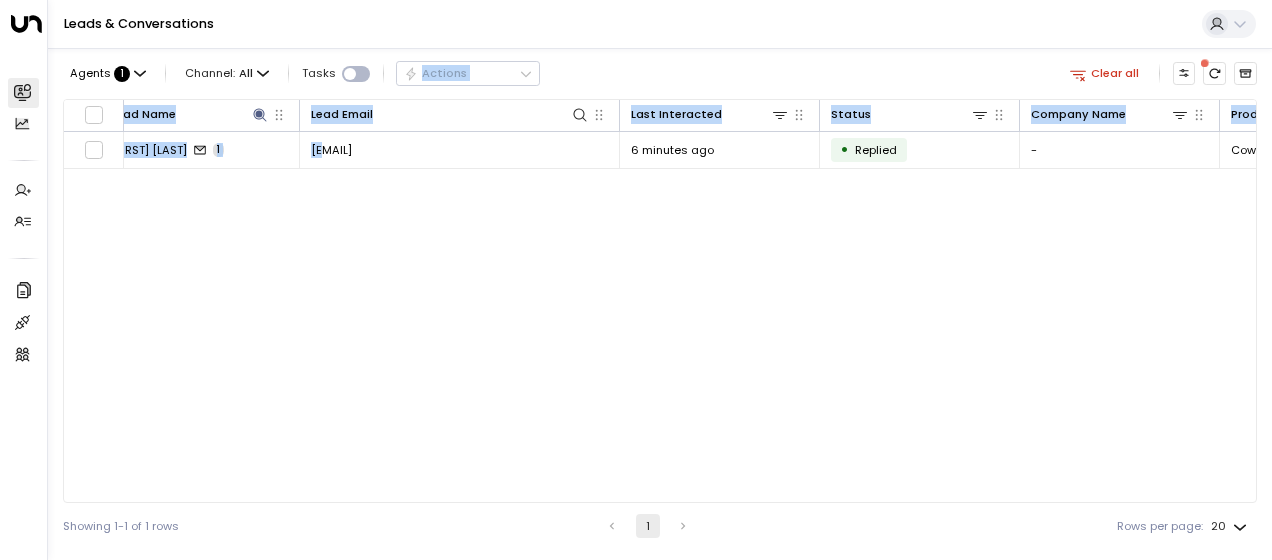 drag, startPoint x: 353, startPoint y: 90, endPoint x: 324, endPoint y: 186, distance: 100.28459 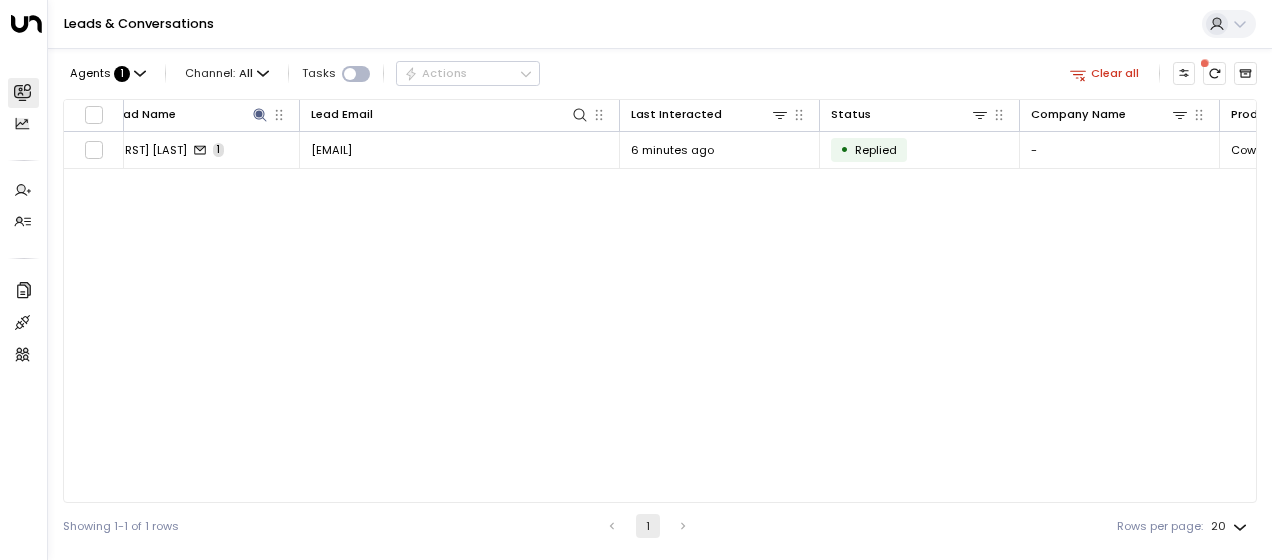 drag, startPoint x: 324, startPoint y: 186, endPoint x: 450, endPoint y: 191, distance: 126.09917 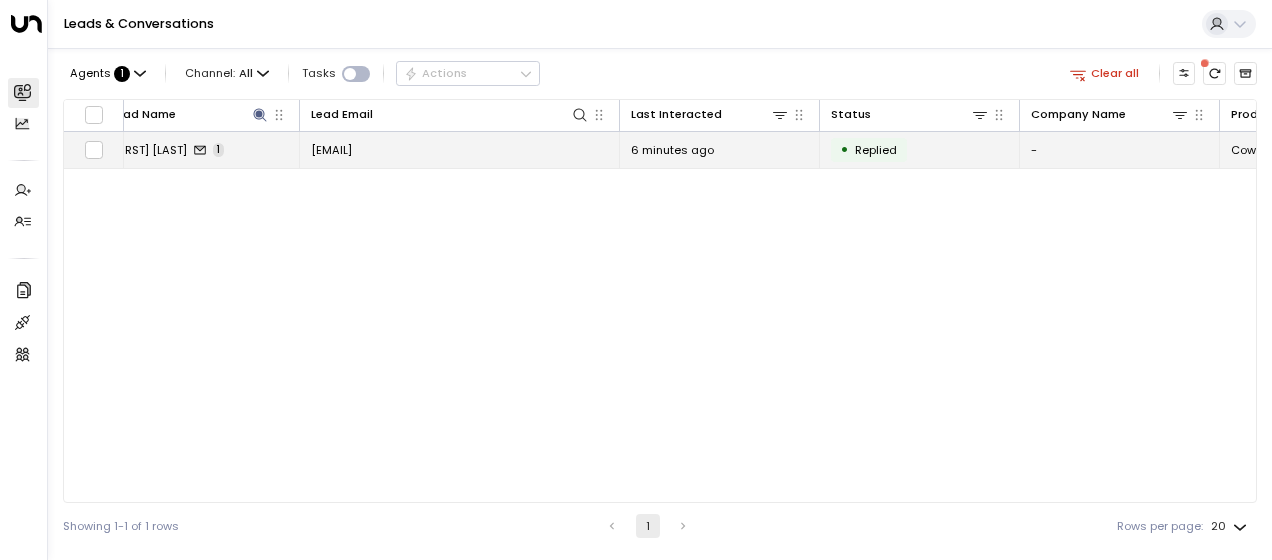 click on "[EMAIL]" at bounding box center (331, 150) 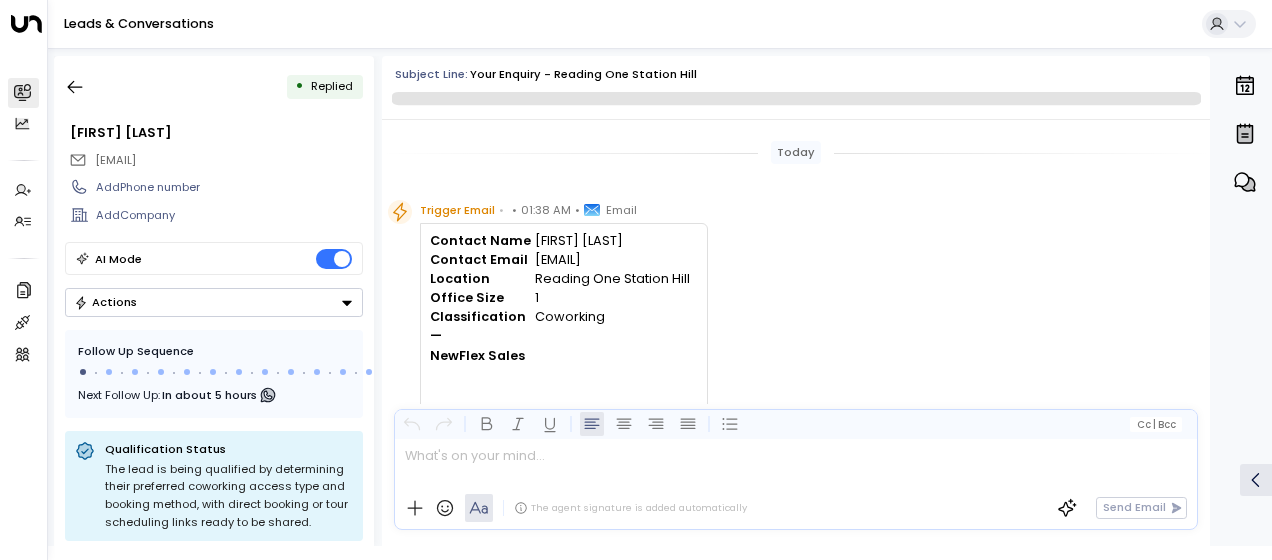 scroll, scrollTop: 522, scrollLeft: 0, axis: vertical 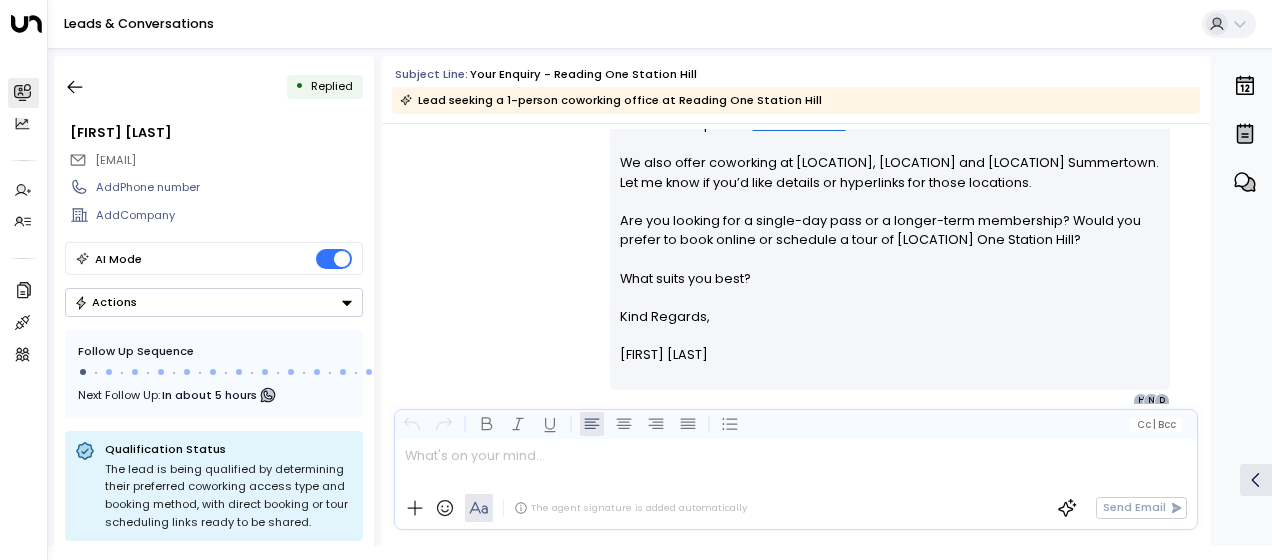 click on "[FIRST] [LAST] • [TIME] • Email Hi [FIRST], Thank you for your interest in our Coworking Day Pass at [CITY] One Station Hill (£30/day). Your pass includes access to our membership lounge, comfy seating, fresh coffee and natural daylight from 8:30am–5:30pm, Monday–Friday. You can explore more here: • Website: [CITY] One Station Hill • Brochure & photos: Download PDF We also offer coworking at [CITY], [CITY] and [CITY] [CITY]. Let me know if you’d like details or hyperlinks for those locations. Are you looking for a single-day pass or a longer-term membership? Would you prefer to book online or schedule a tour of [CITY] One Station Hill? What suits you best? Kind Regards, [FIRST] [LAST] ________________________________________________________________________________________________________________________________________________________________________________________________________uniti_thread_id_e634cf95-ec13-4273-b581-ea36a55688e2 D N H" at bounding box center [796, 171] 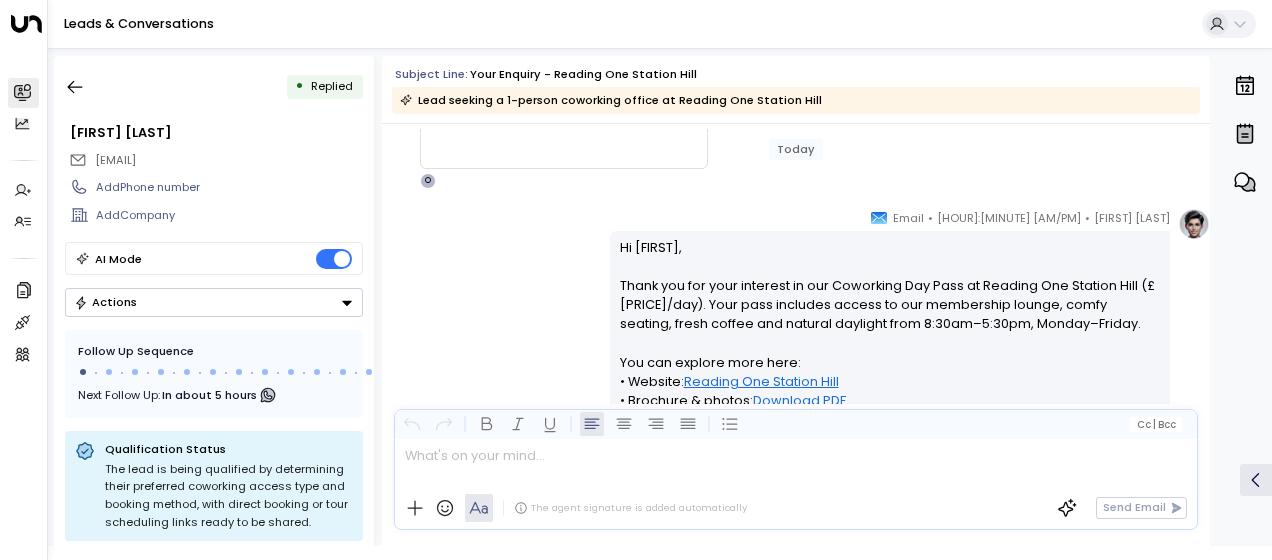 scroll, scrollTop: 202, scrollLeft: 0, axis: vertical 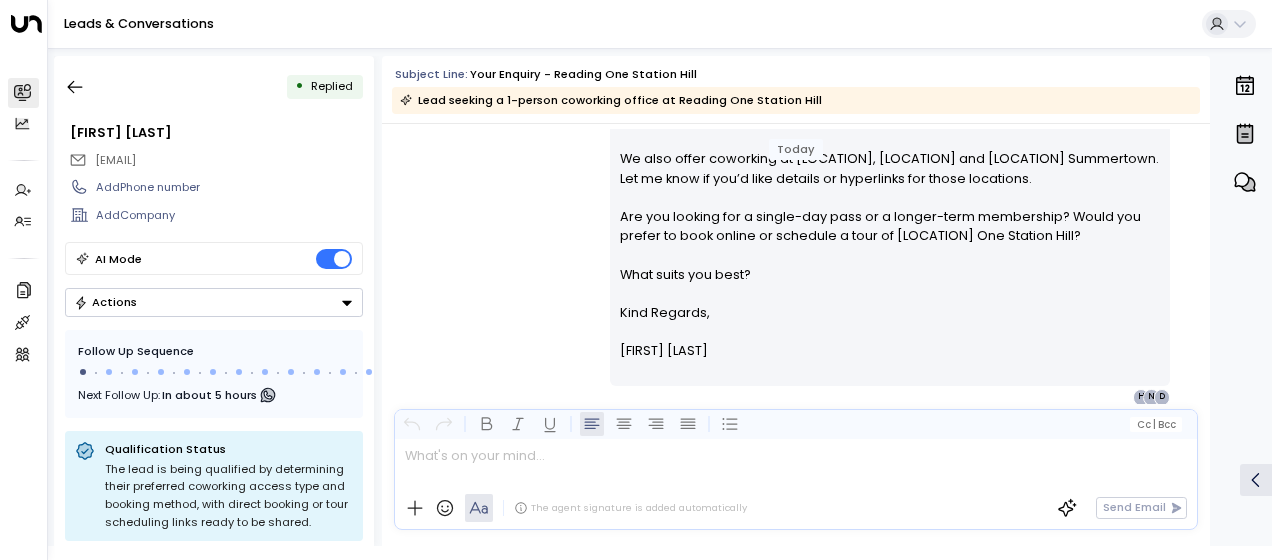 drag, startPoint x: 612, startPoint y: 286, endPoint x: 693, endPoint y: 368, distance: 115.260574 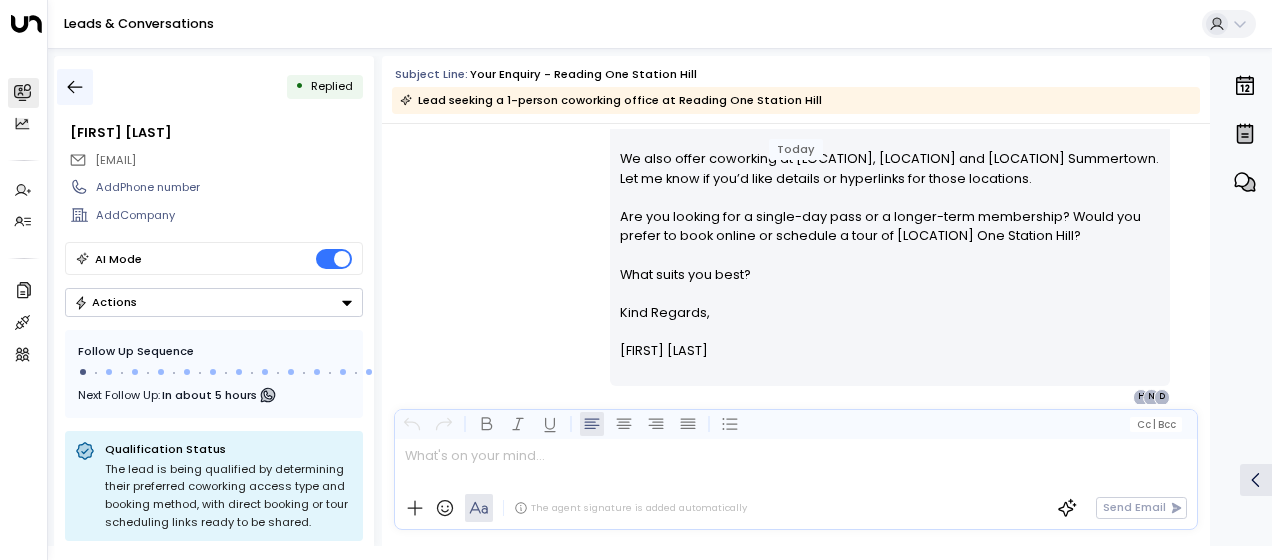 click at bounding box center (75, 87) 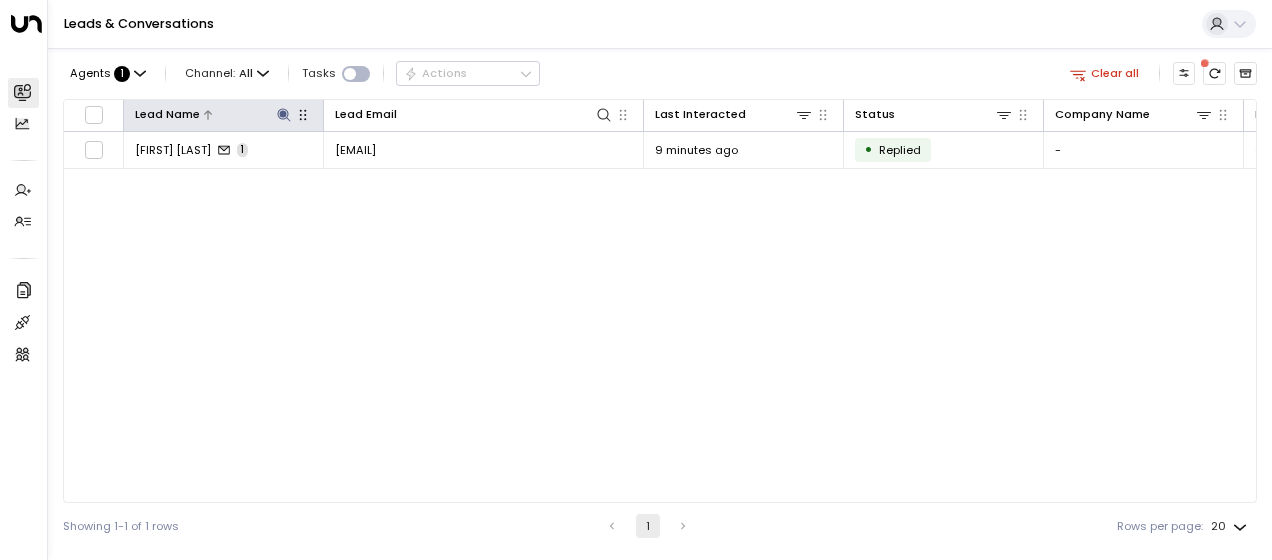 click at bounding box center [283, 114] 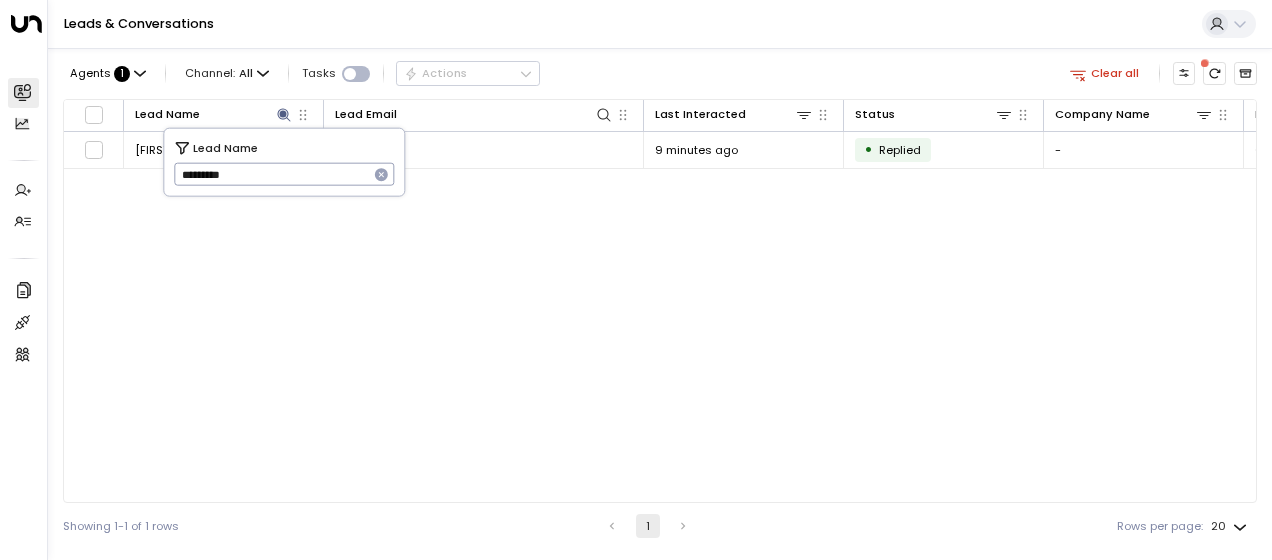 click on "*********" at bounding box center (271, 174) 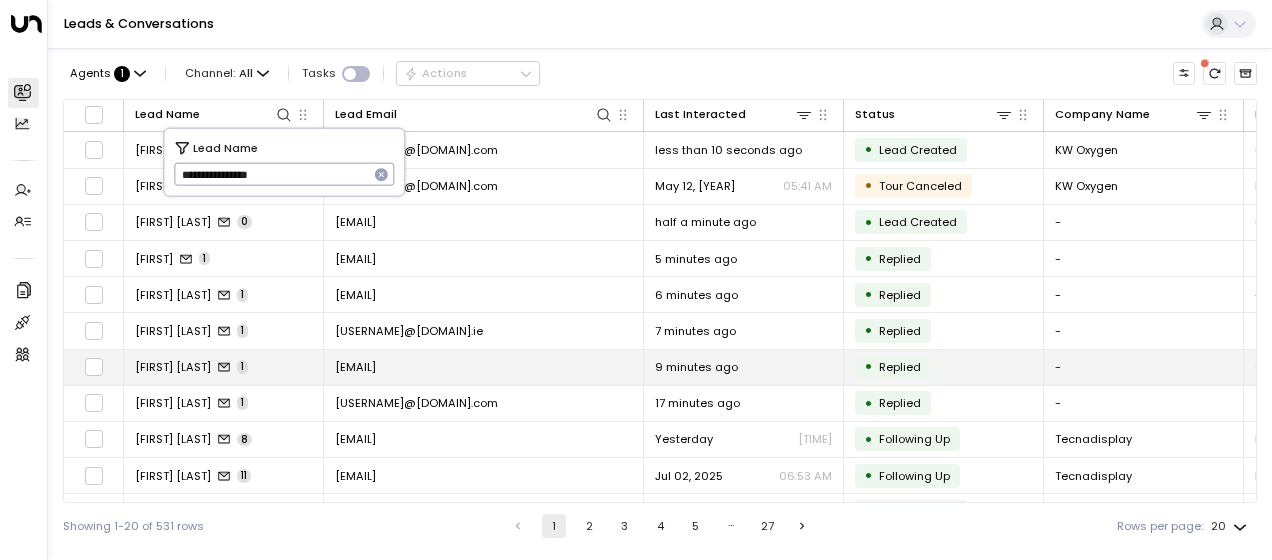 type on "**********" 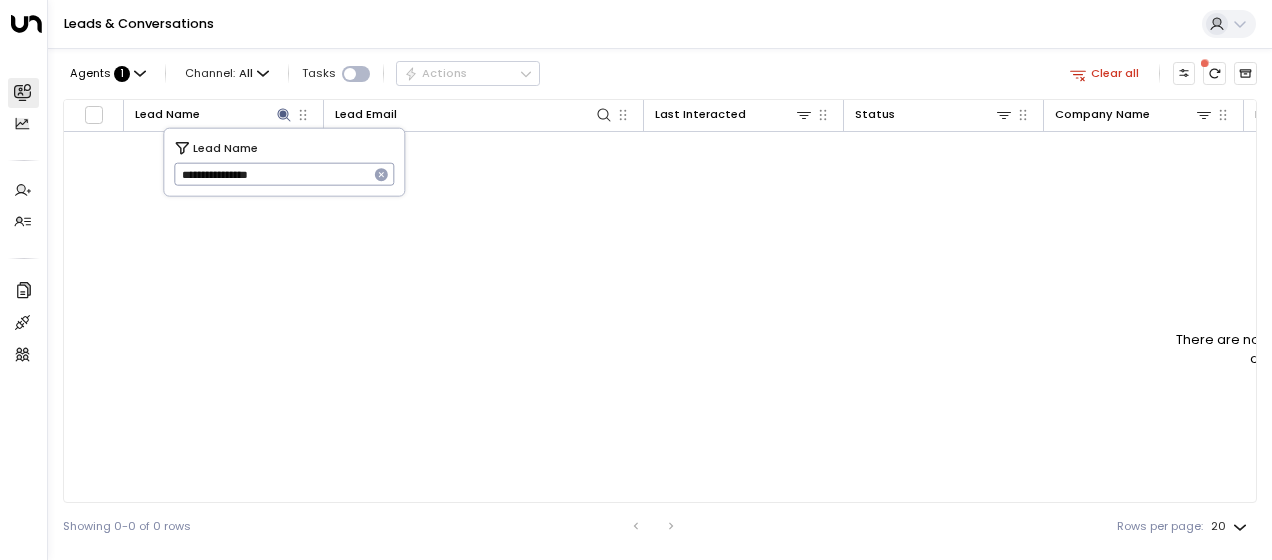 click on "**********" at bounding box center [271, 174] 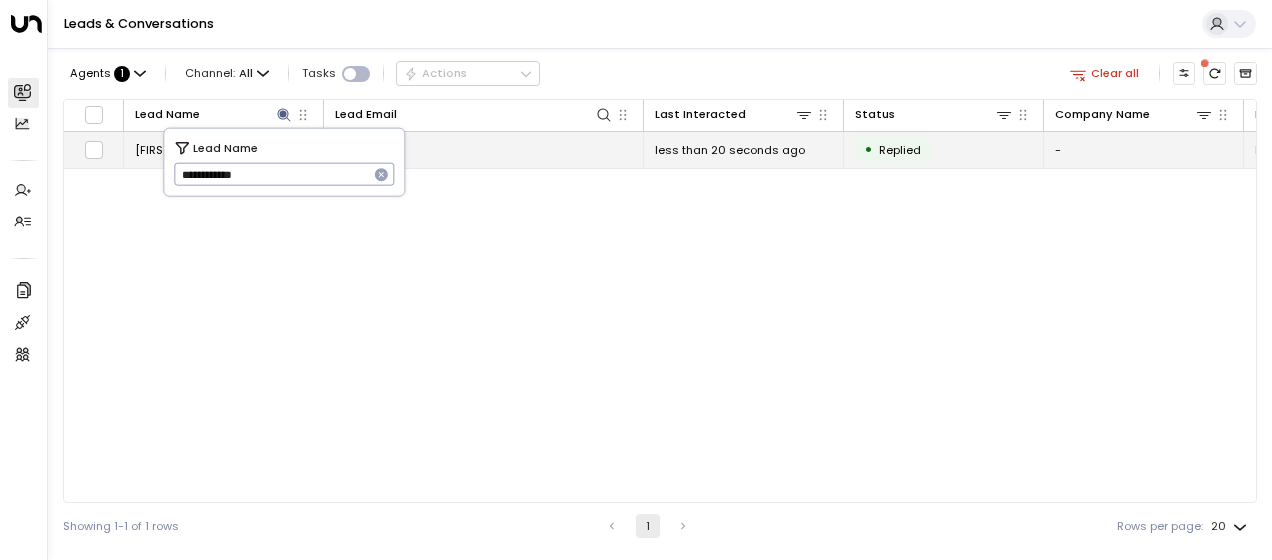 click on "[EMAIL]" at bounding box center [355, 150] 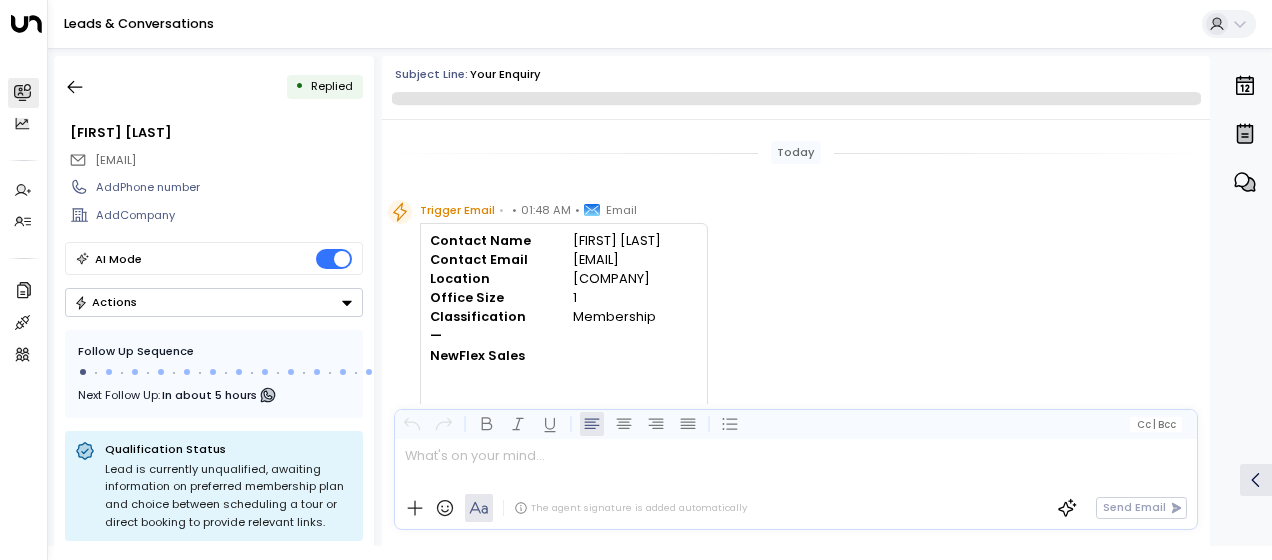 scroll, scrollTop: 465, scrollLeft: 0, axis: vertical 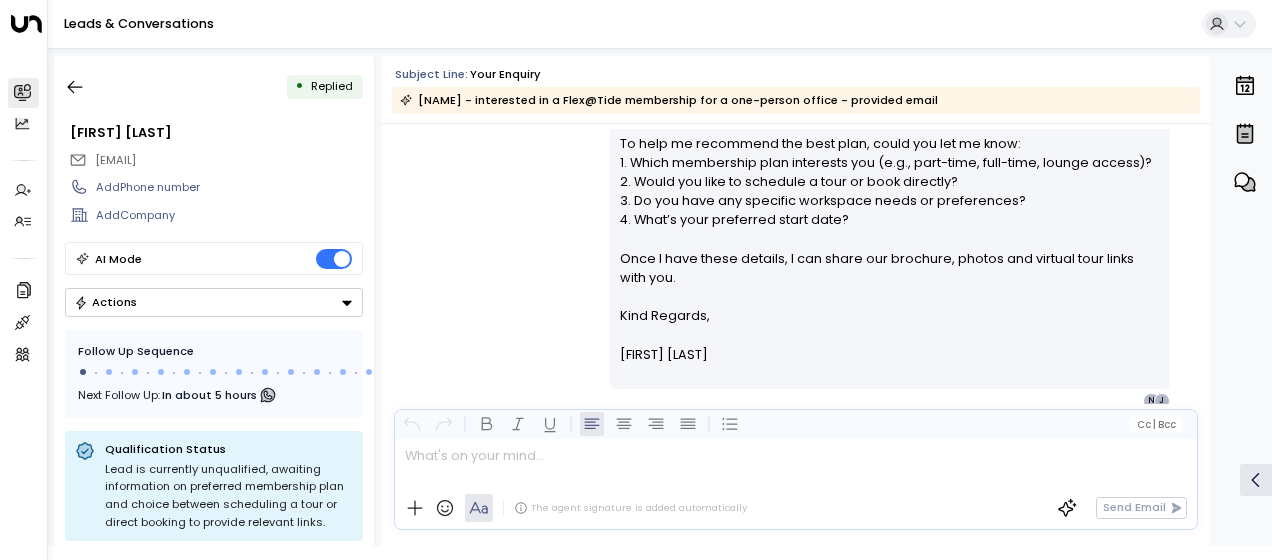 click on "Hi Jane, Thank you for your interest in membership options at Flex@Tide. Currently this is our only location in your region. We offer dedicated co-working spaces, meeting rooms and event spaces for our members. To help me recommend the best plan, could you let me know: 1. Which membership plan interests you (e.g., part-time, full-time, lounge access)? 2. Would you like to schedule a tour or book directly? 3. Do you have any specific workspace needs or preferences? 4. What’s your preferred start date? Once I have these details, I can share our brochure, photos and virtual tour links with you. Kind Regards, [FIRST] [LAST] ________________________________________________________________________________________________________________________________________________________________________________________________________uniti_thread_id_db4f086c-8b8a-4bfb-a00c-90e86ee323ee J N" at bounding box center [796, 199] 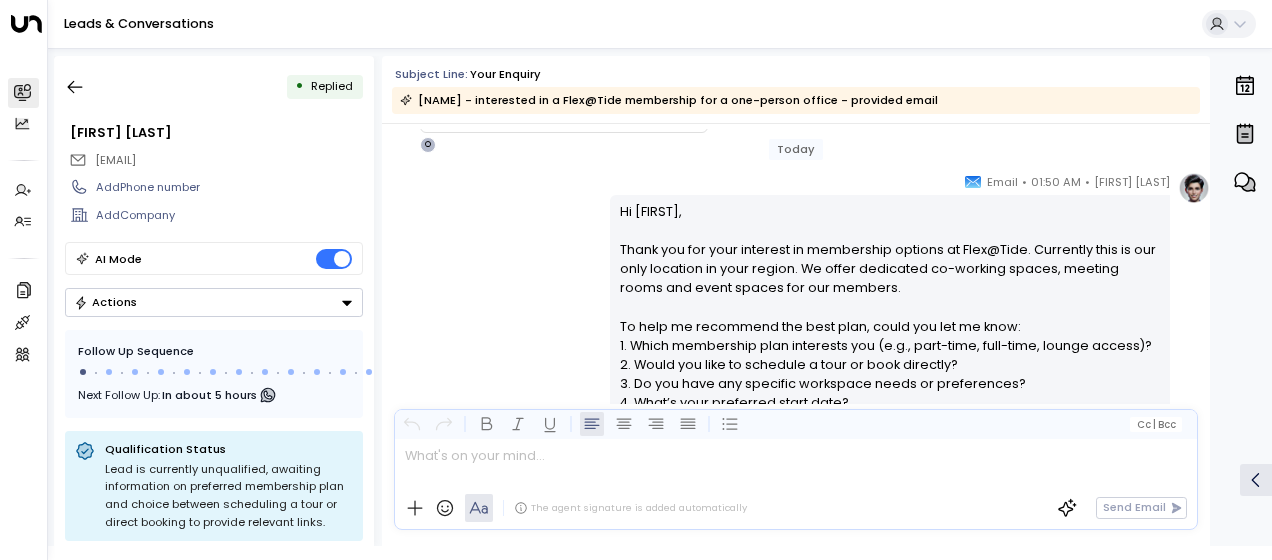 scroll, scrollTop: 265, scrollLeft: 0, axis: vertical 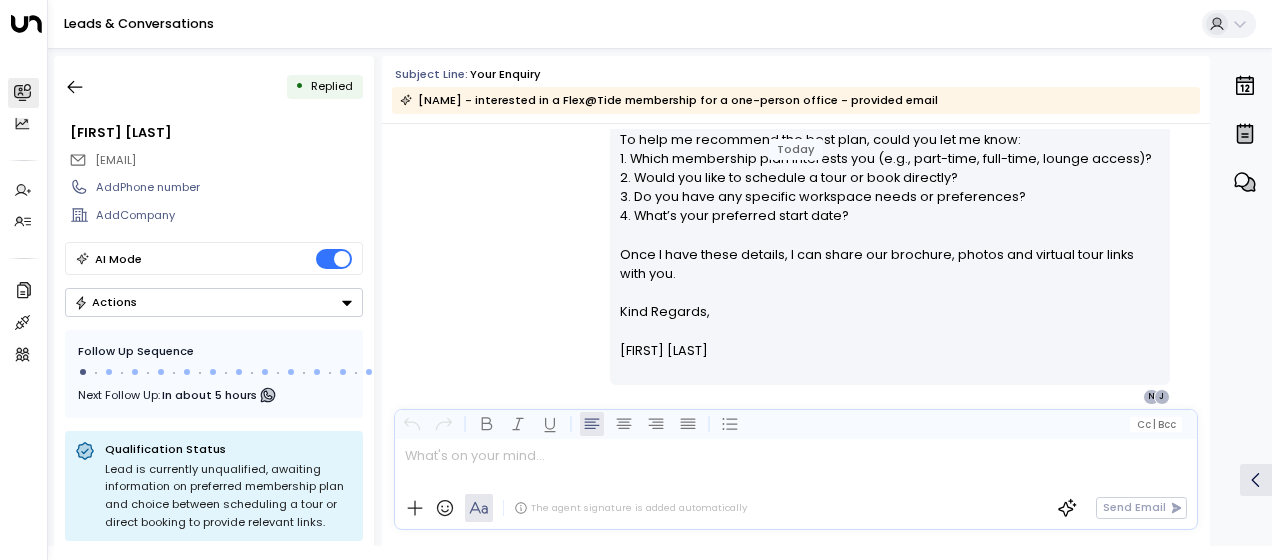 drag, startPoint x: 617, startPoint y: 221, endPoint x: 722, endPoint y: 440, distance: 242.87033 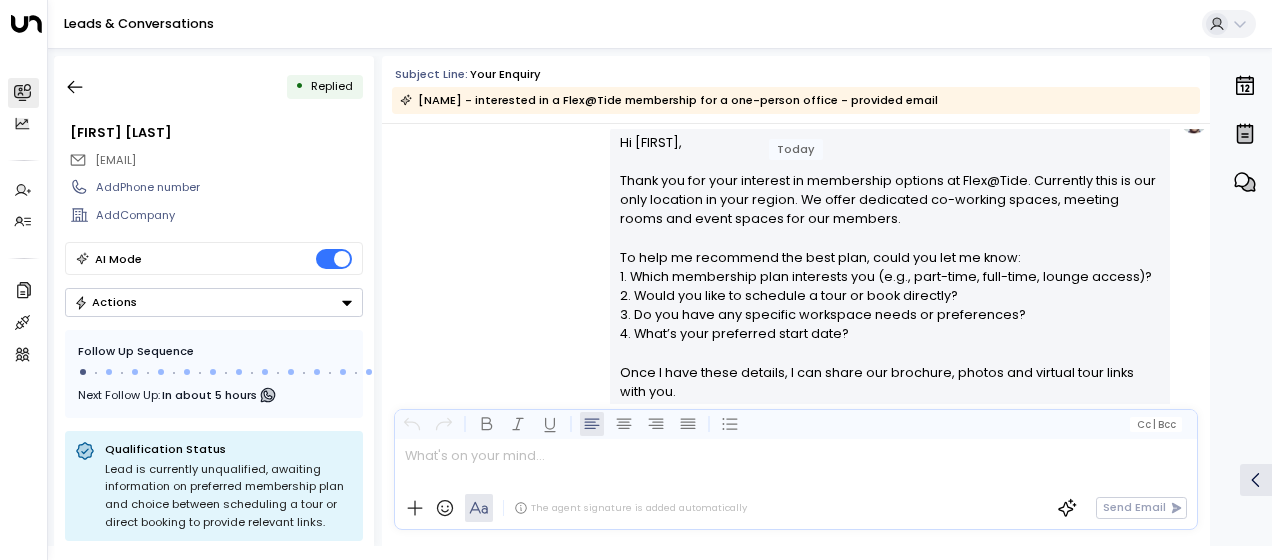 scroll, scrollTop: 349, scrollLeft: 0, axis: vertical 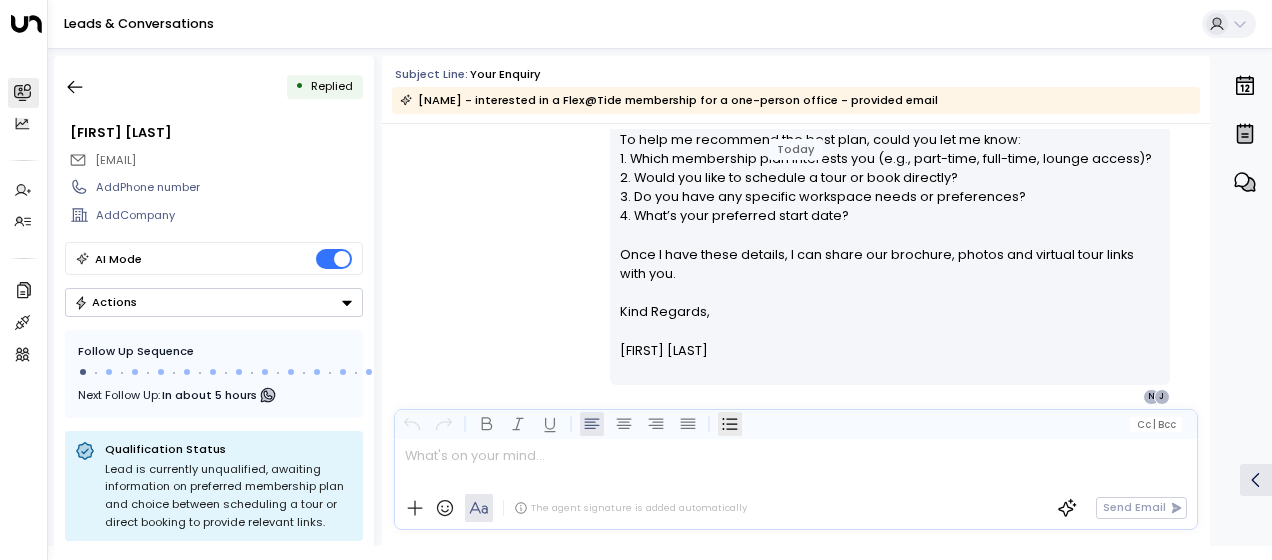 drag, startPoint x: 614, startPoint y: 142, endPoint x: 723, endPoint y: 415, distance: 293.95578 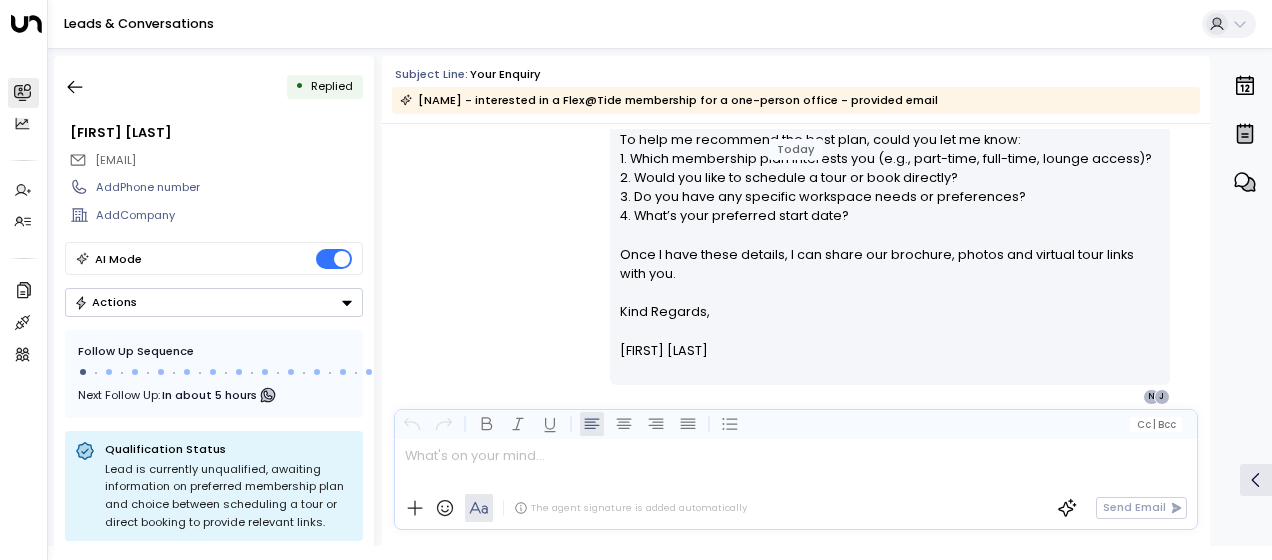 drag, startPoint x: 723, startPoint y: 415, endPoint x: 659, endPoint y: 196, distance: 228.16003 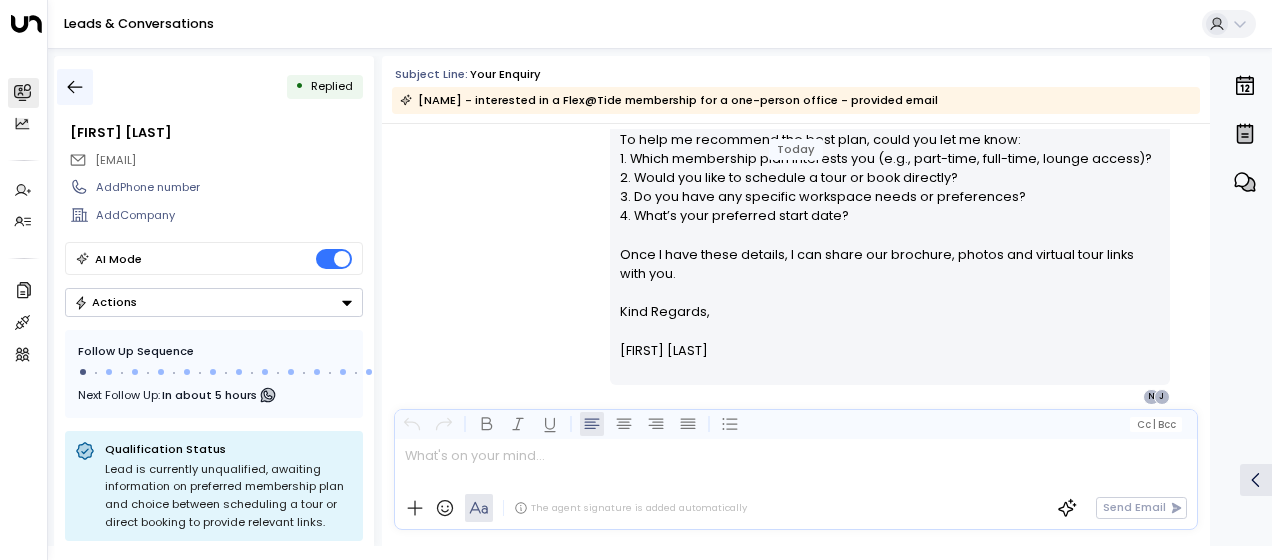 click at bounding box center (75, 87) 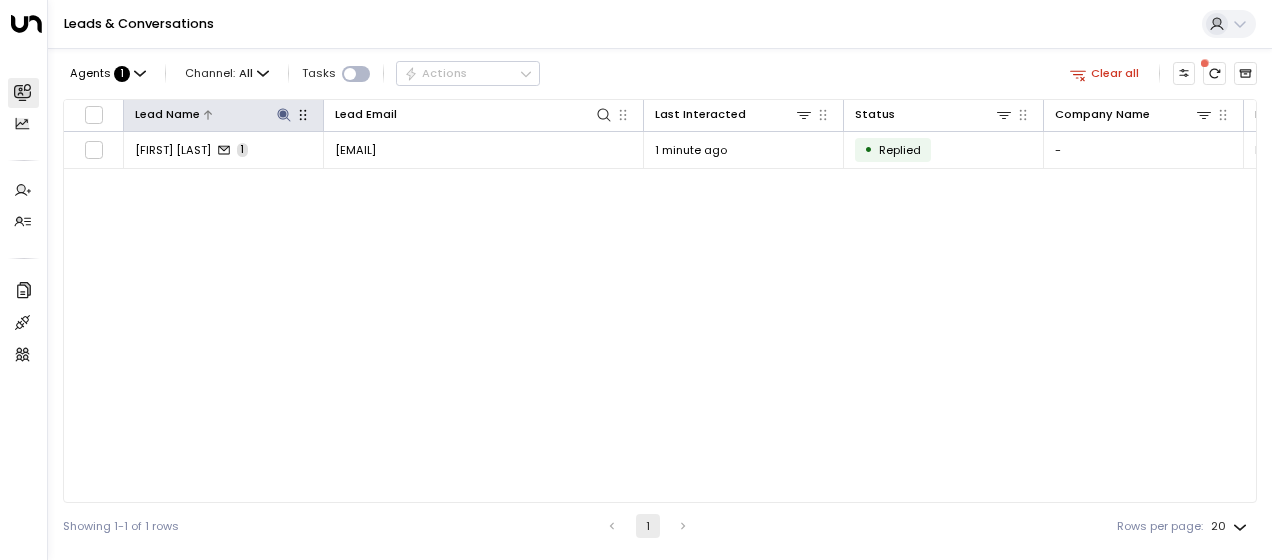 click at bounding box center (284, 115) 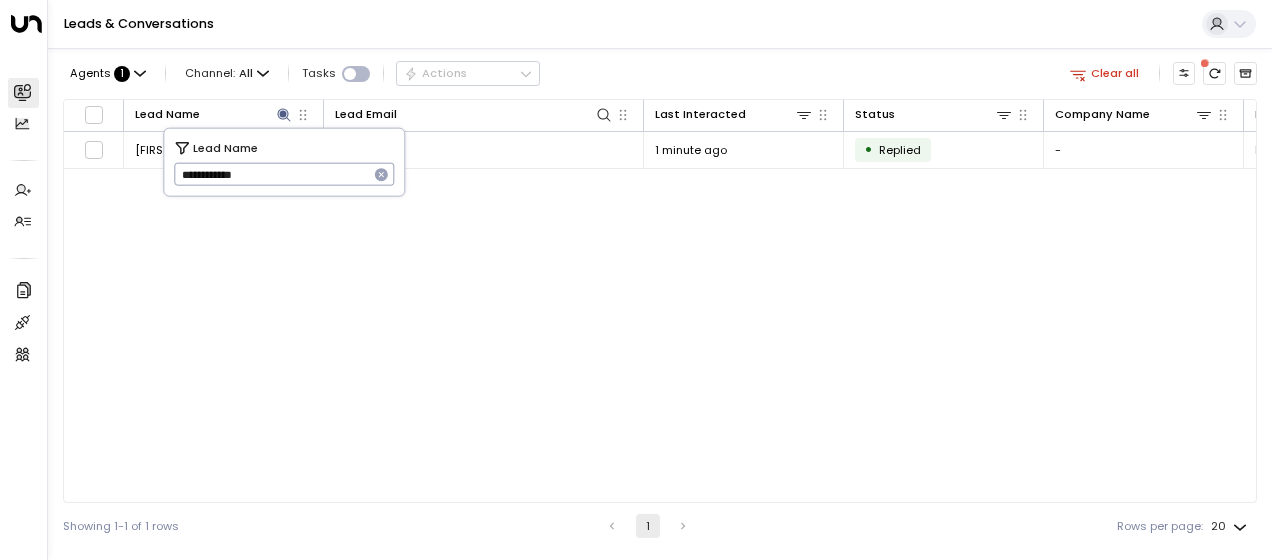 click on "**********" at bounding box center (271, 174) 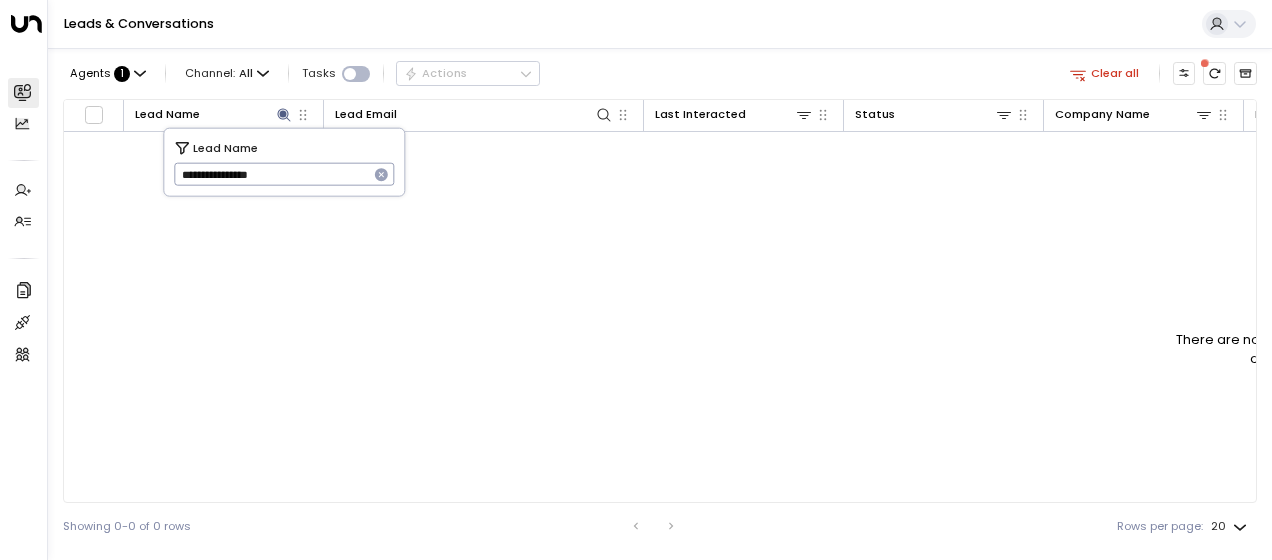 type on "**********" 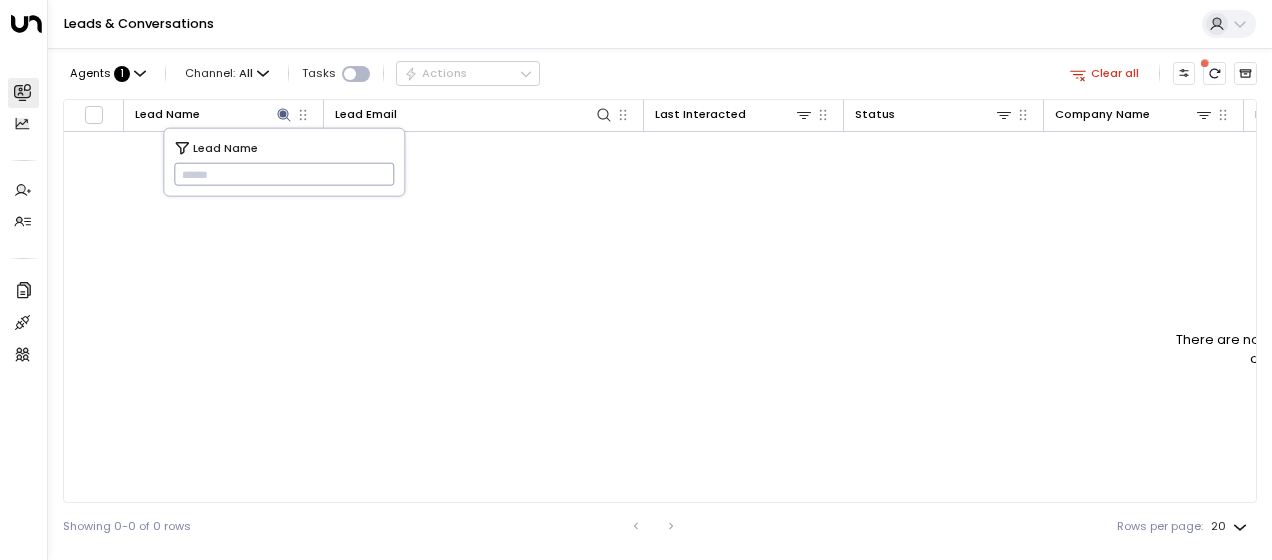 click at bounding box center [284, 174] 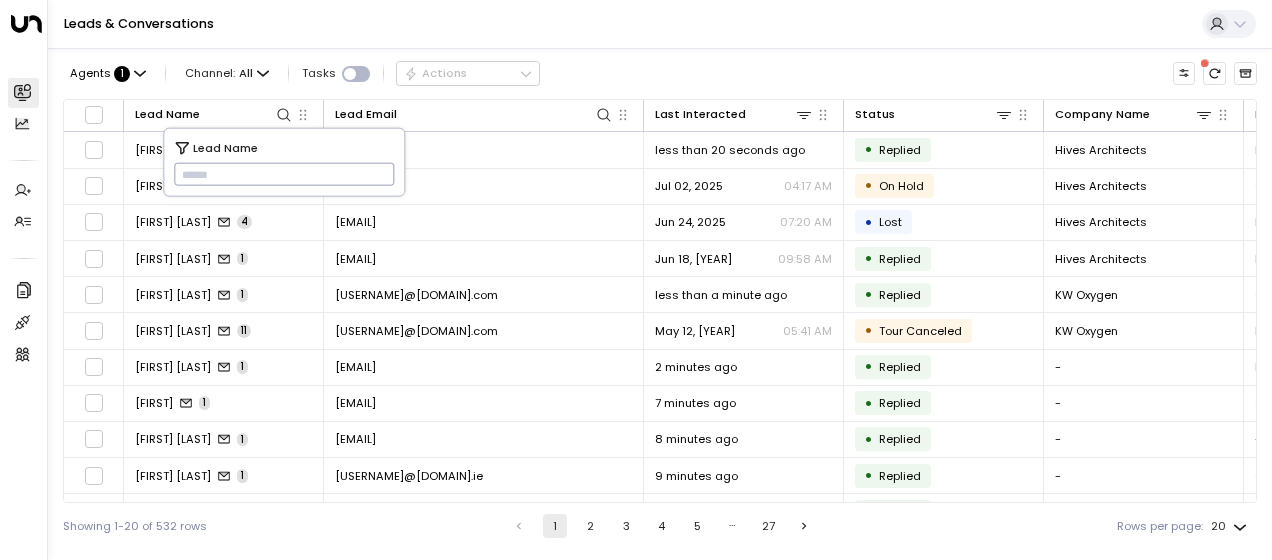 click on "[EMAIL]" at bounding box center [484, 186] 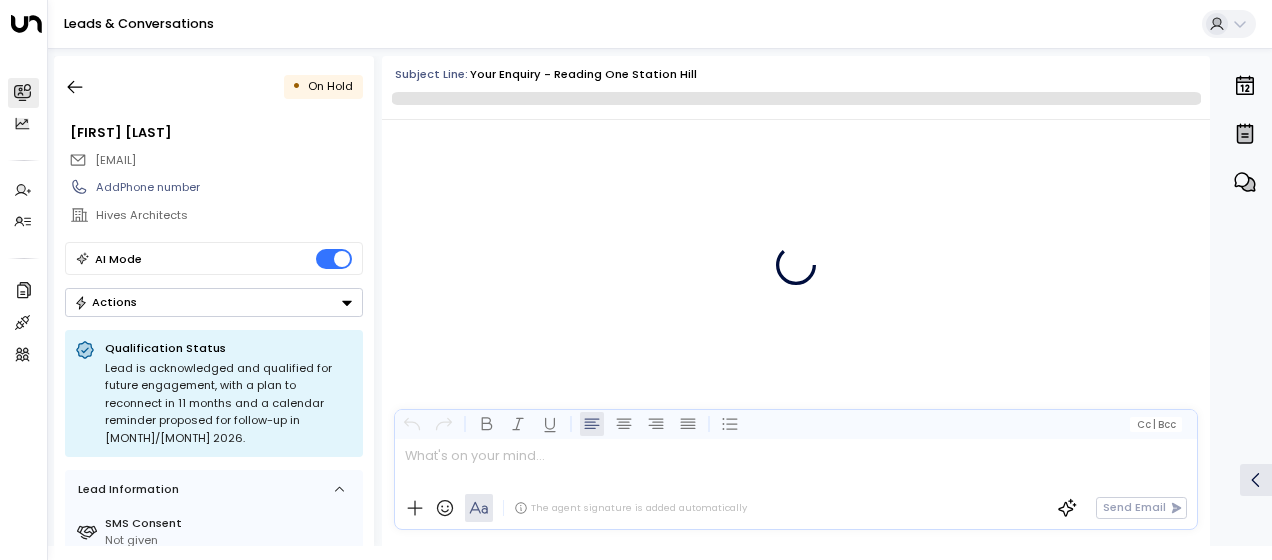 scroll, scrollTop: 1247, scrollLeft: 0, axis: vertical 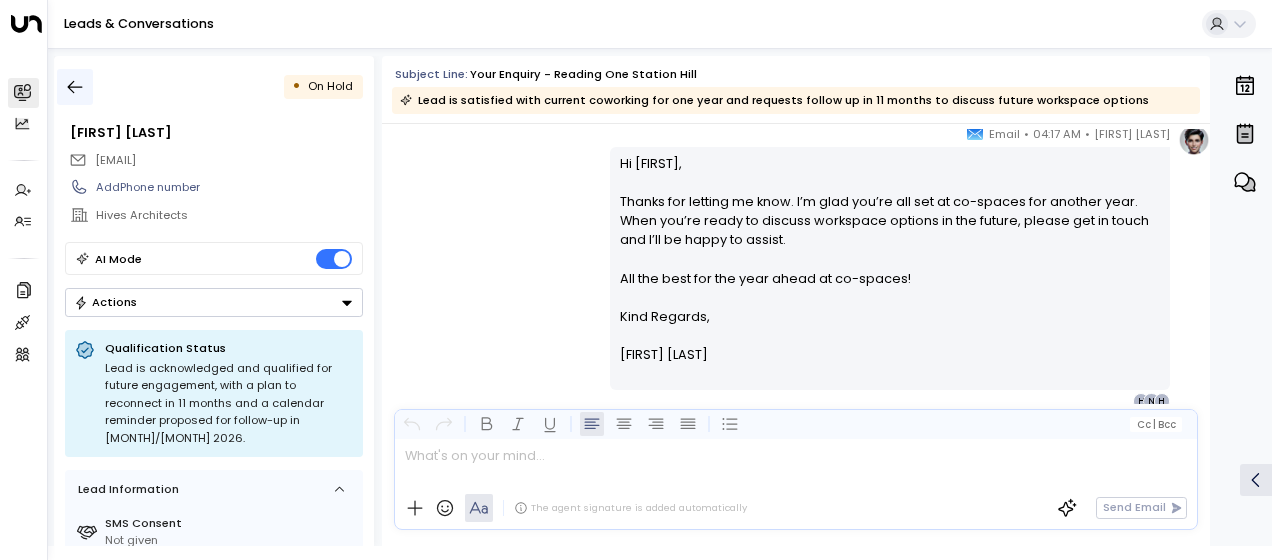 click at bounding box center (75, 87) 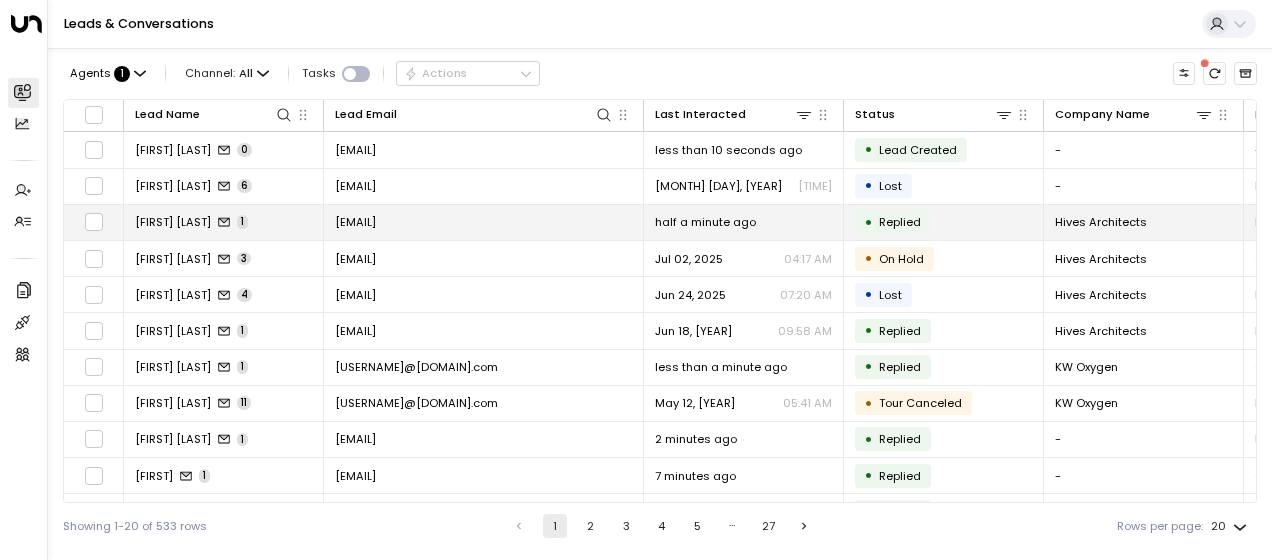click at bounding box center (224, 222) 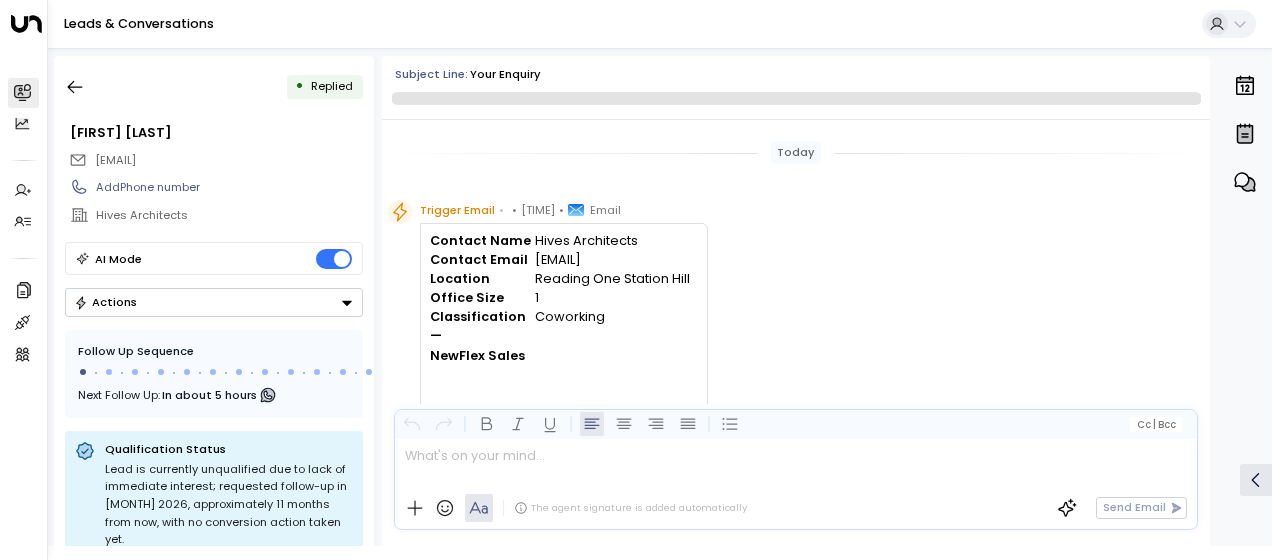 scroll, scrollTop: 349, scrollLeft: 0, axis: vertical 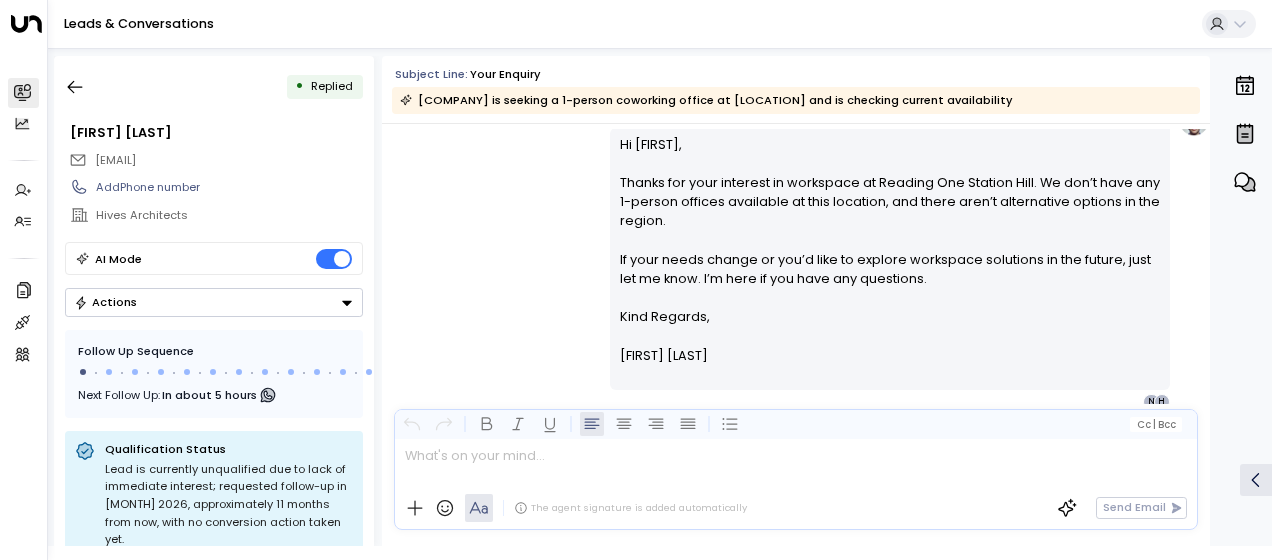 click on "[FIRST] [LAST] • [TIME] • Email Hi [FIRST], Thanks for reaching out about workspace at [CITY] One Station Hill. We don’t have any 1-person offices available at this location, and there aren’t alternative options in the region. If your needs change or you’d like to explore workspace solutions in the future, just let me know. I’m here if you have any questions. Kind Regards, [FIRST] [LAST] ________________________________________________________________________________________________________________________________________________________________________________________________________uniti_thread_id_e6bf9ee2-7b54-4e14-b464-99eb9e5c7794 H N" at bounding box center (796, 257) 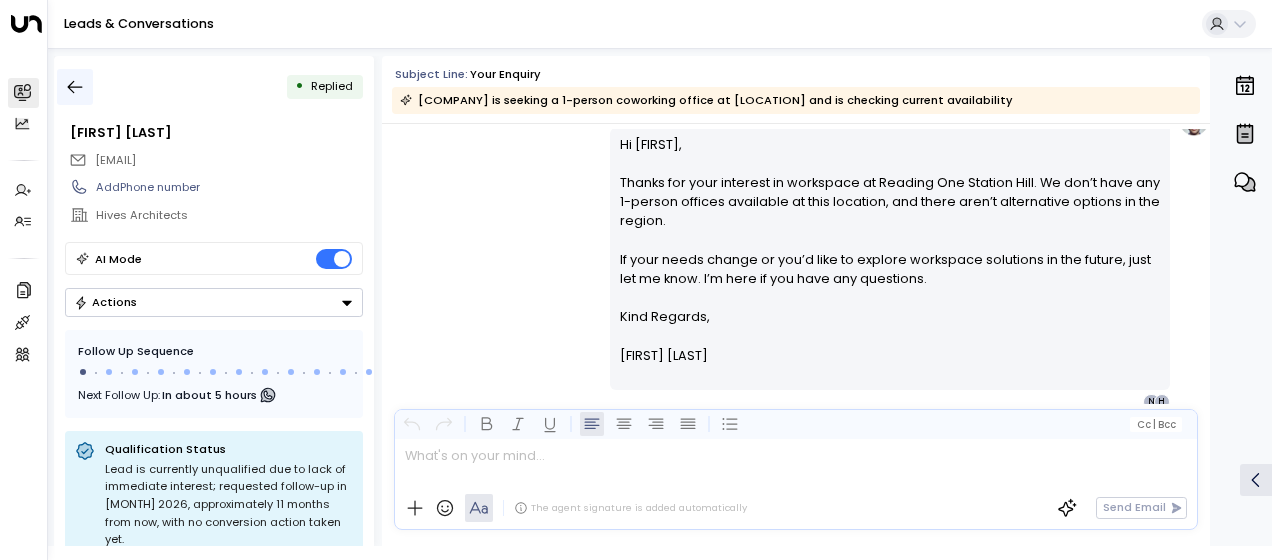 click at bounding box center (75, 87) 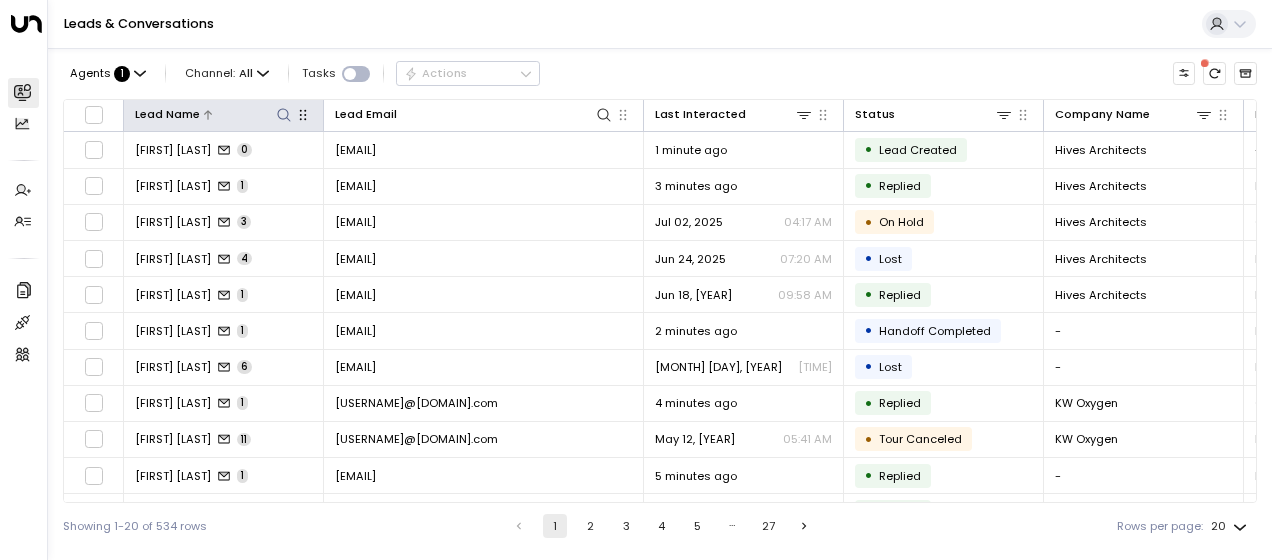 click at bounding box center (284, 115) 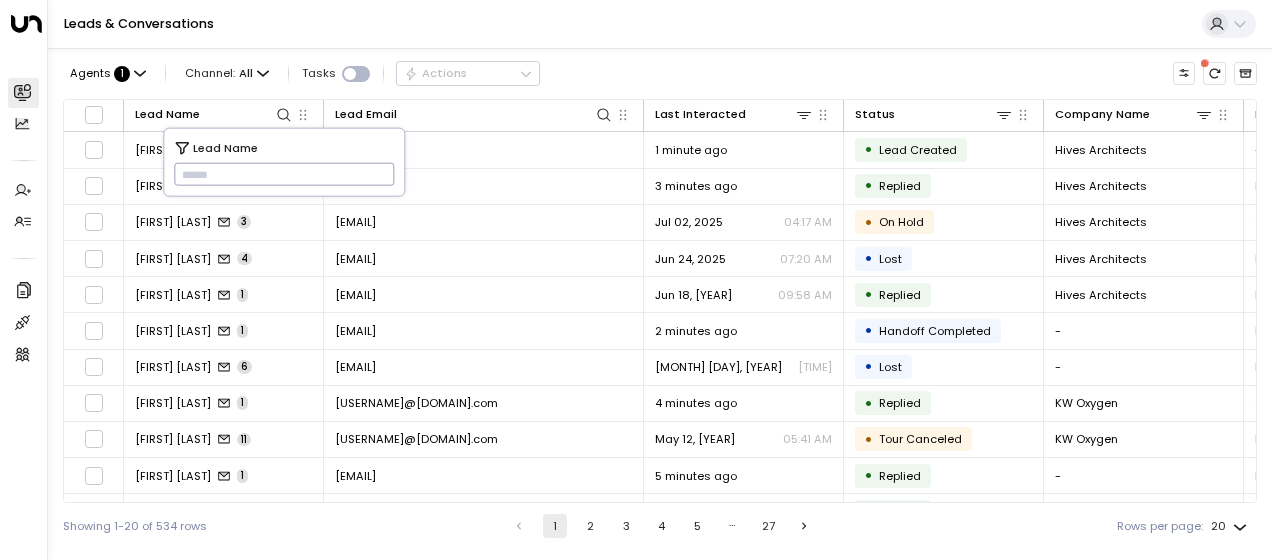 click at bounding box center [284, 174] 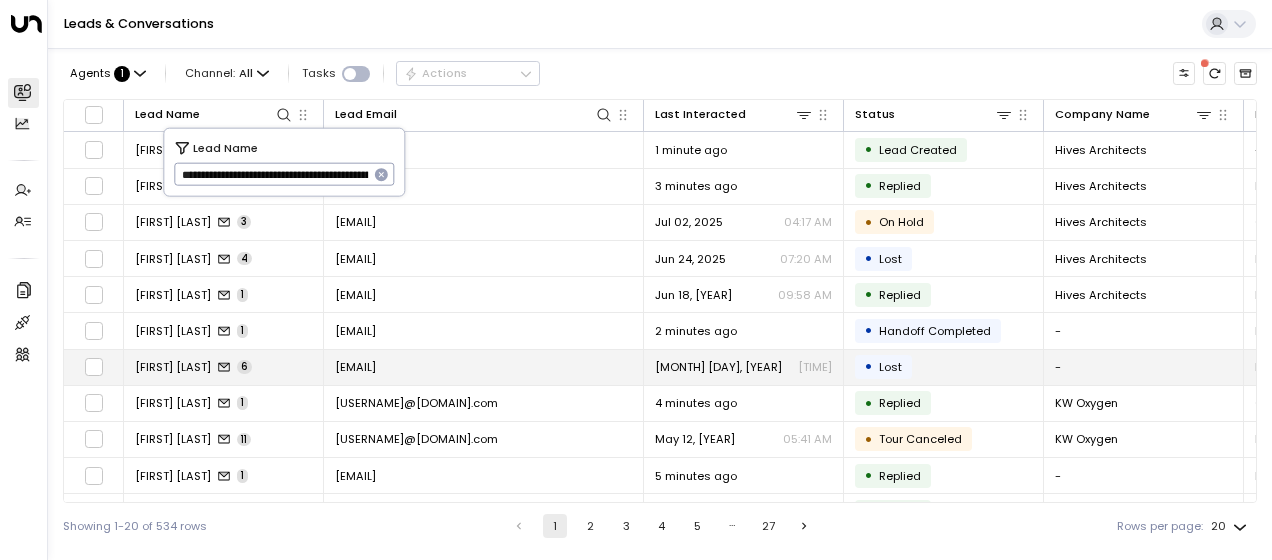 scroll, scrollTop: 0, scrollLeft: 1760, axis: horizontal 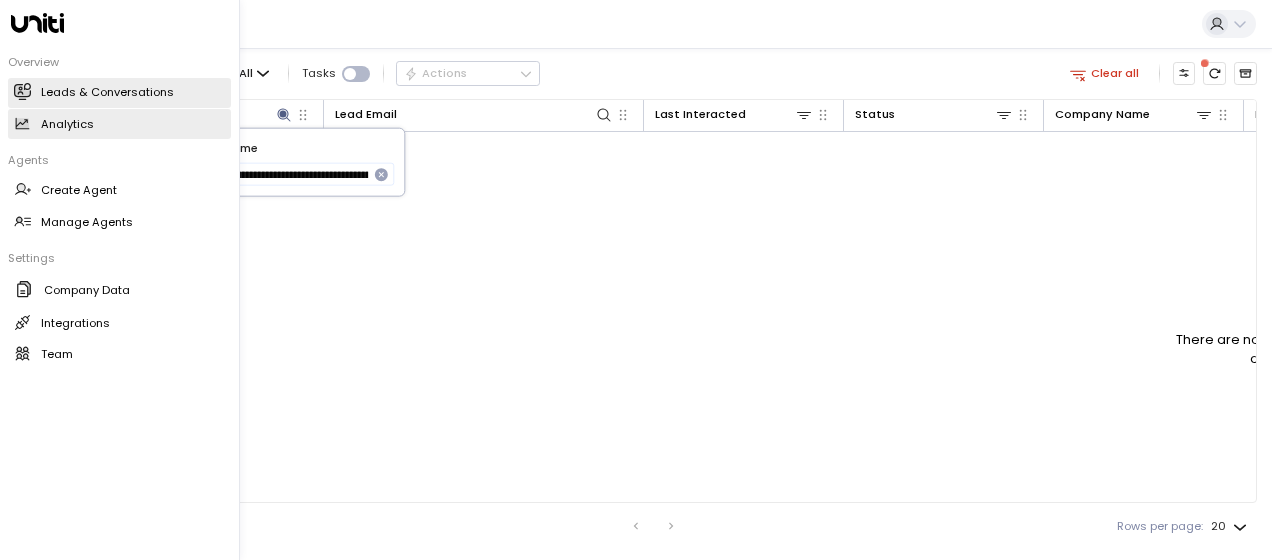 drag, startPoint x: 368, startPoint y: 172, endPoint x: 22, endPoint y: 138, distance: 347.6665 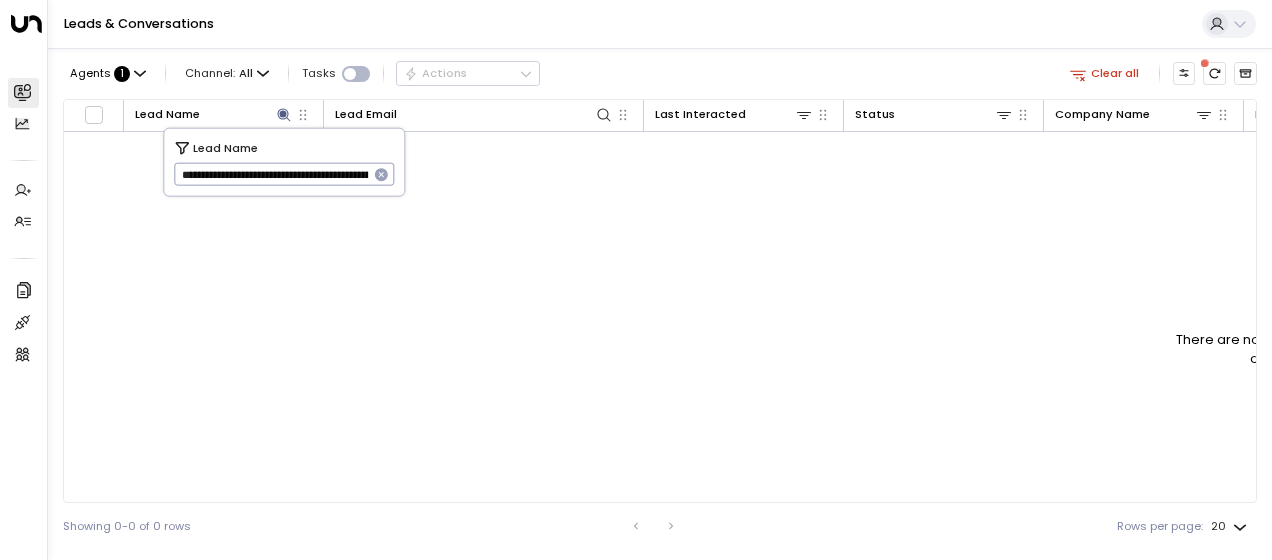 drag, startPoint x: 182, startPoint y: 172, endPoint x: 213, endPoint y: 168, distance: 31.257 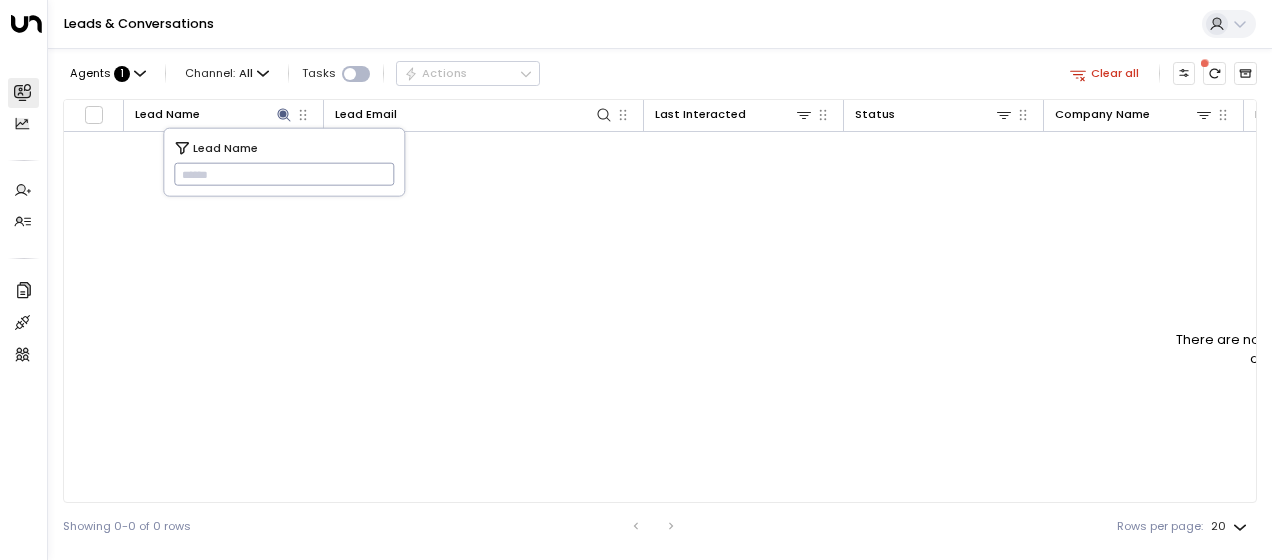 type on "*" 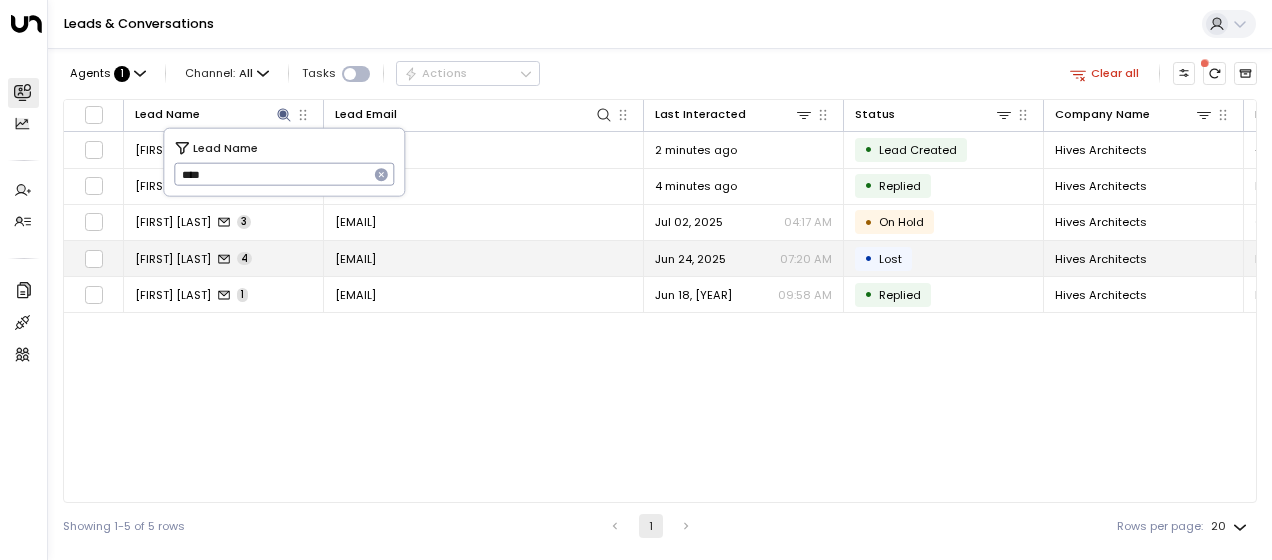 click on "[EMAIL]" at bounding box center (355, 259) 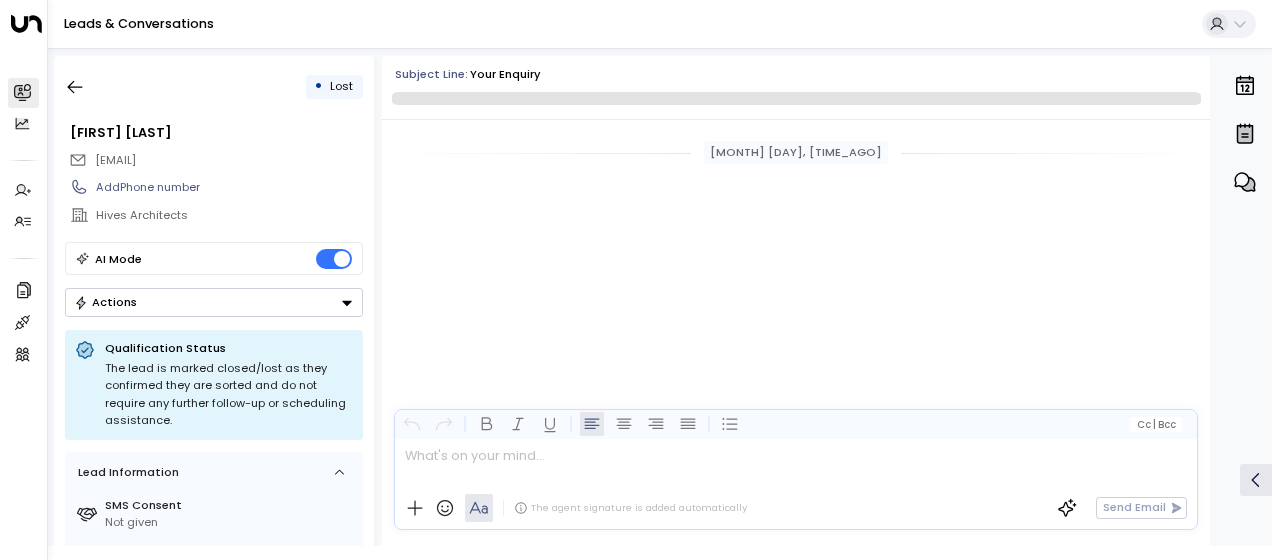 scroll, scrollTop: 1418, scrollLeft: 0, axis: vertical 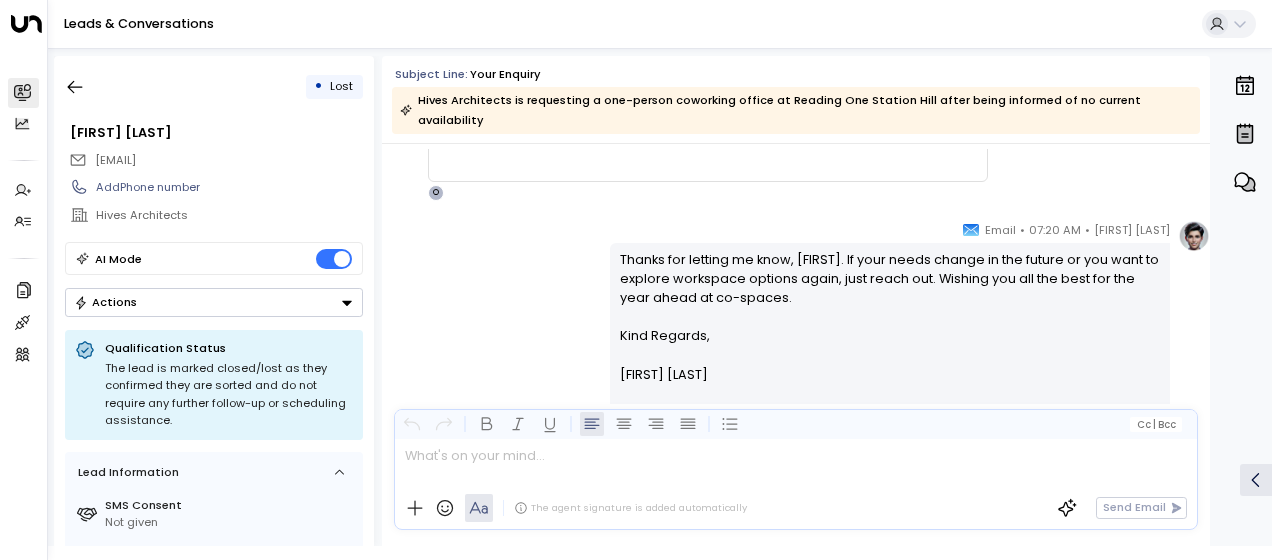 click on "Hi [FIRST], thanks for letting me know, [FIRST]. If your needs change in the future or you want to explore workspace options again, just reach out. Wishing you all the best for the year ahead at co-spaces. Kind Regards, [FIRST] [LAST] ________________________________________________________________________________________________________________________________________________________________________________________________________uniti_thread_id_f7340d07-787e-429d-bbe7-c15f41bbf957 H N" at bounding box center (796, 324) 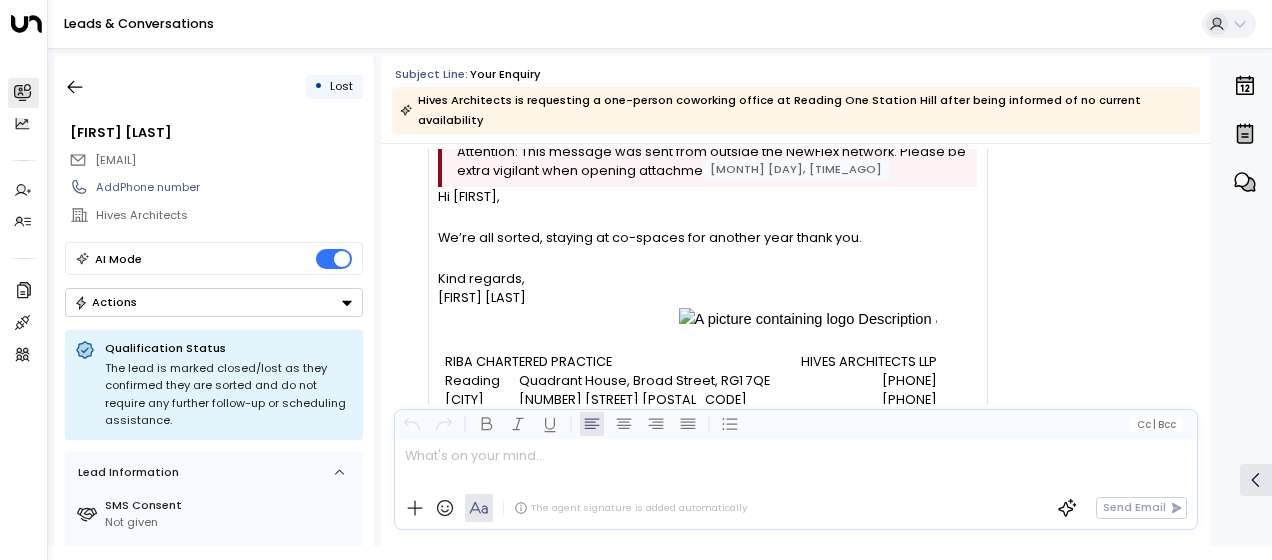 scroll, scrollTop: 978, scrollLeft: 0, axis: vertical 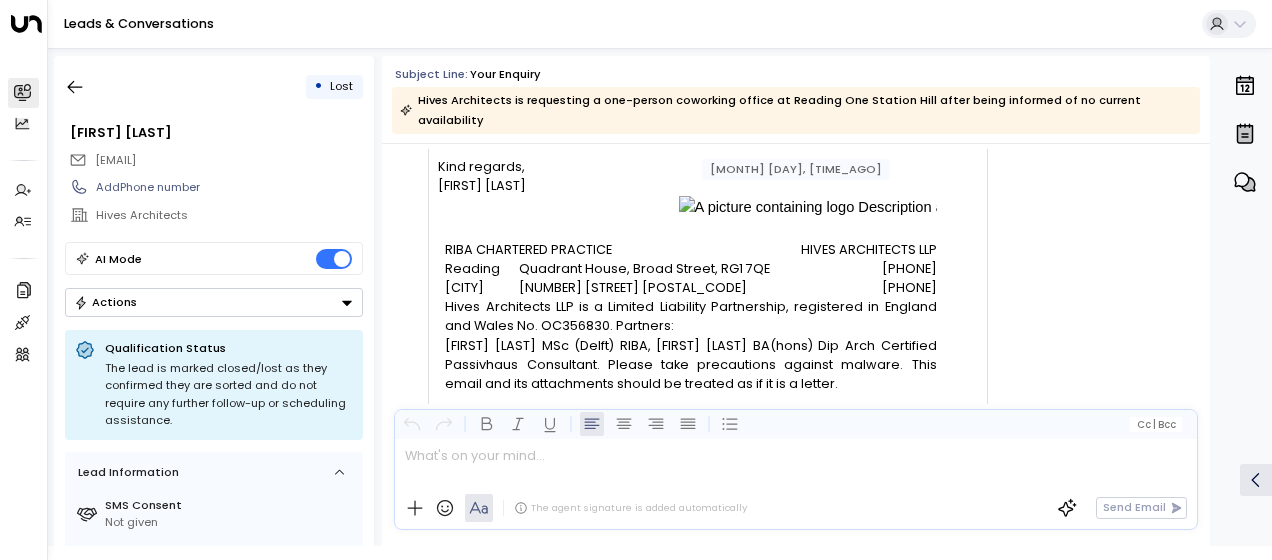 drag, startPoint x: 442, startPoint y: 178, endPoint x: 916, endPoint y: 360, distance: 507.74008 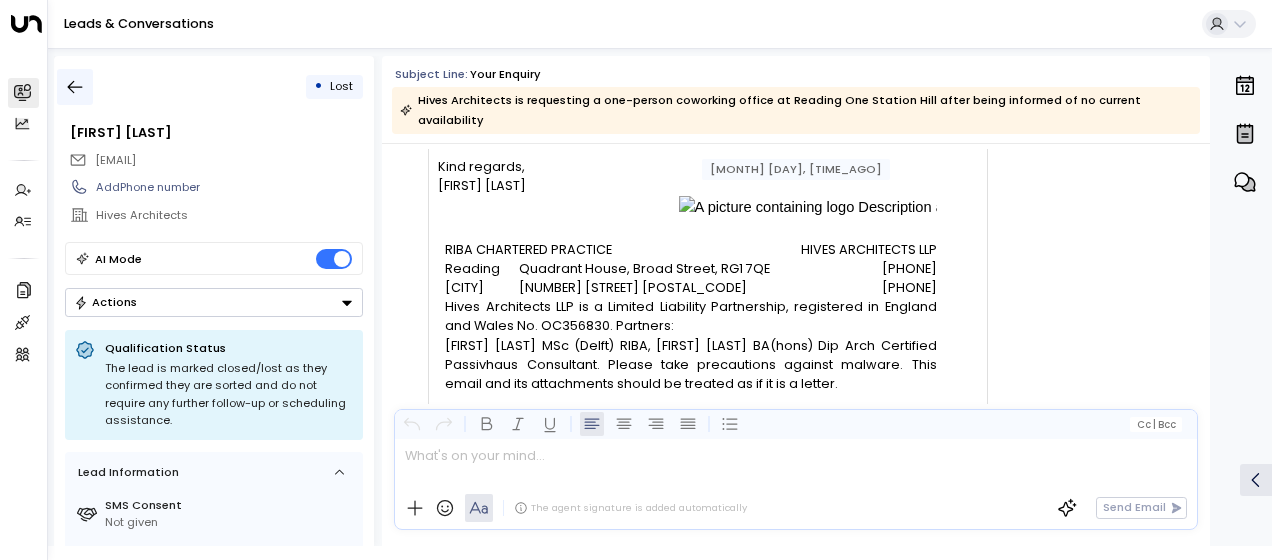 click at bounding box center [75, 87] 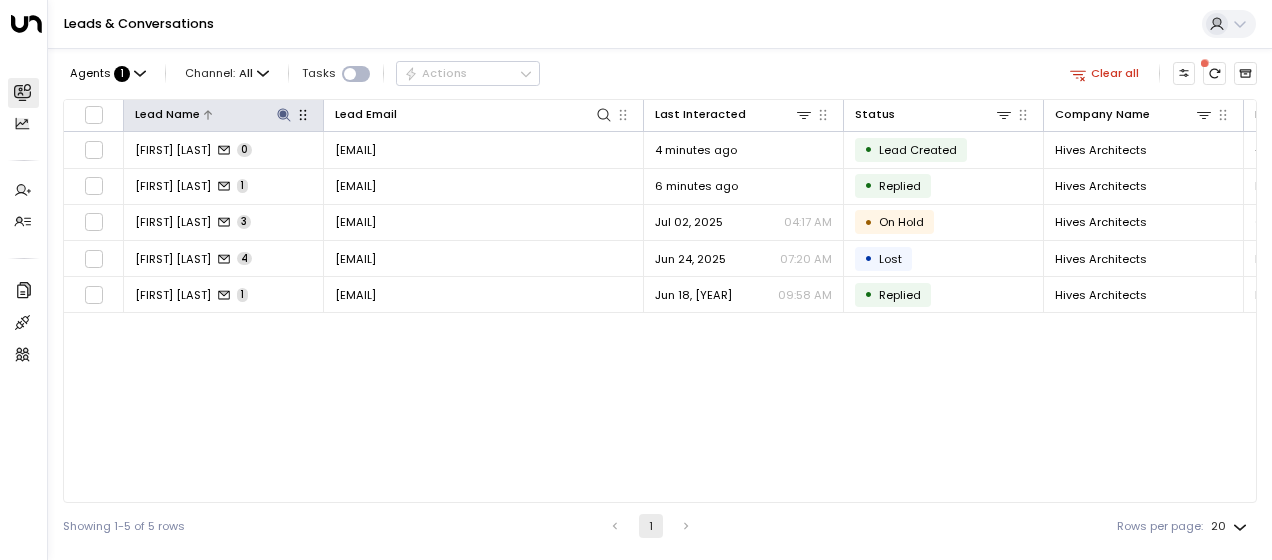 click at bounding box center [283, 114] 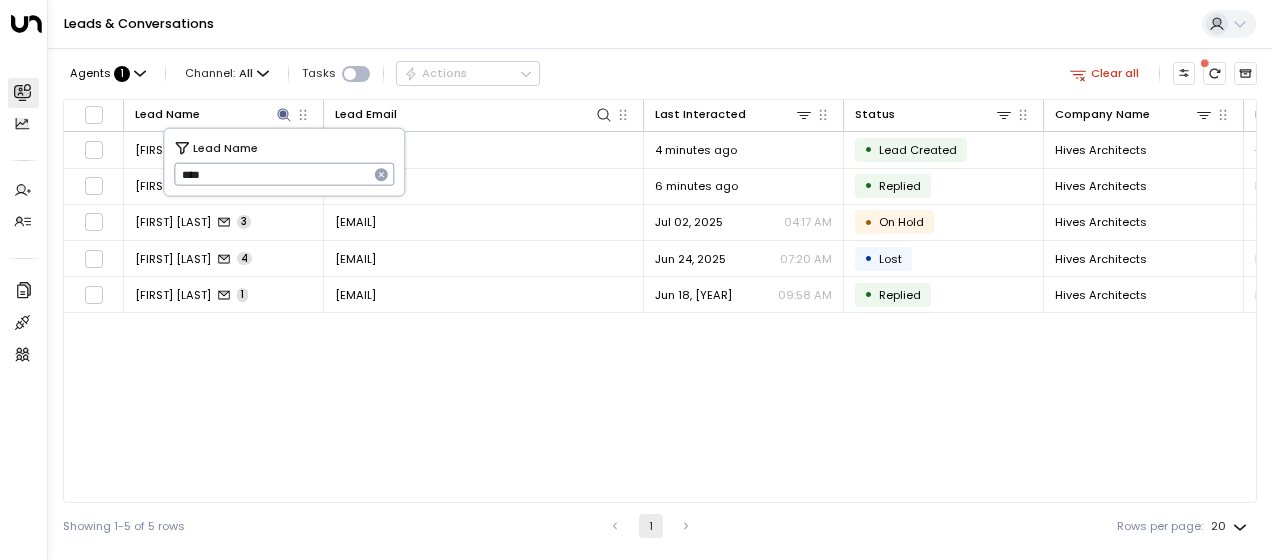 click on "****" at bounding box center (271, 174) 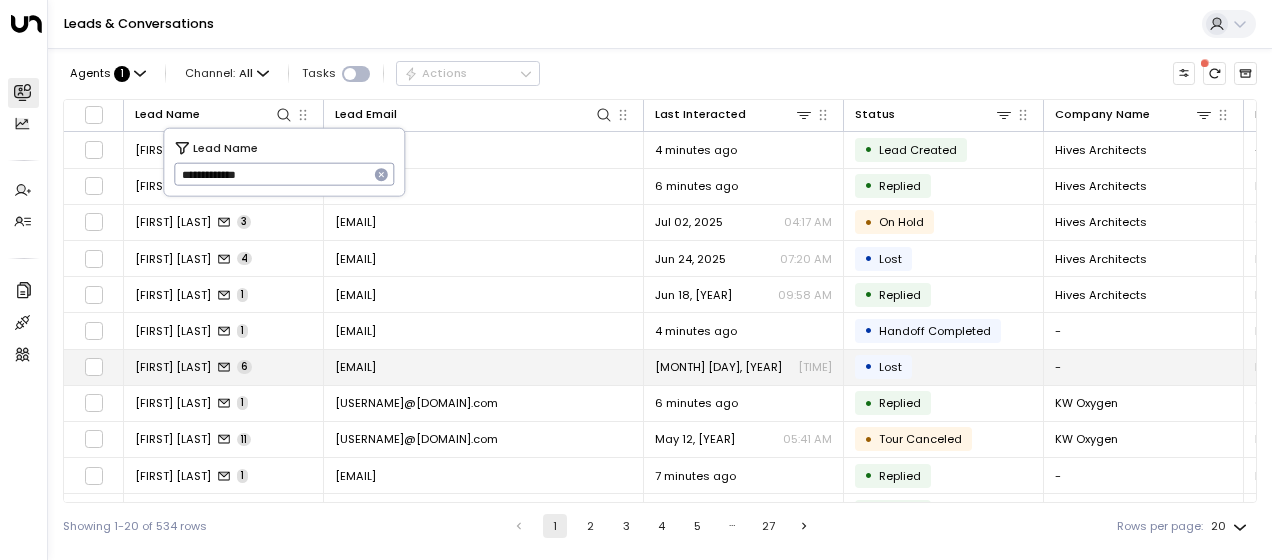 type on "**********" 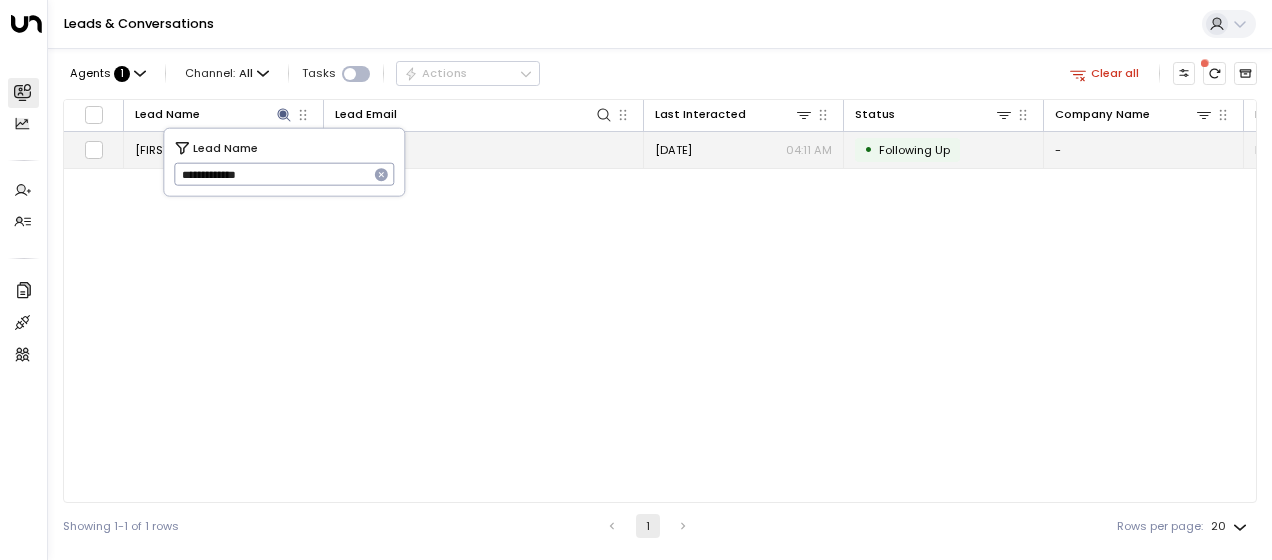 click on "[EMAIL]" at bounding box center [355, 150] 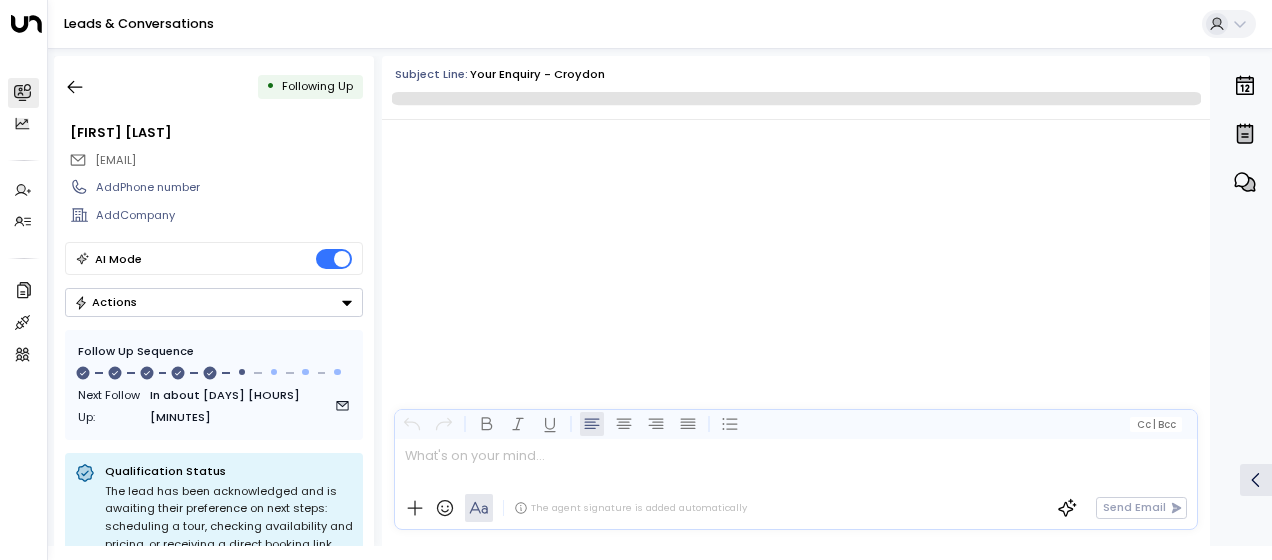 scroll, scrollTop: 3692, scrollLeft: 0, axis: vertical 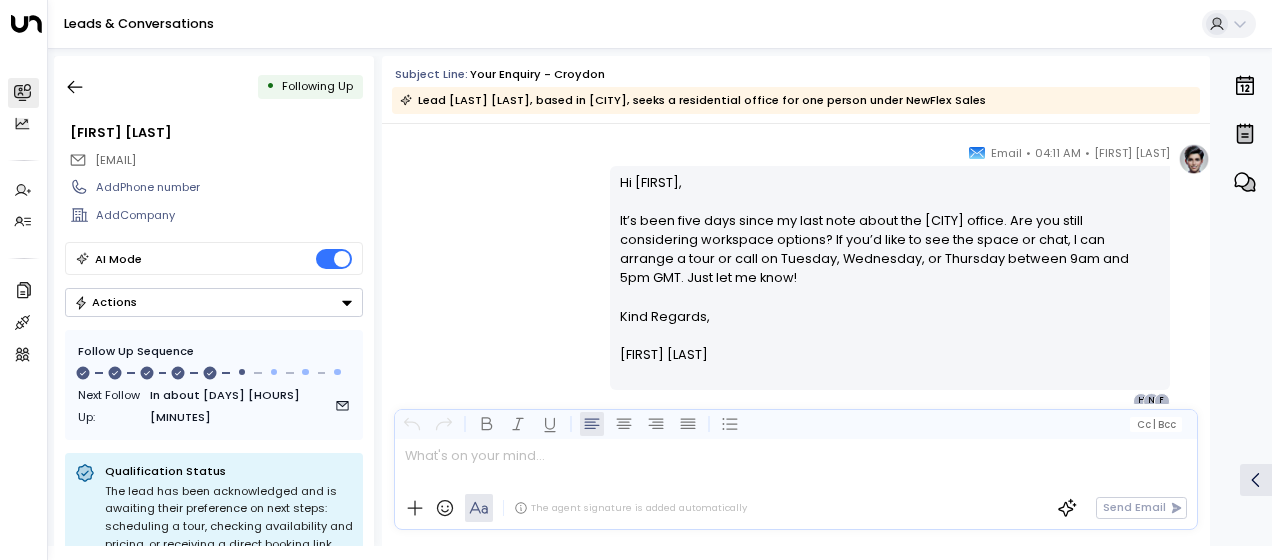 drag, startPoint x: 615, startPoint y: 178, endPoint x: 707, endPoint y: 358, distance: 202.14845 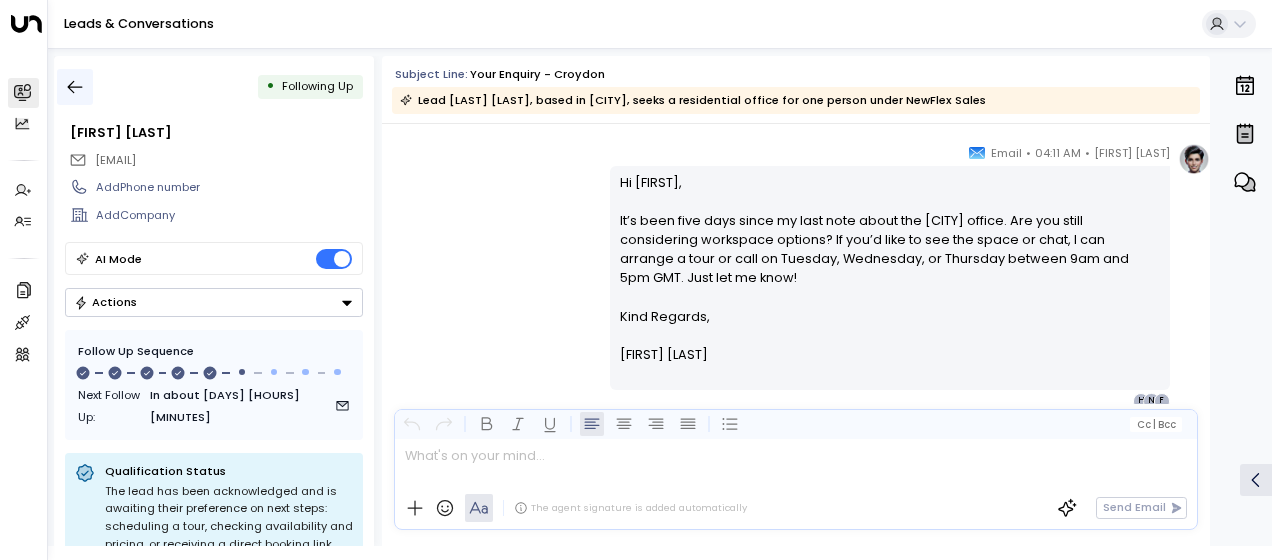 click at bounding box center (75, 87) 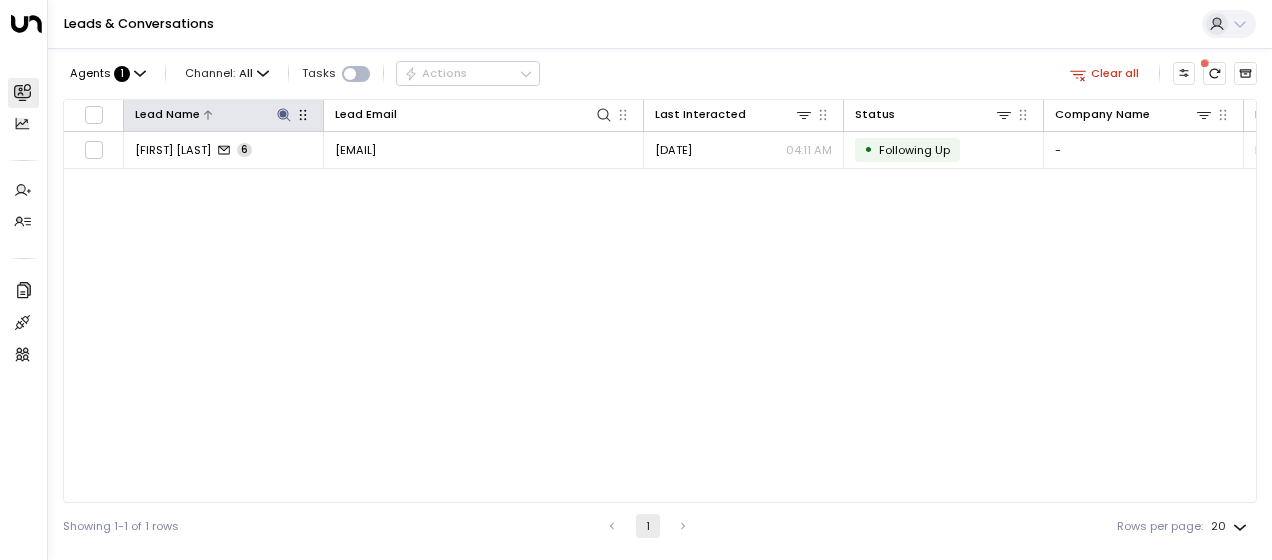 click at bounding box center (283, 114) 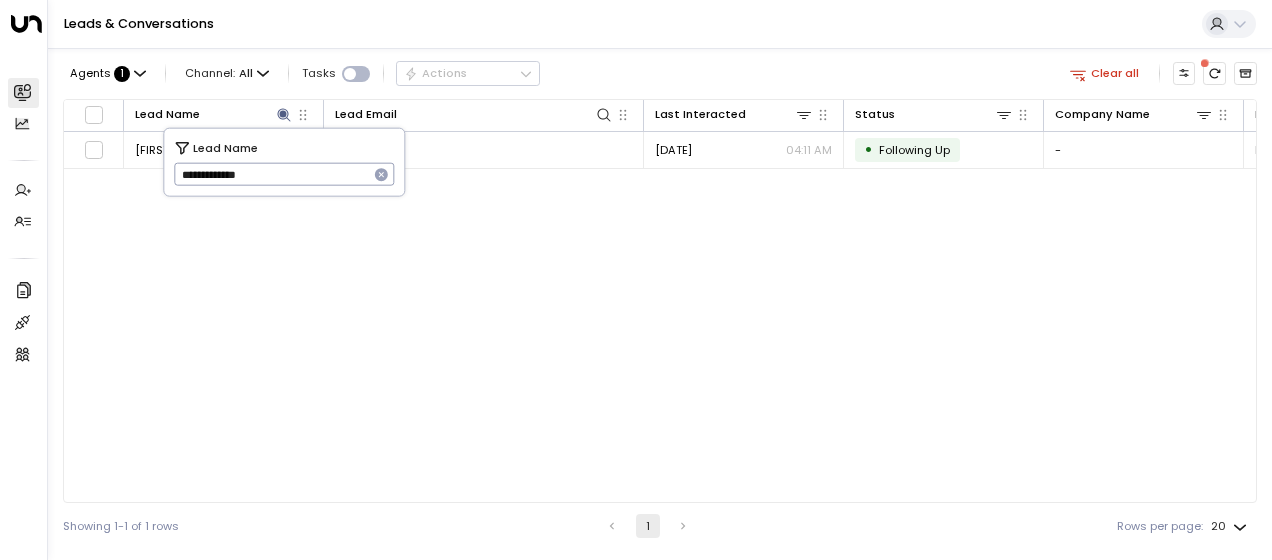 click on "**********" at bounding box center (271, 174) 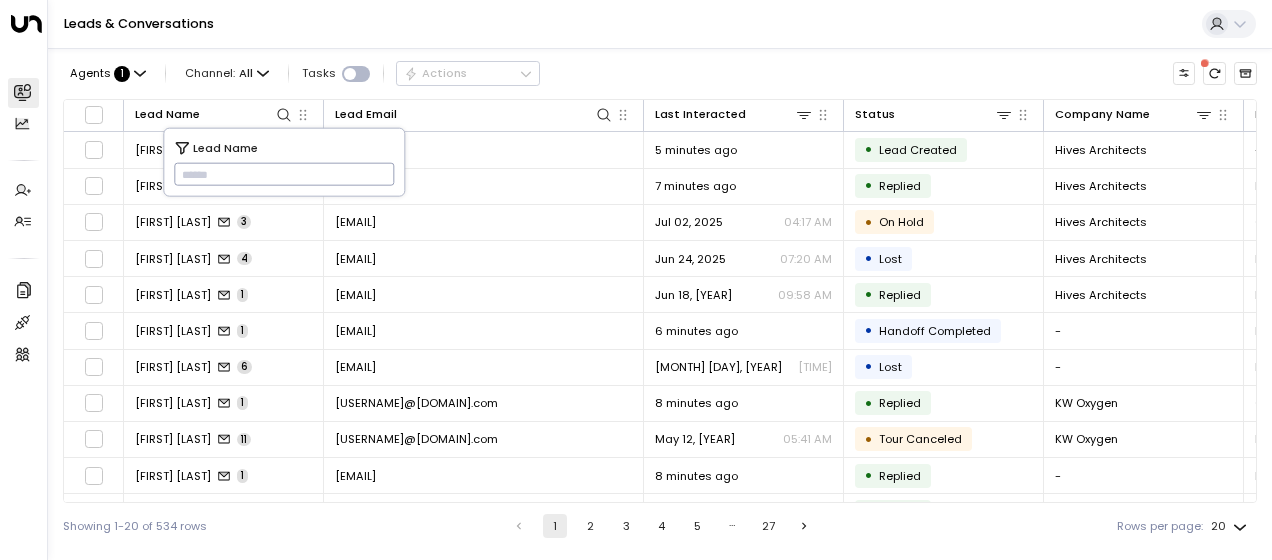 click at bounding box center [284, 174] 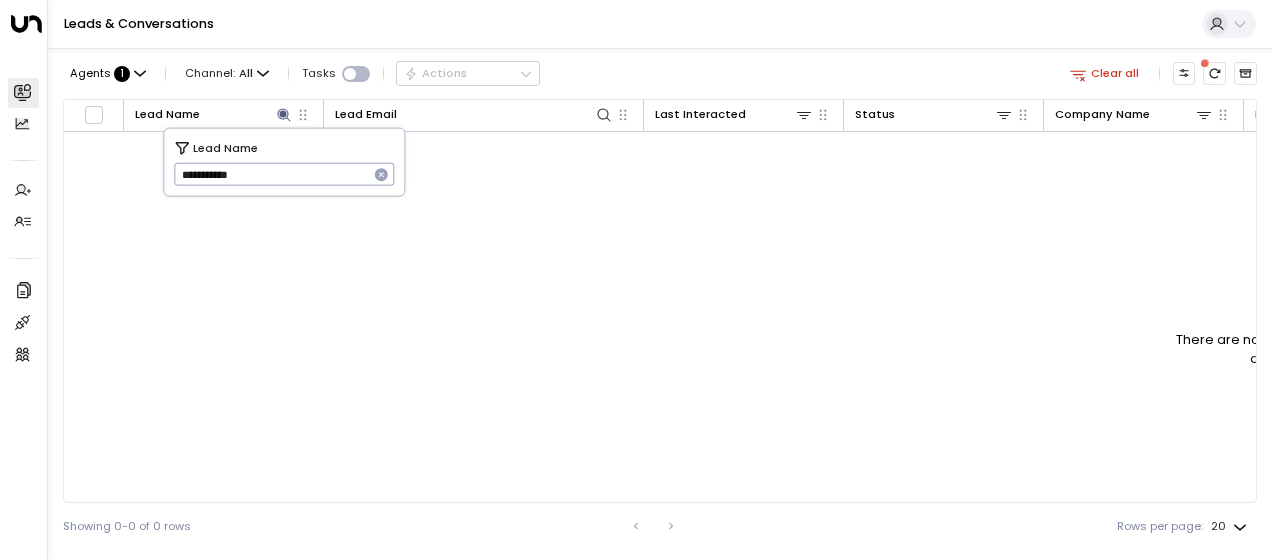 type on "**********" 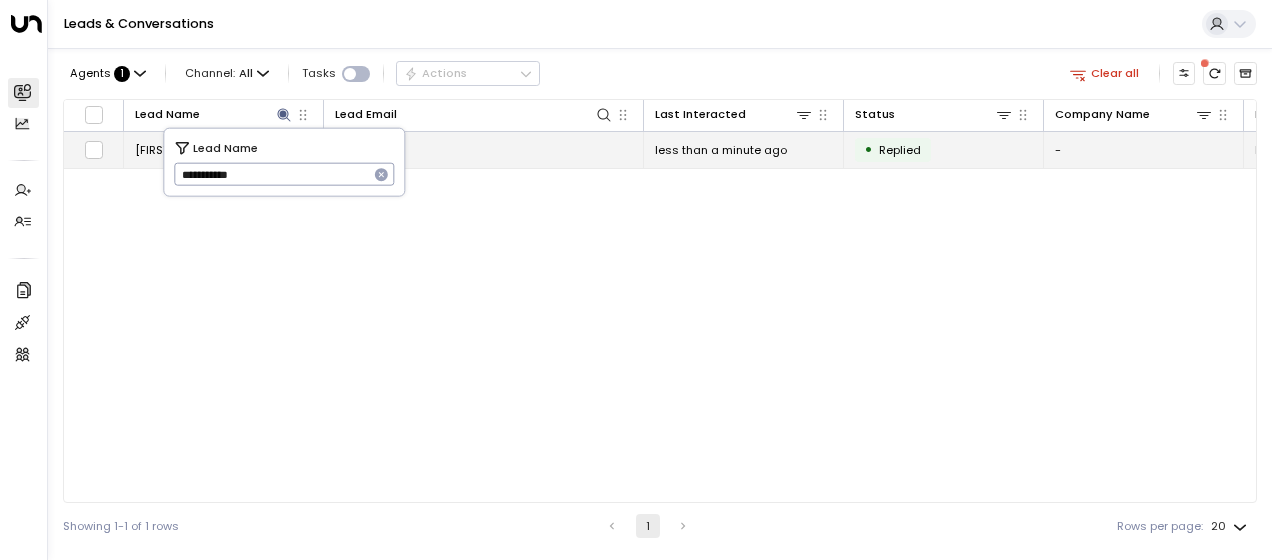 click on "[EMAIL]" at bounding box center [355, 150] 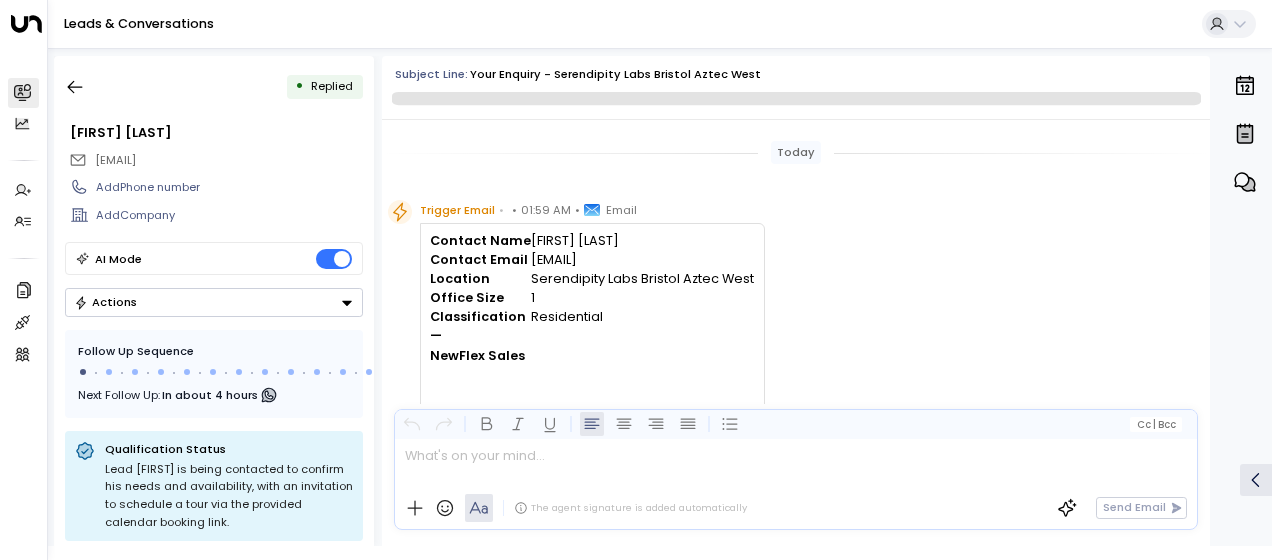 scroll, scrollTop: 388, scrollLeft: 0, axis: vertical 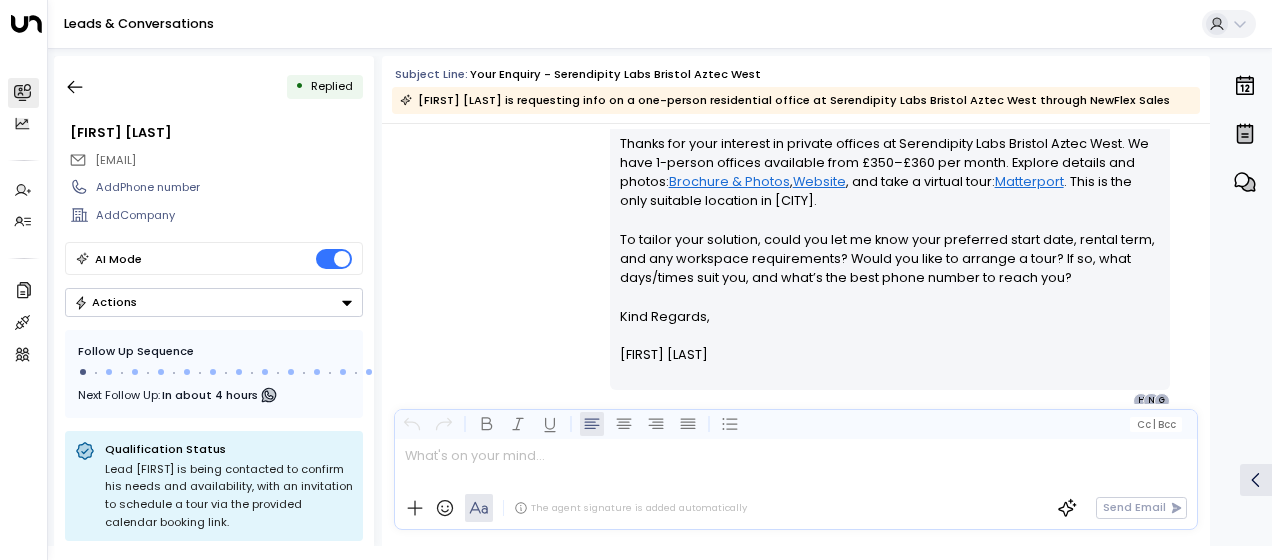 click on "[FIRST] [LAST] • [TIME] • Email Hi [FIRST], Thanks for your interest in private offices at [LOCATION] [CITY]. We have 1-person offices available from £350–£360 per month. Explore details and photos: Brochure & Photos , Website , and take a virtual tour: Matterport . This is the only suitable location in [CITY]. To tailor your solution, could you let me know your preferred start date, rental term, and any workspace requirements? Would you like to arrange a tour? If so, what days/times suit you, and what’s the best phone number to reach you? Kind Regards, [FIRST] [LAST] ________________________________________________________________________________________________________________________________________________________________________________________________________uniti_thread_id_287dfd9f-aabe-4a99-a63a-22c6f6cc2a63 G N H" at bounding box center (796, 237) 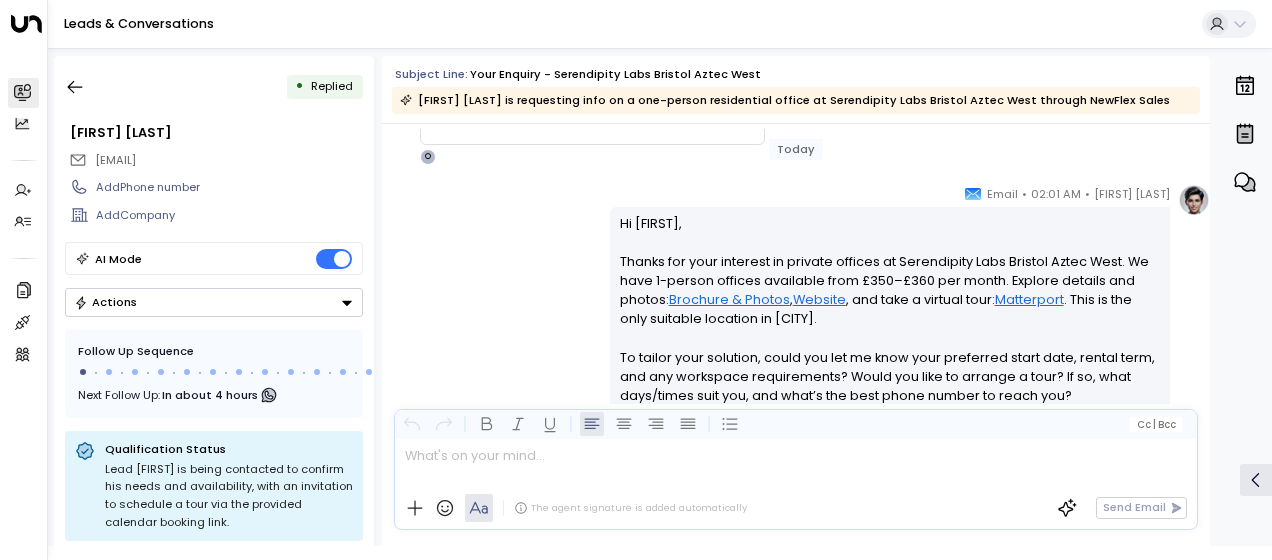 scroll, scrollTop: 268, scrollLeft: 0, axis: vertical 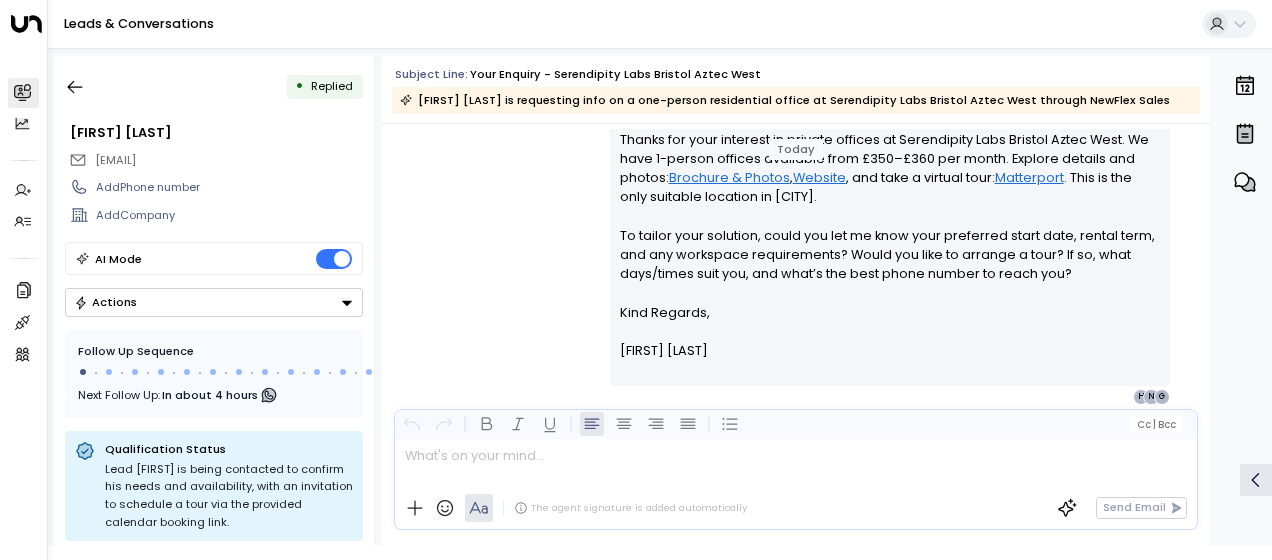drag, startPoint x: 615, startPoint y: 222, endPoint x: 722, endPoint y: 397, distance: 205.11948 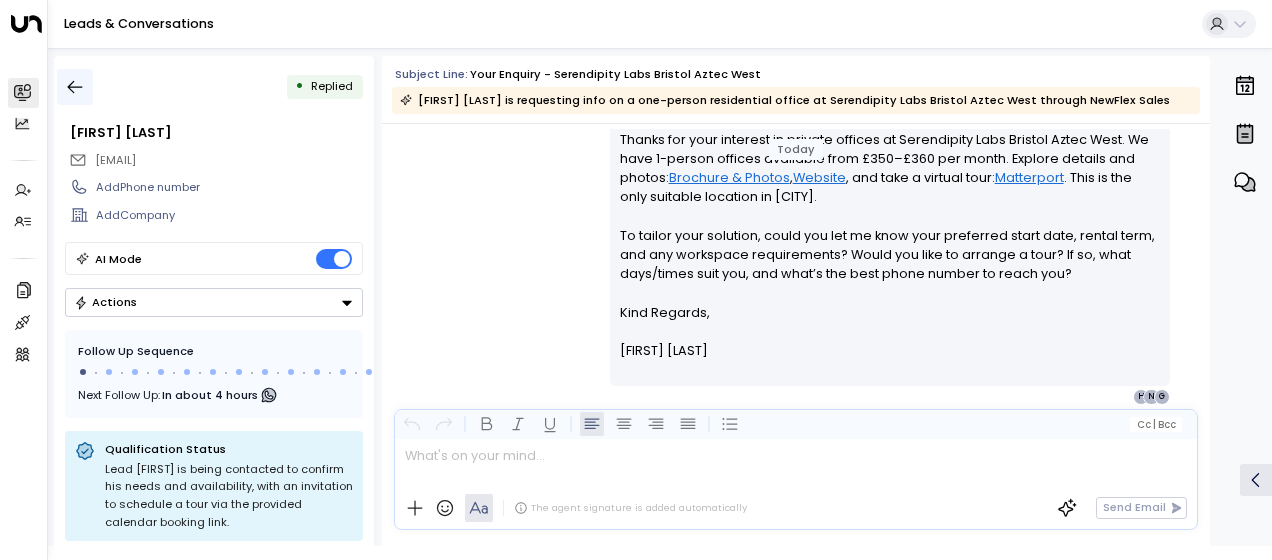 click at bounding box center [75, 87] 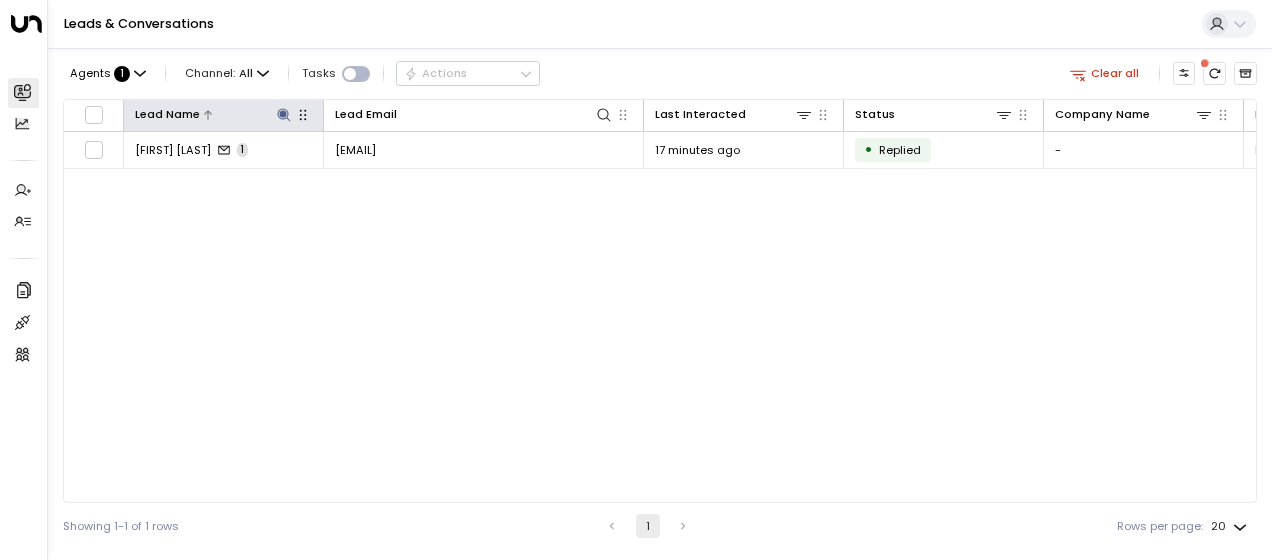 click at bounding box center [283, 114] 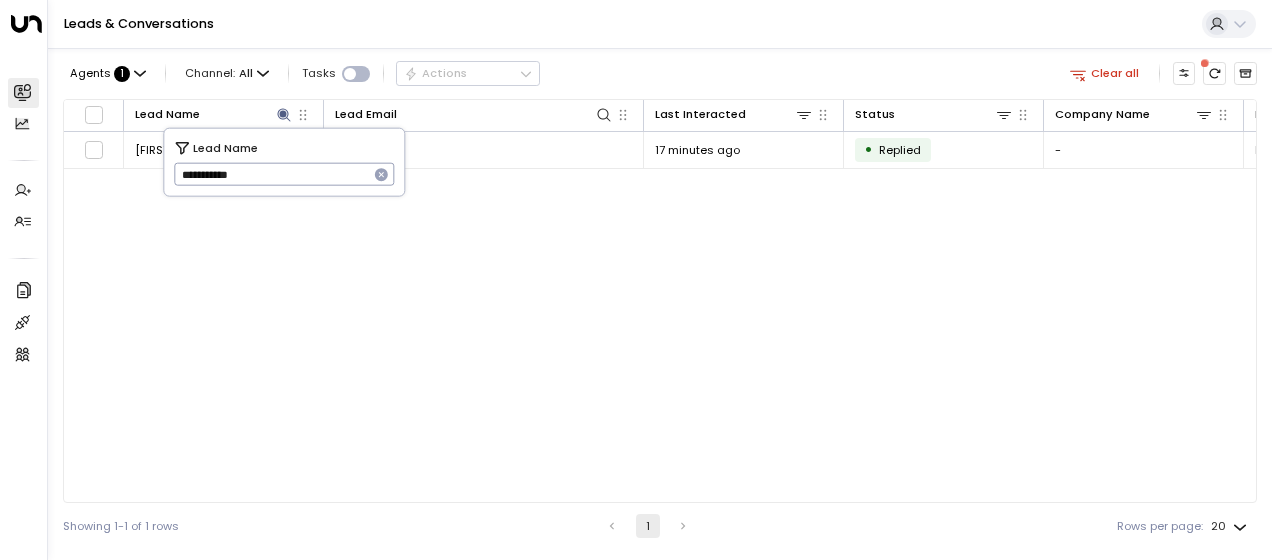 click on "**********" at bounding box center (271, 174) 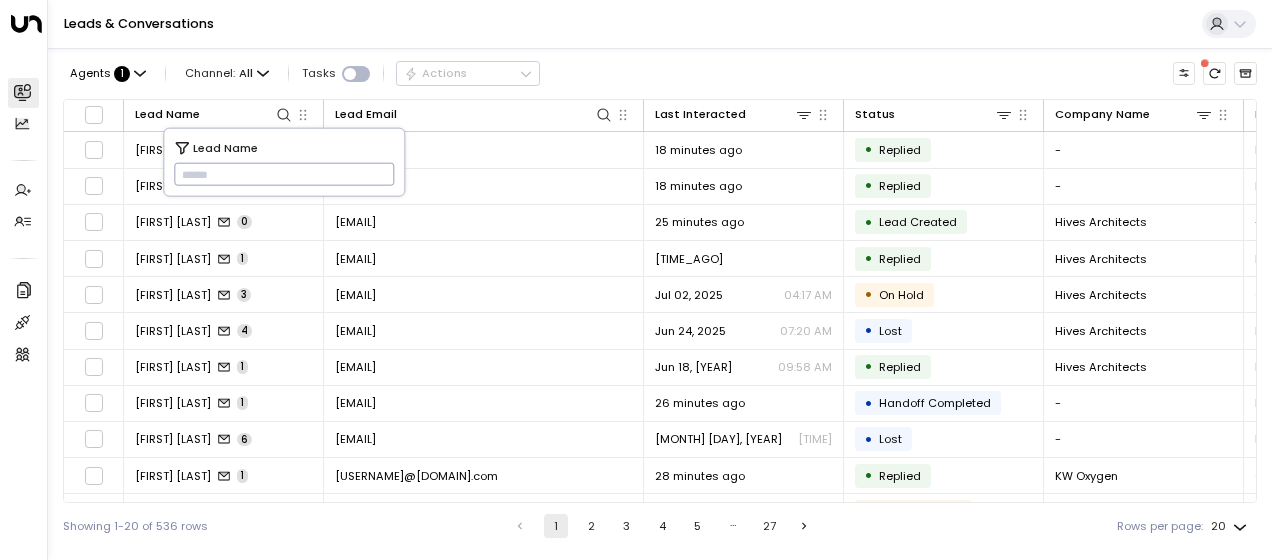 click at bounding box center (284, 174) 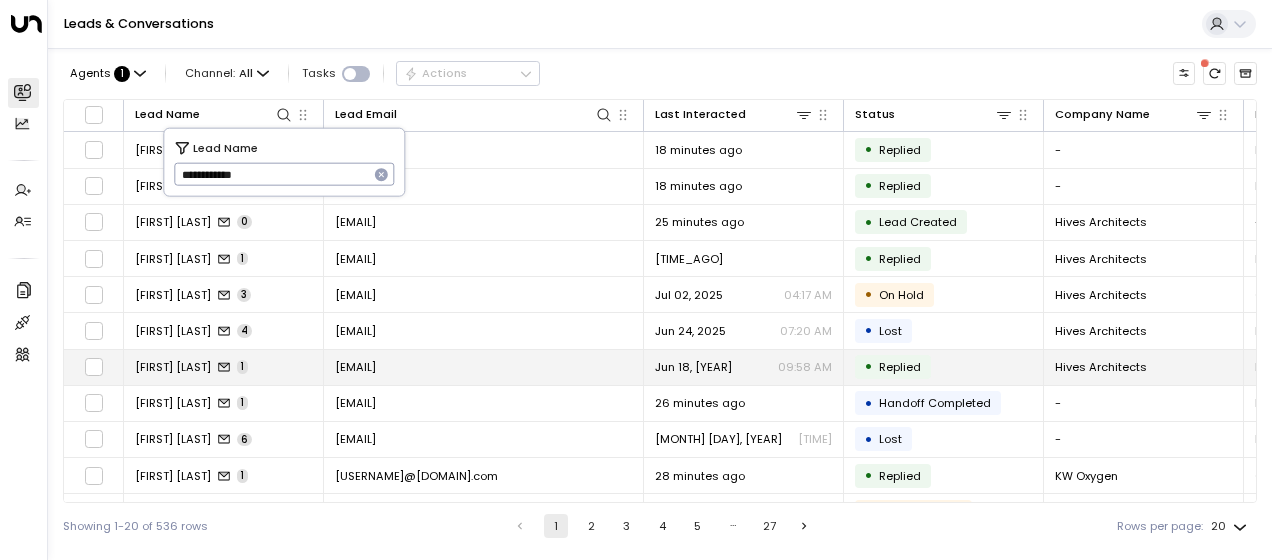 type on "**********" 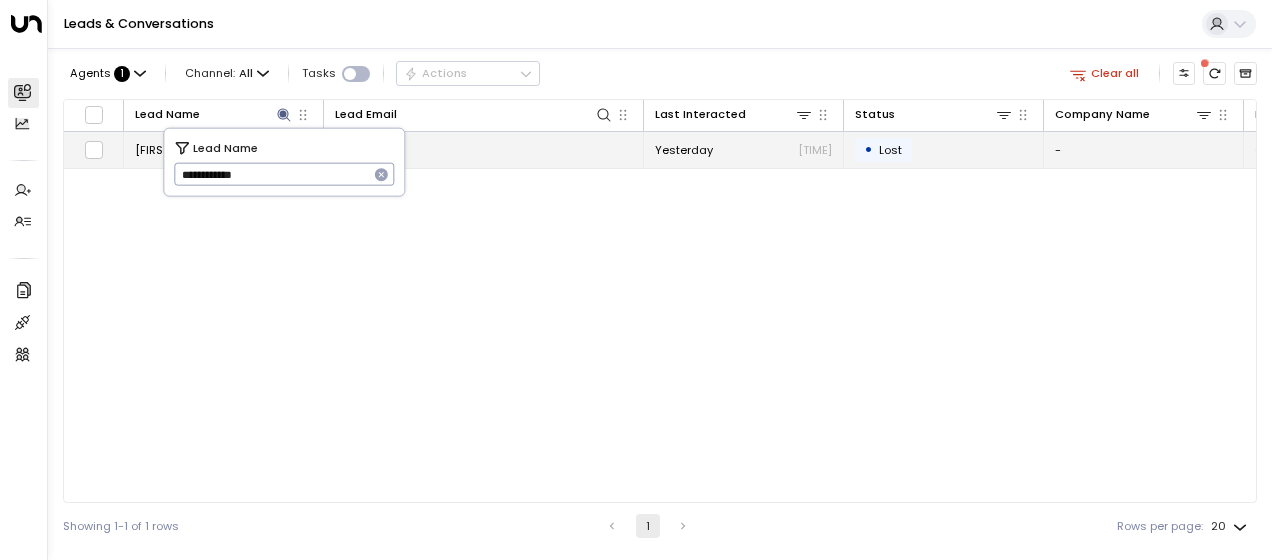 click on "[EMAIL]" at bounding box center (355, 150) 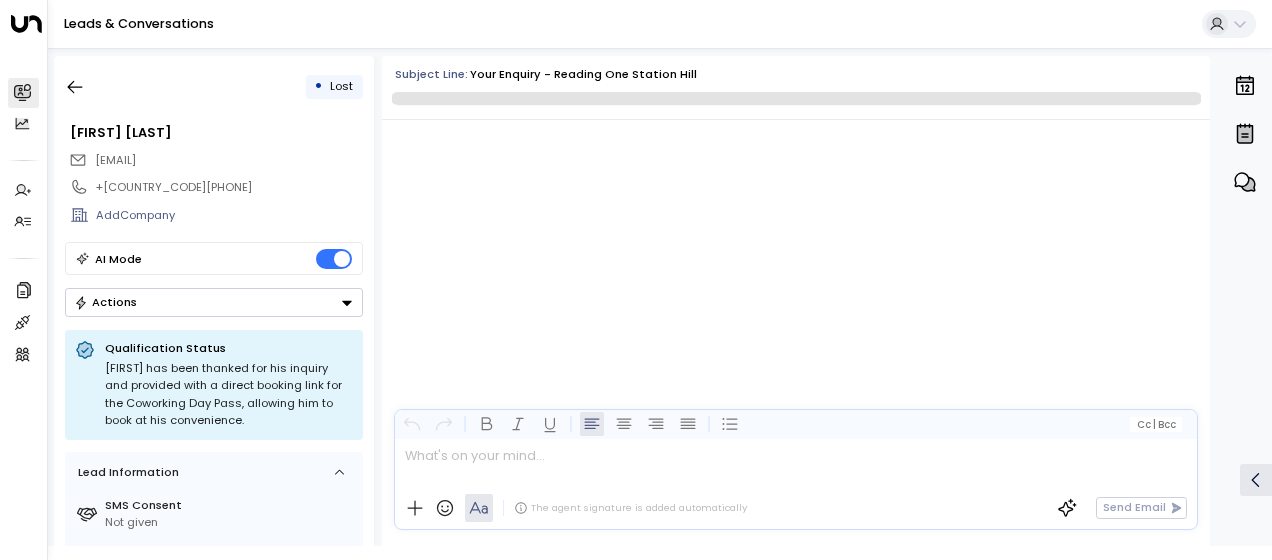 scroll, scrollTop: 2956, scrollLeft: 0, axis: vertical 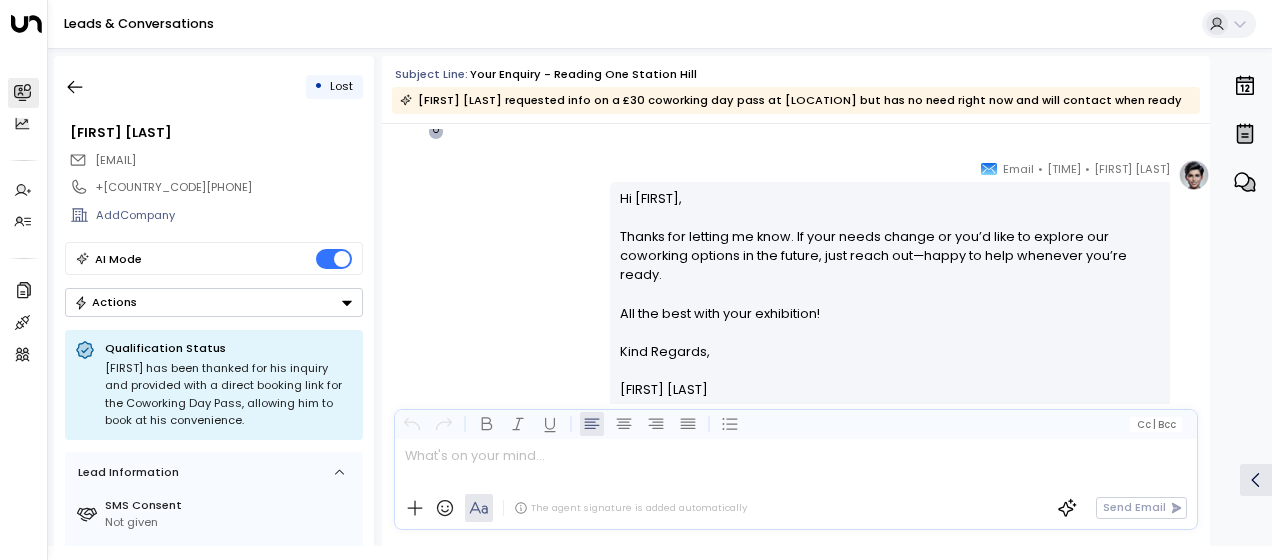 click on "Hi [FIRST], Thanks for letting me know. If your needs change or you’d like to explore our coworking options in the future, just reach out—happy to help whenever you’re ready. All the best with your exhibition! Kind Regards, [FIRST] [LAST] ________________________________________________________________________________________________________________________________________________________________________________________________________uniti_thread_id_25e483af-1d10-4d2d-bed4-1e431c6babd7 M N H" at bounding box center [796, 302] 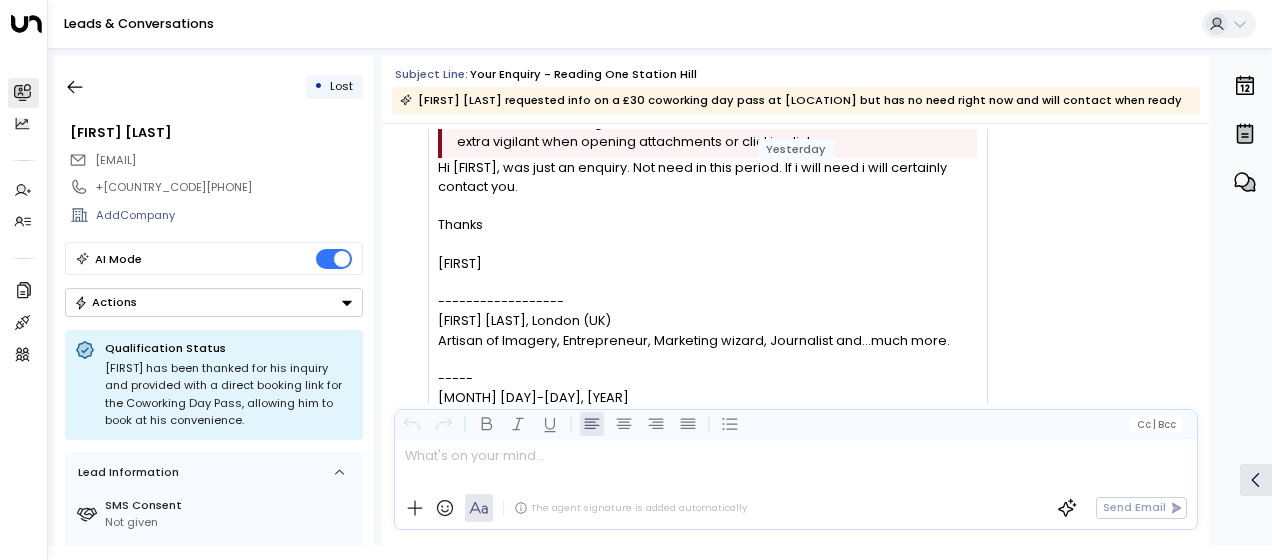 scroll, scrollTop: 2276, scrollLeft: 0, axis: vertical 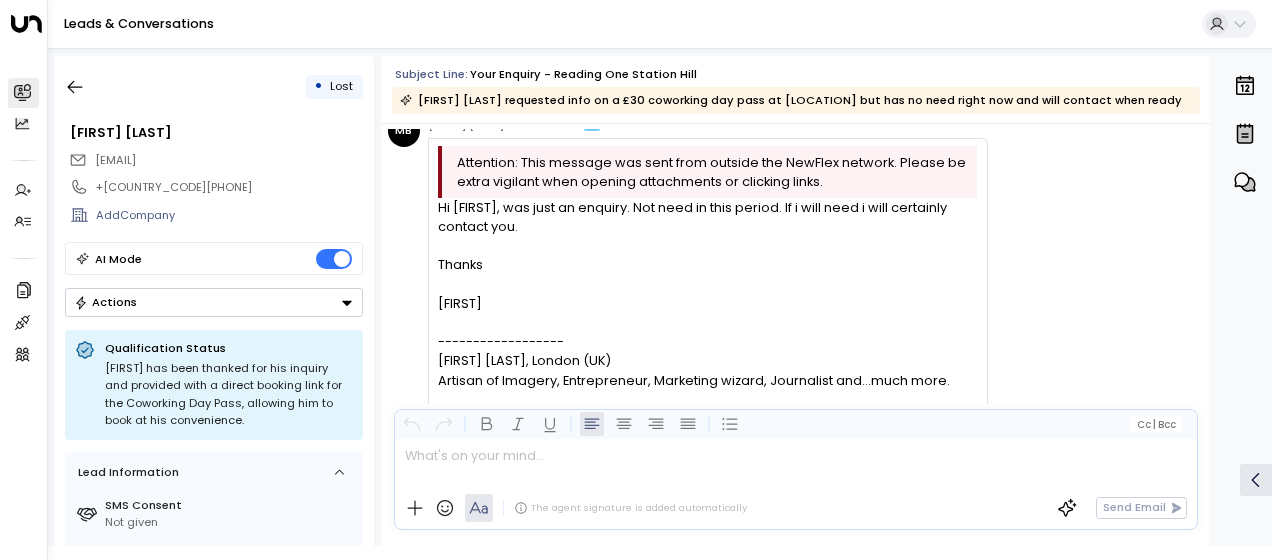 drag, startPoint x: 439, startPoint y: 224, endPoint x: 497, endPoint y: 326, distance: 117.33712 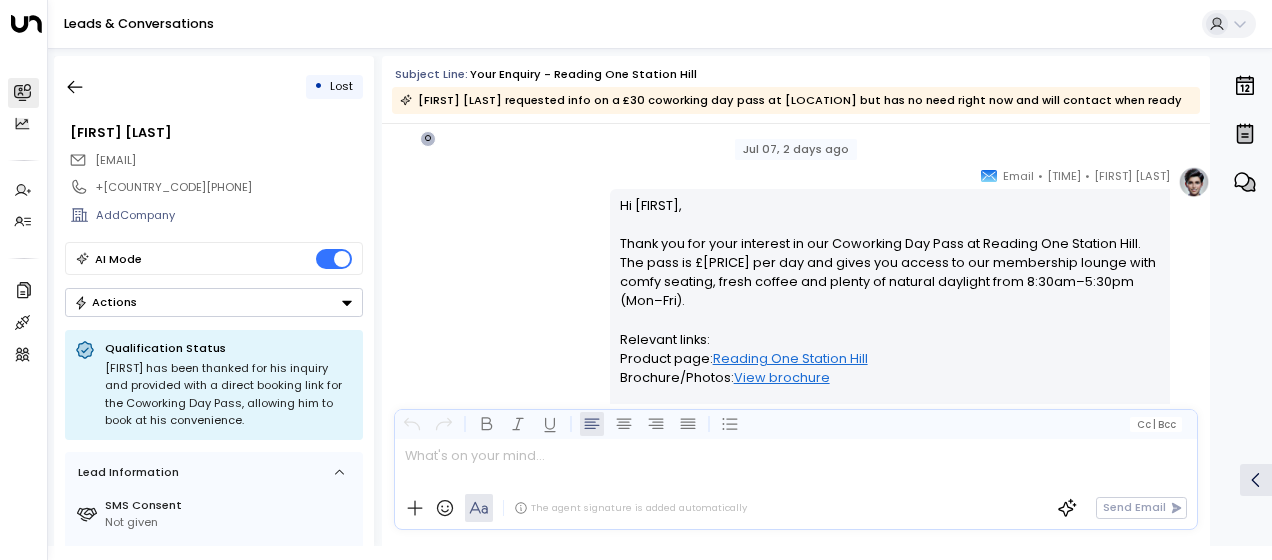 scroll, scrollTop: 248, scrollLeft: 0, axis: vertical 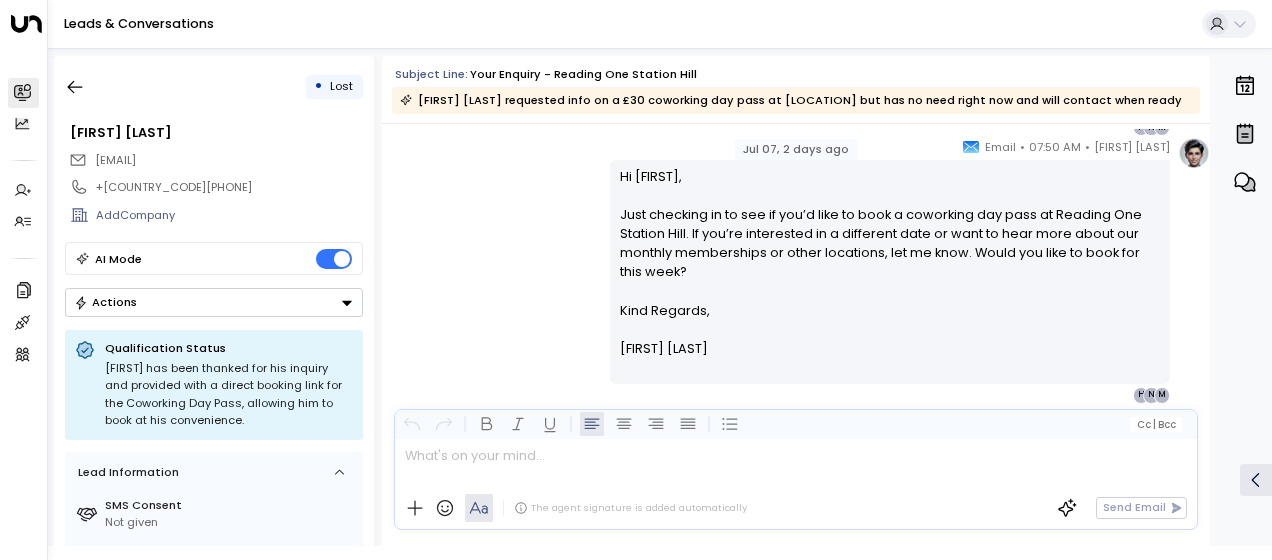 drag, startPoint x: 614, startPoint y: 259, endPoint x: 695, endPoint y: 364, distance: 132.61221 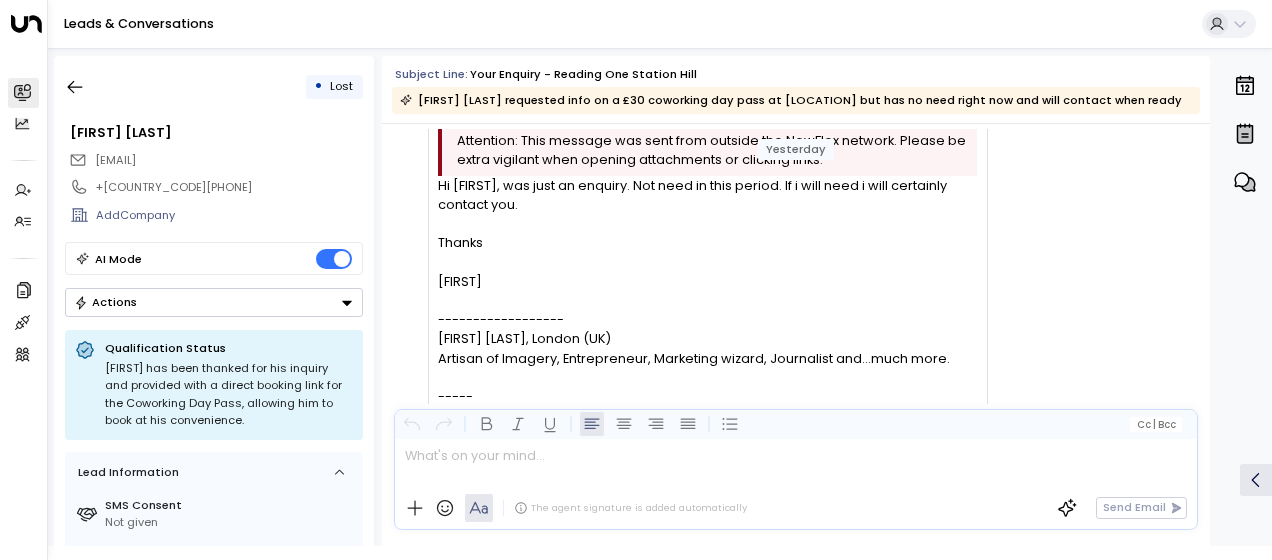 scroll, scrollTop: 1832, scrollLeft: 0, axis: vertical 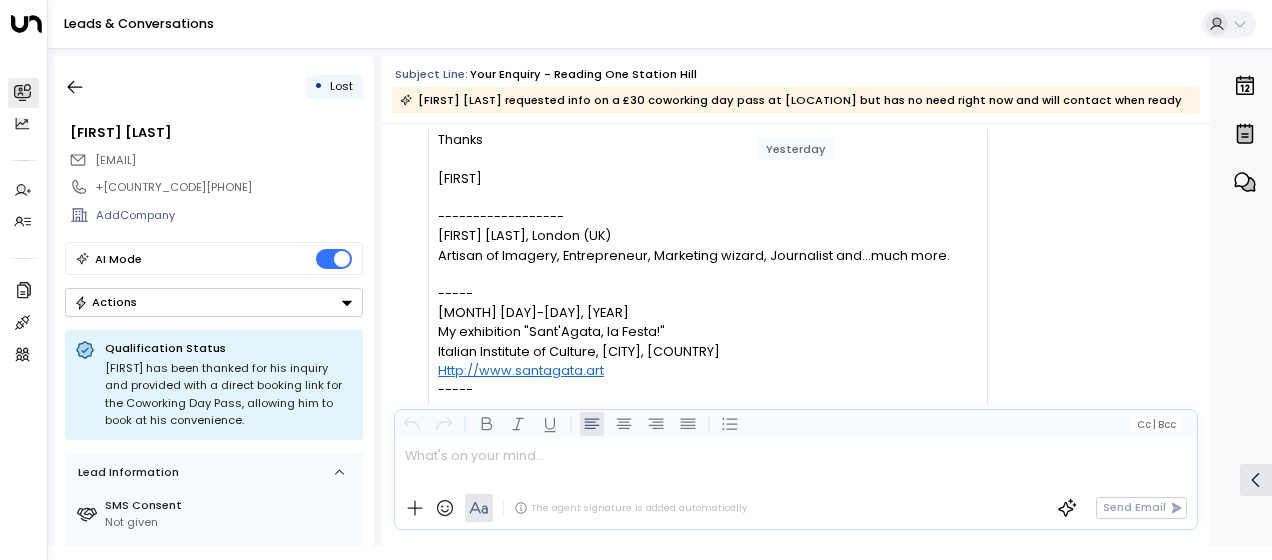 drag, startPoint x: 436, startPoint y: 197, endPoint x: 743, endPoint y: 382, distance: 358.4327 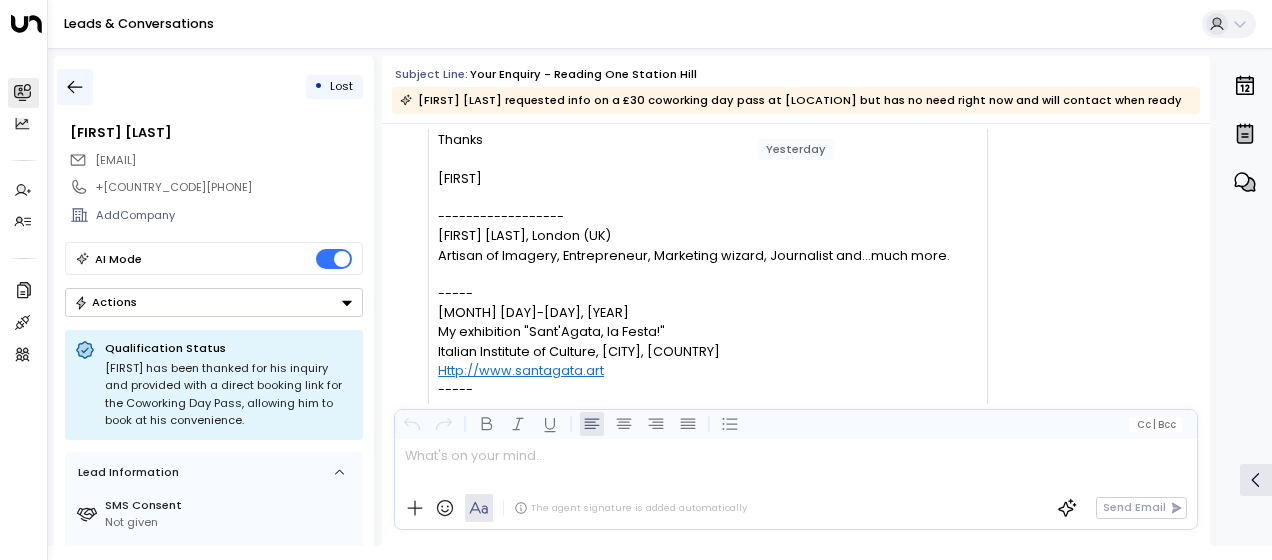 click at bounding box center [75, 87] 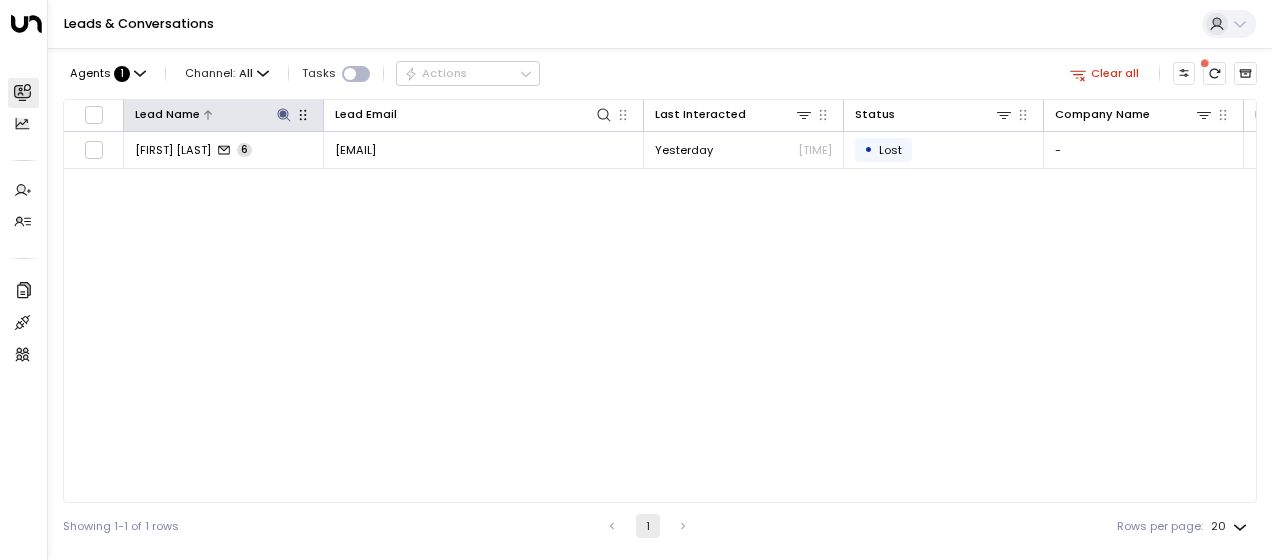 click at bounding box center (284, 115) 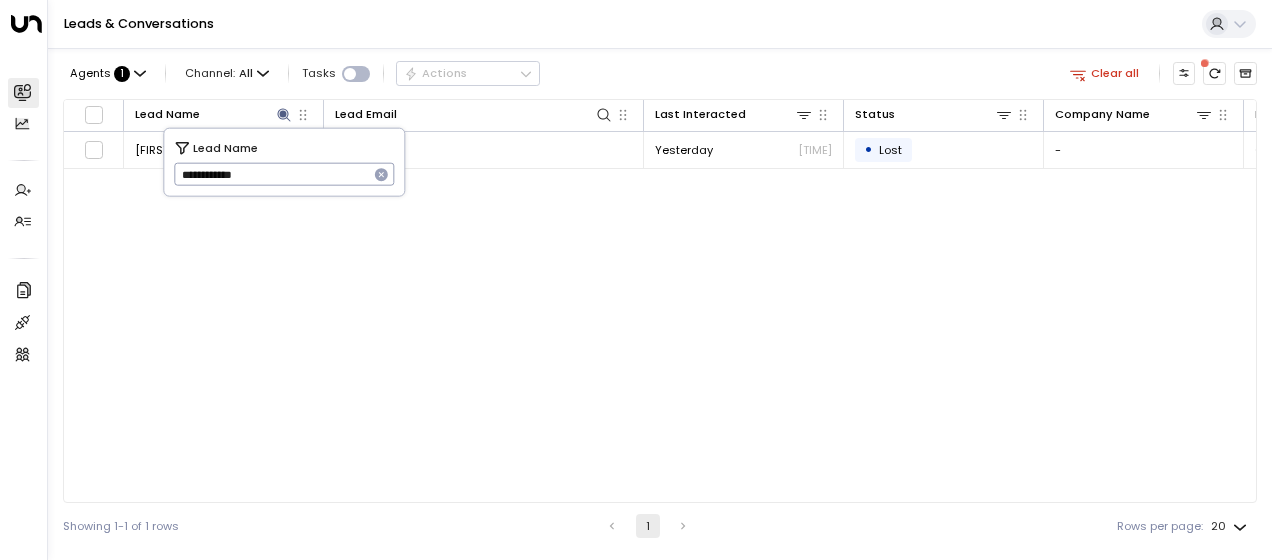 click on "**********" at bounding box center (271, 174) 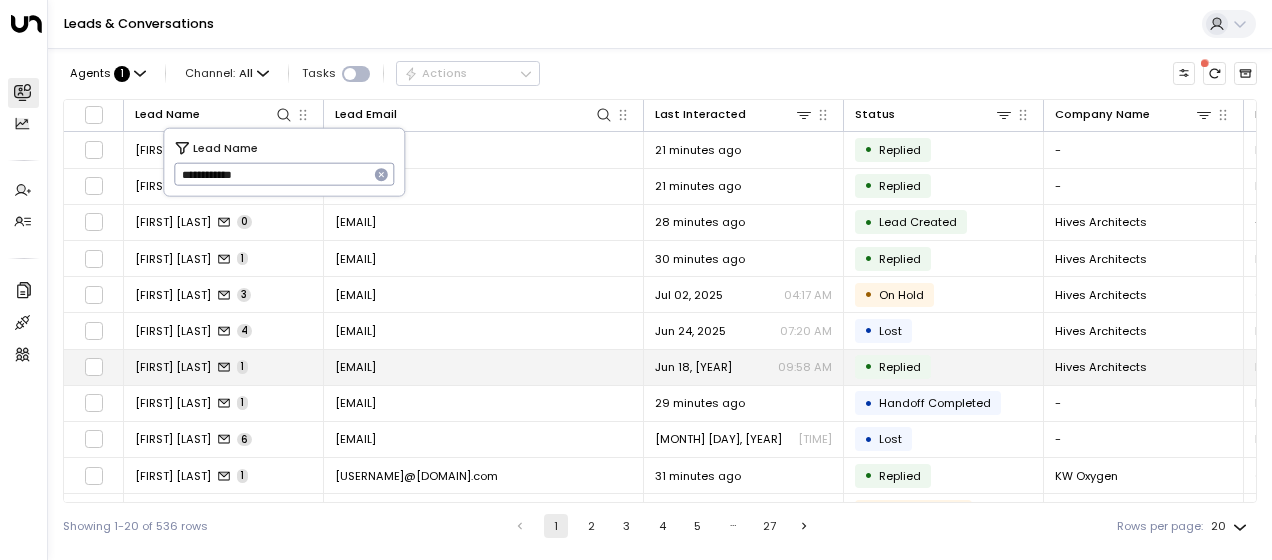 type on "**********" 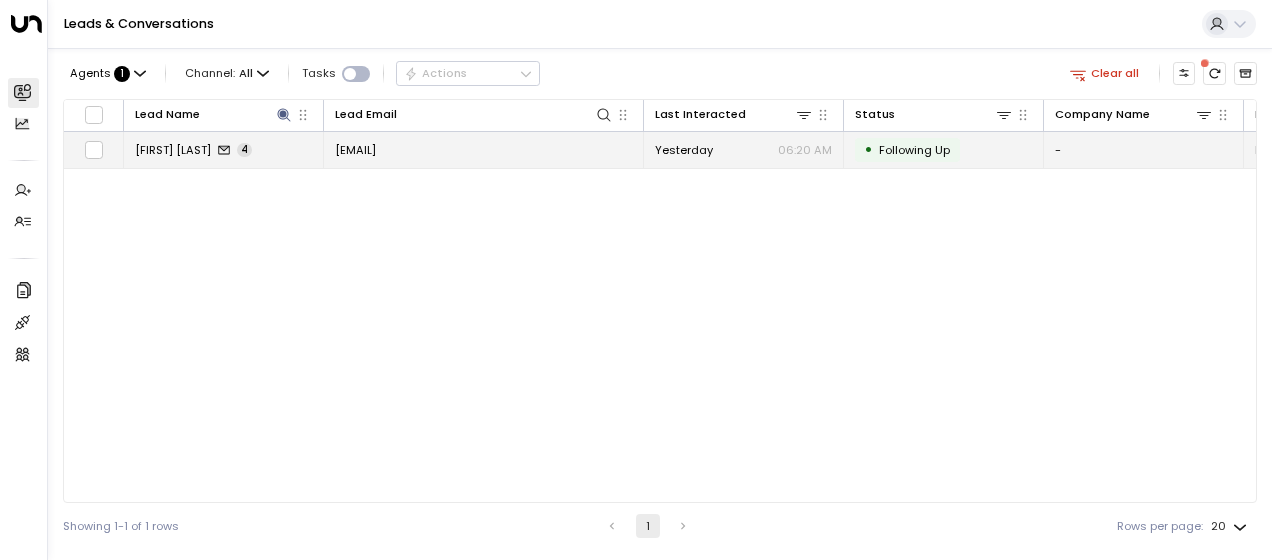 click on "[EMAIL]" at bounding box center (355, 150) 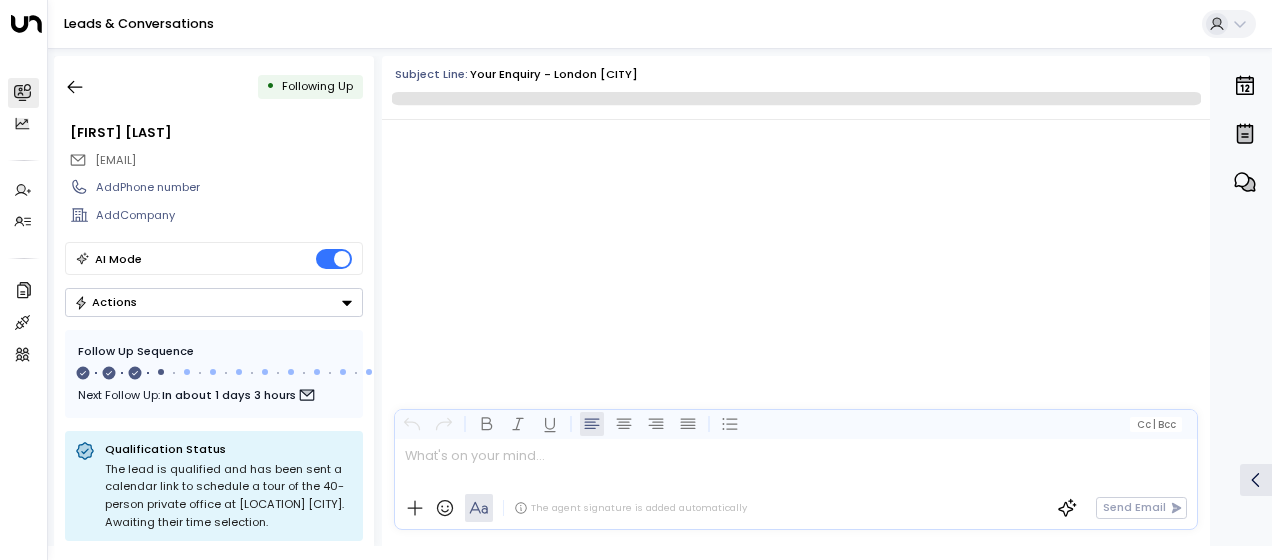 scroll, scrollTop: 1651, scrollLeft: 0, axis: vertical 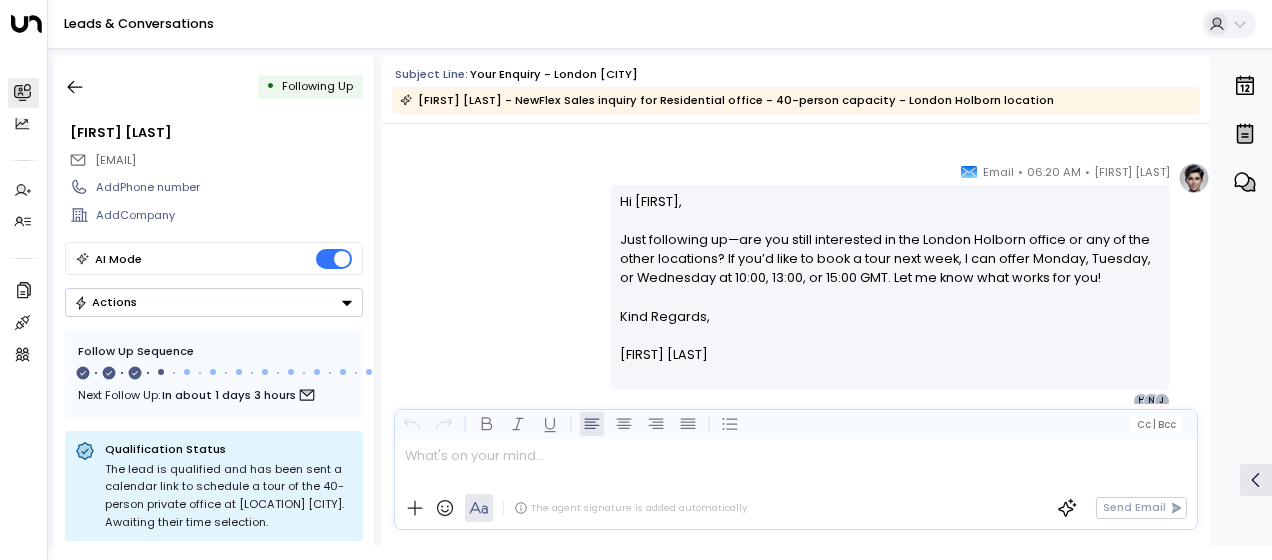 drag, startPoint x: 617, startPoint y: 194, endPoint x: 714, endPoint y: 352, distance: 185.39957 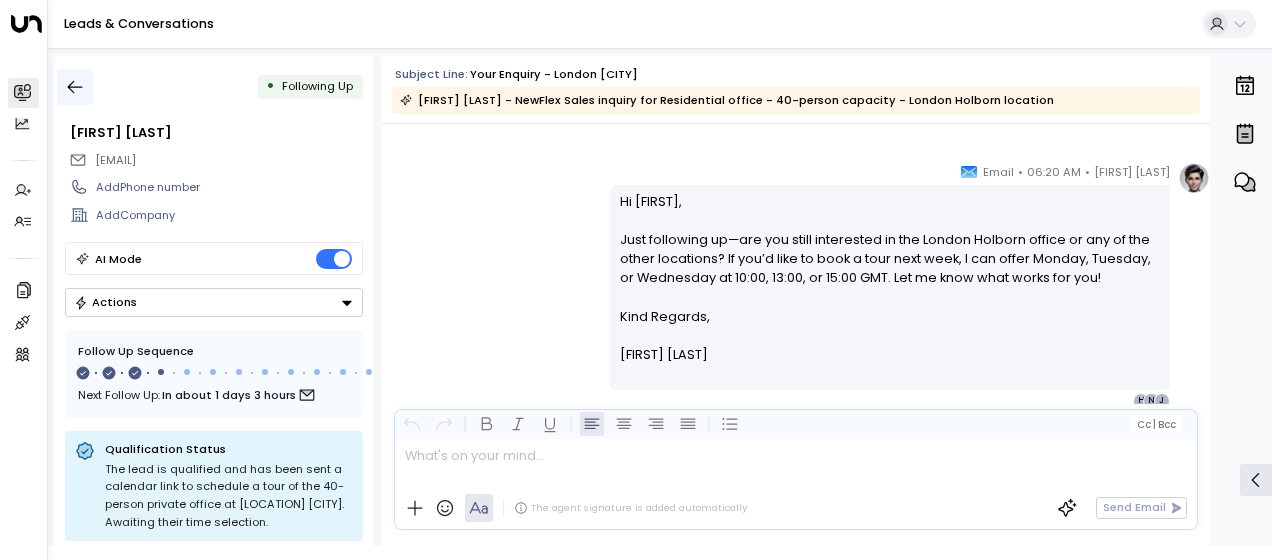 click at bounding box center [75, 87] 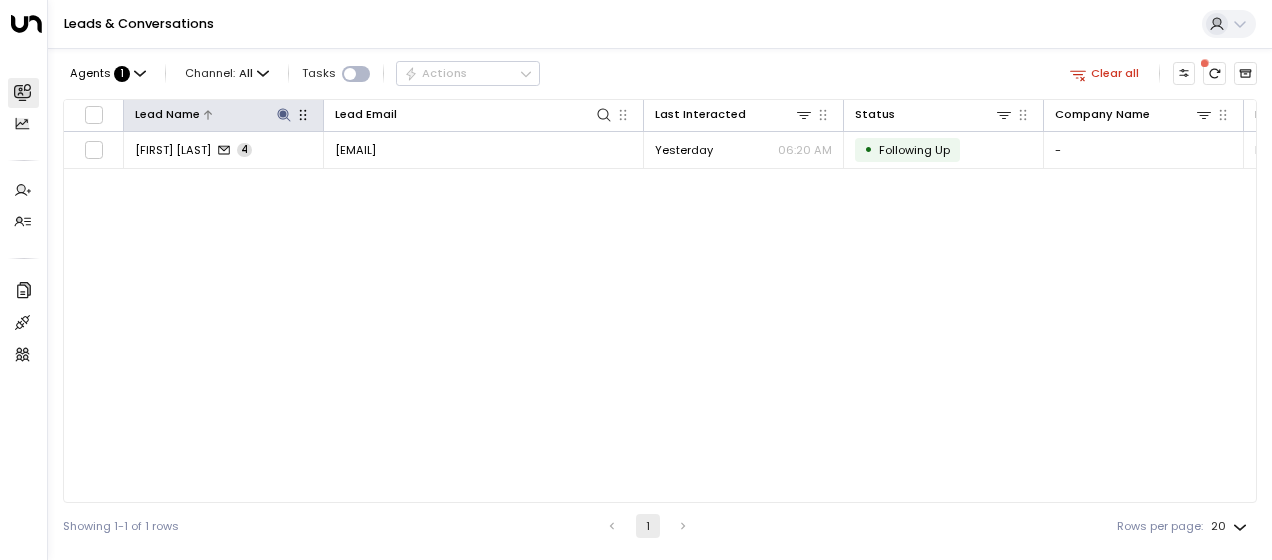 click at bounding box center [283, 114] 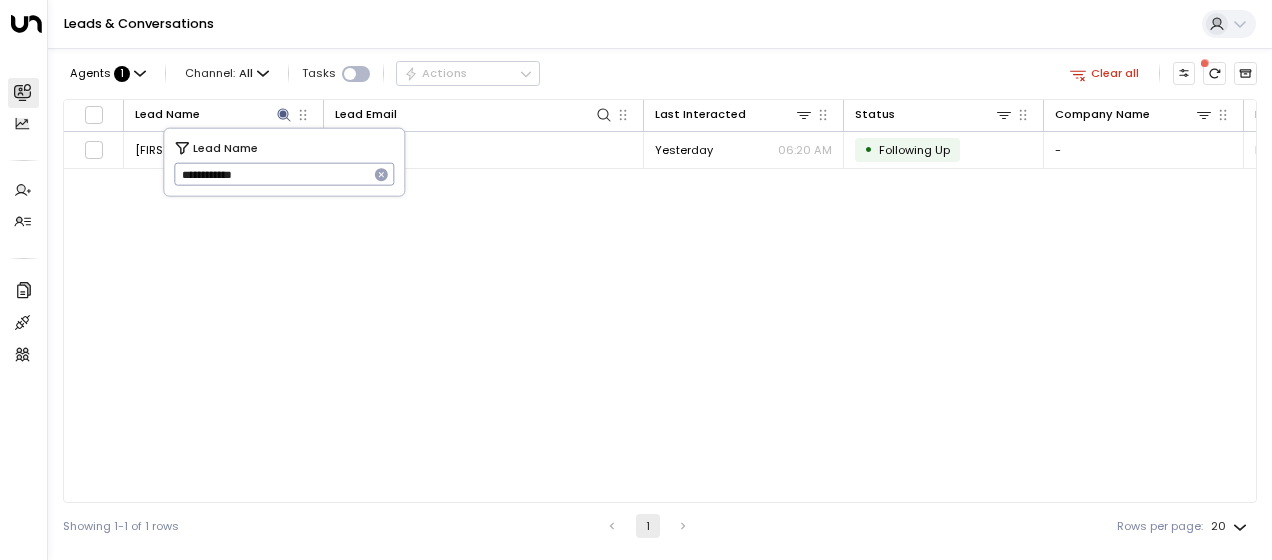click on "**********" at bounding box center [271, 174] 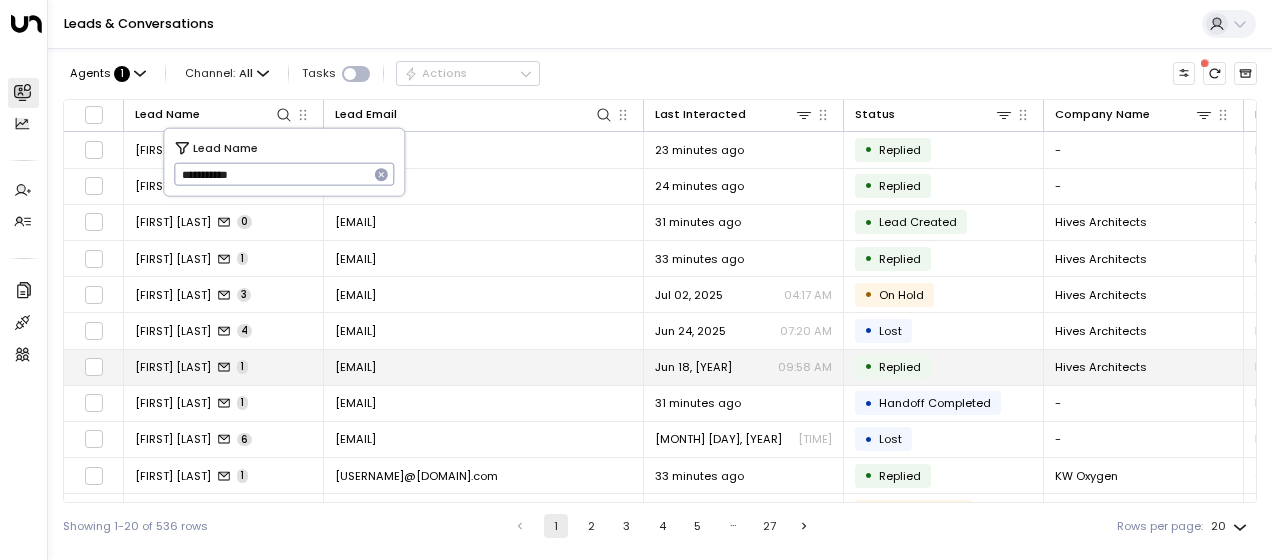 type on "**********" 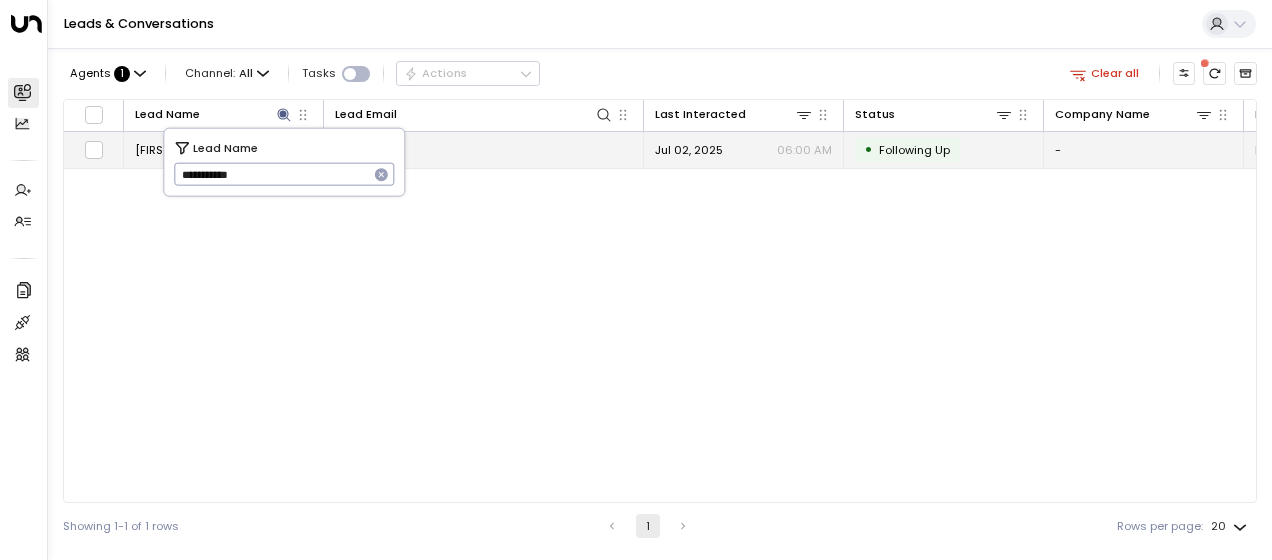 click on "[EMAIL]" at bounding box center (355, 150) 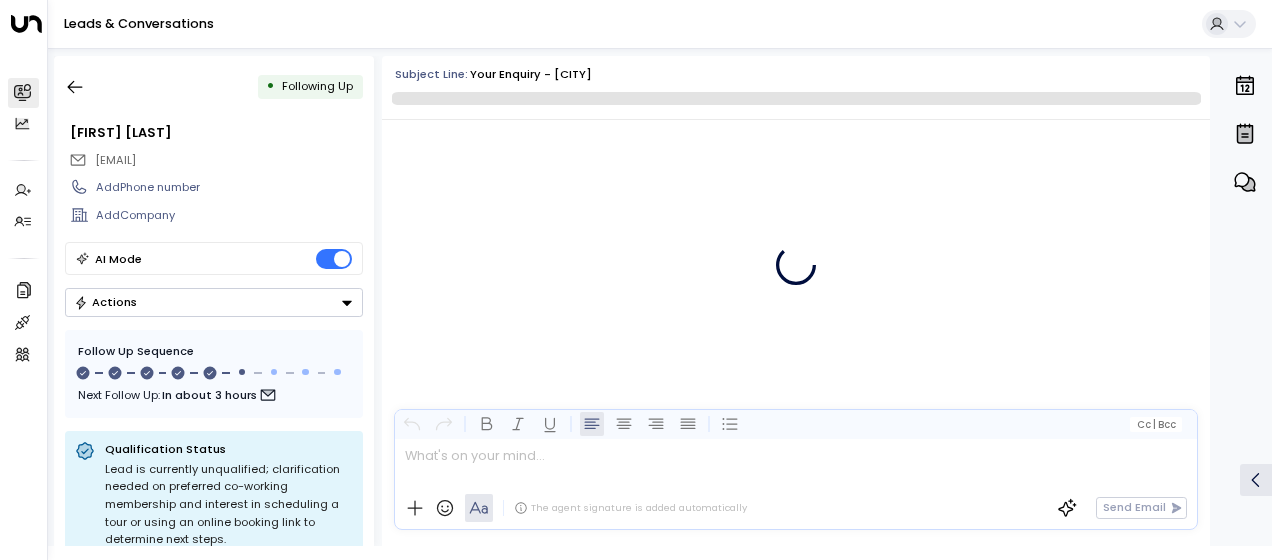 scroll, scrollTop: 3309, scrollLeft: 0, axis: vertical 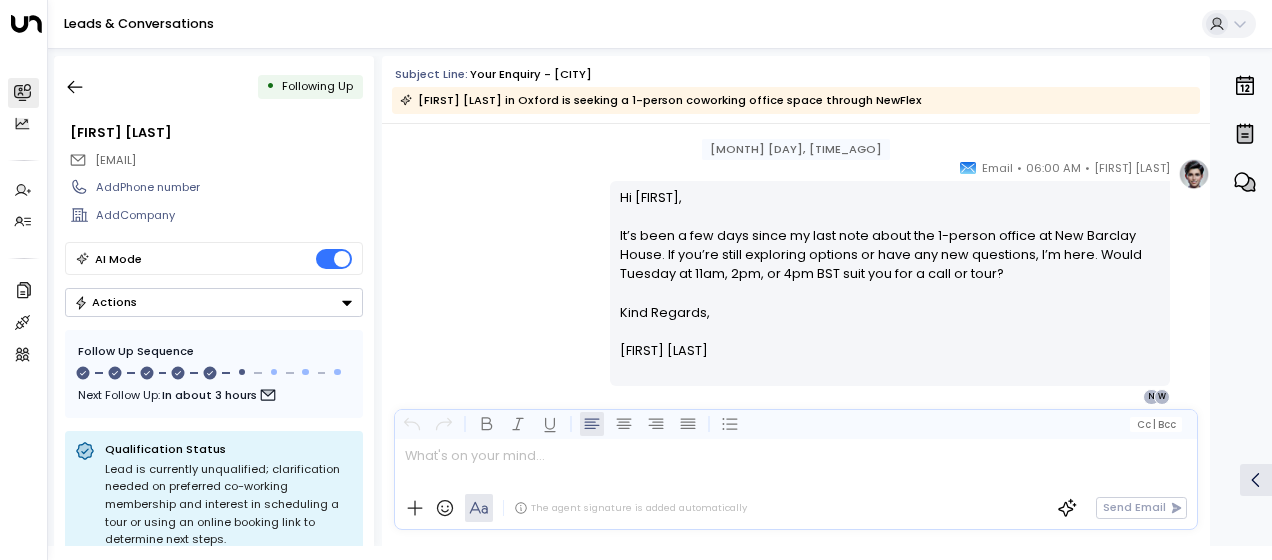 drag, startPoint x: 616, startPoint y: 288, endPoint x: 711, endPoint y: 394, distance: 142.34114 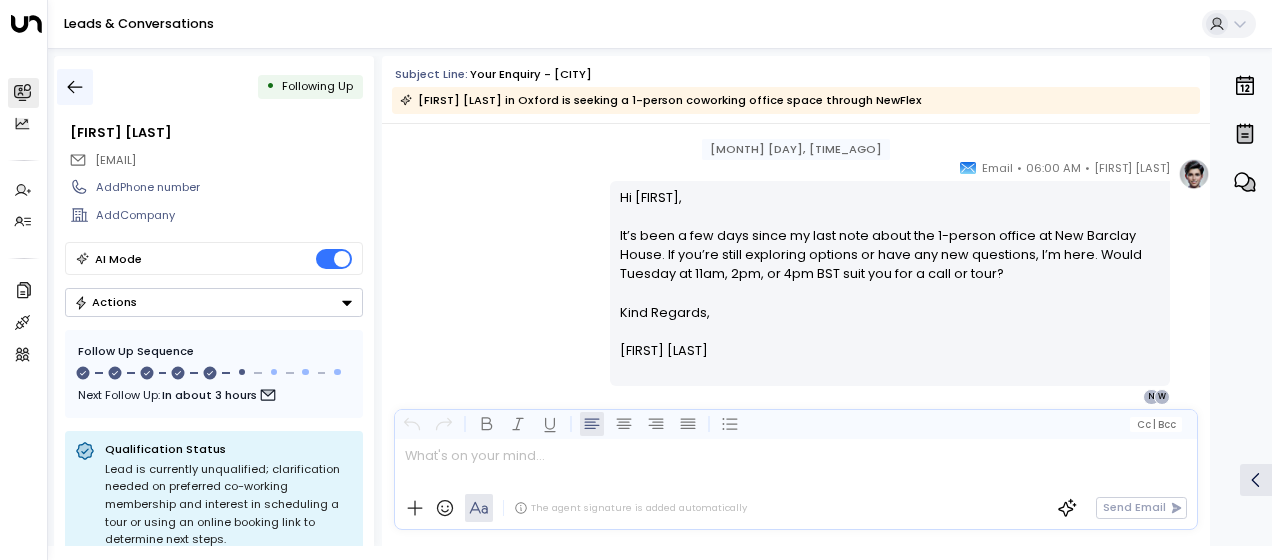 click at bounding box center [75, 87] 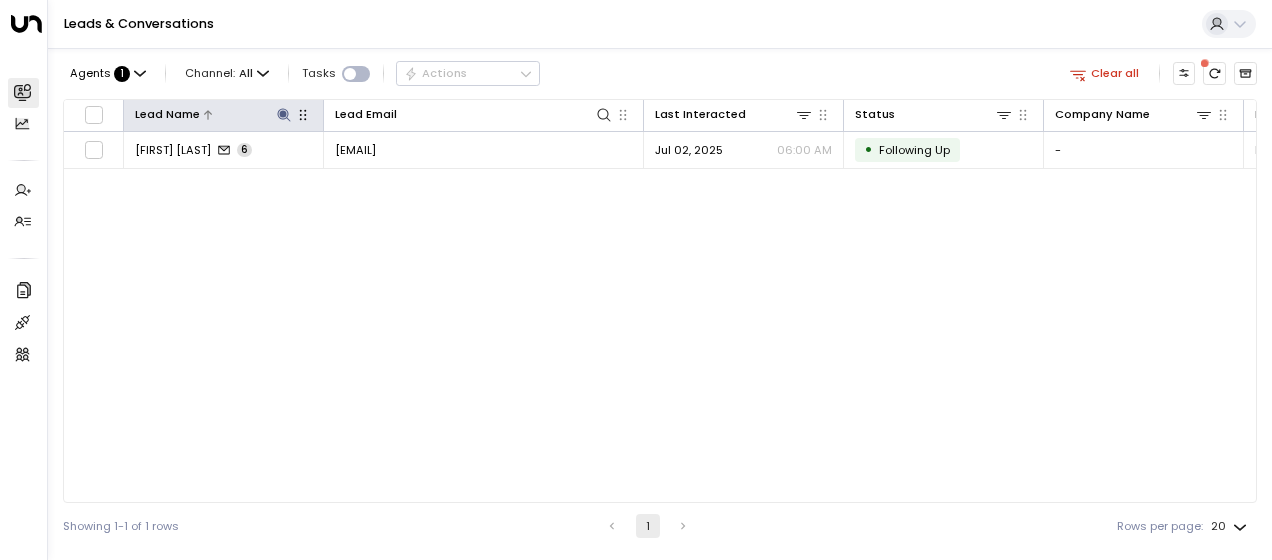 click at bounding box center [283, 114] 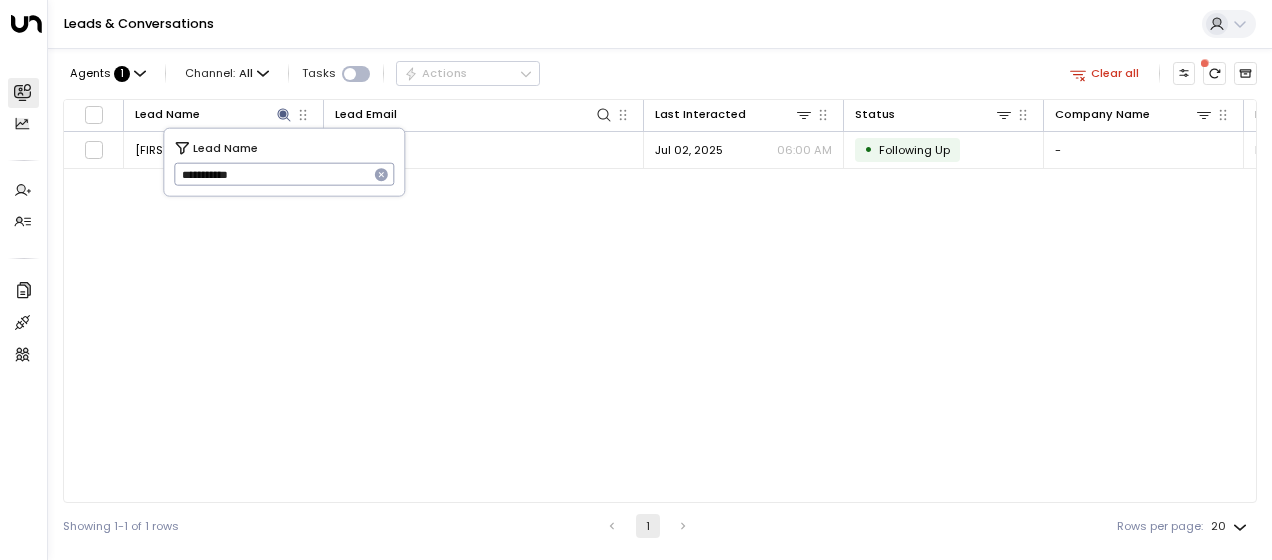 click on "**********" at bounding box center (271, 174) 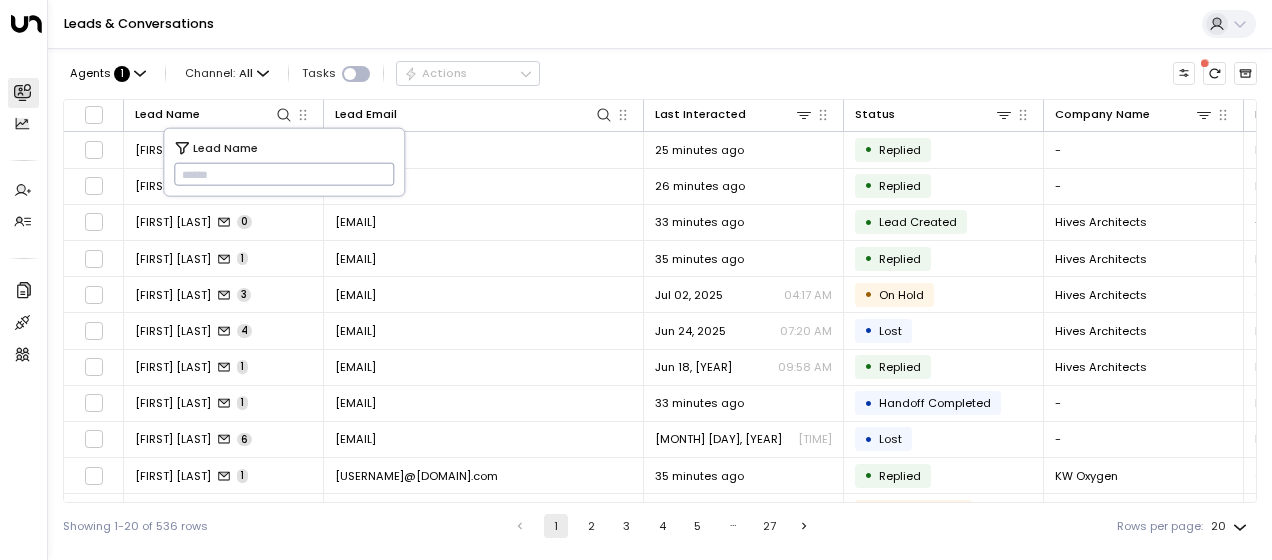 click at bounding box center (284, 174) 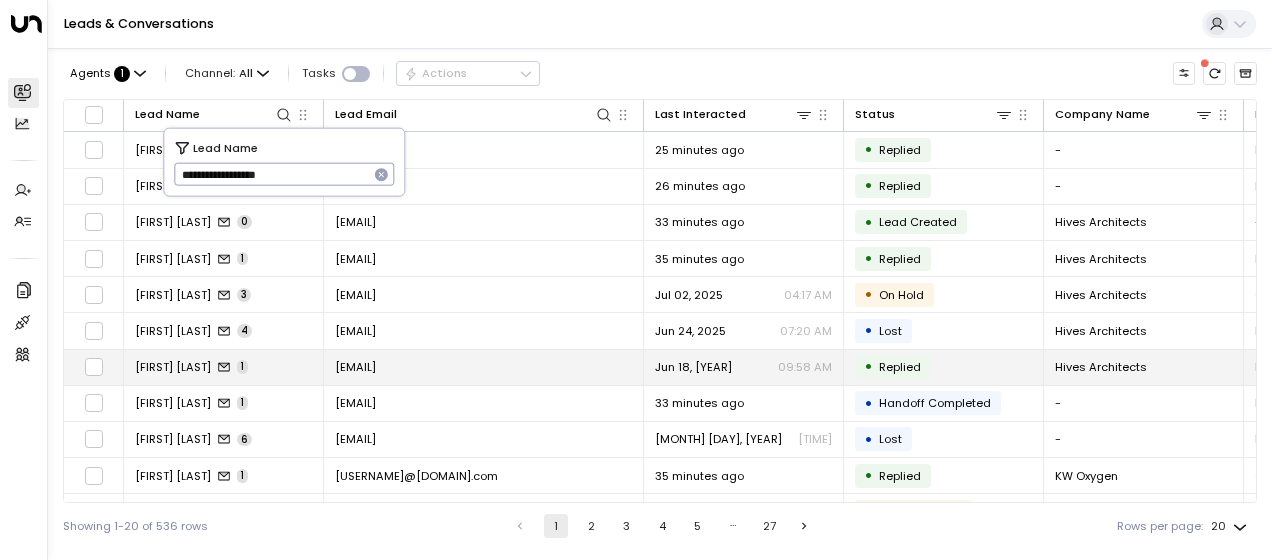 type on "**********" 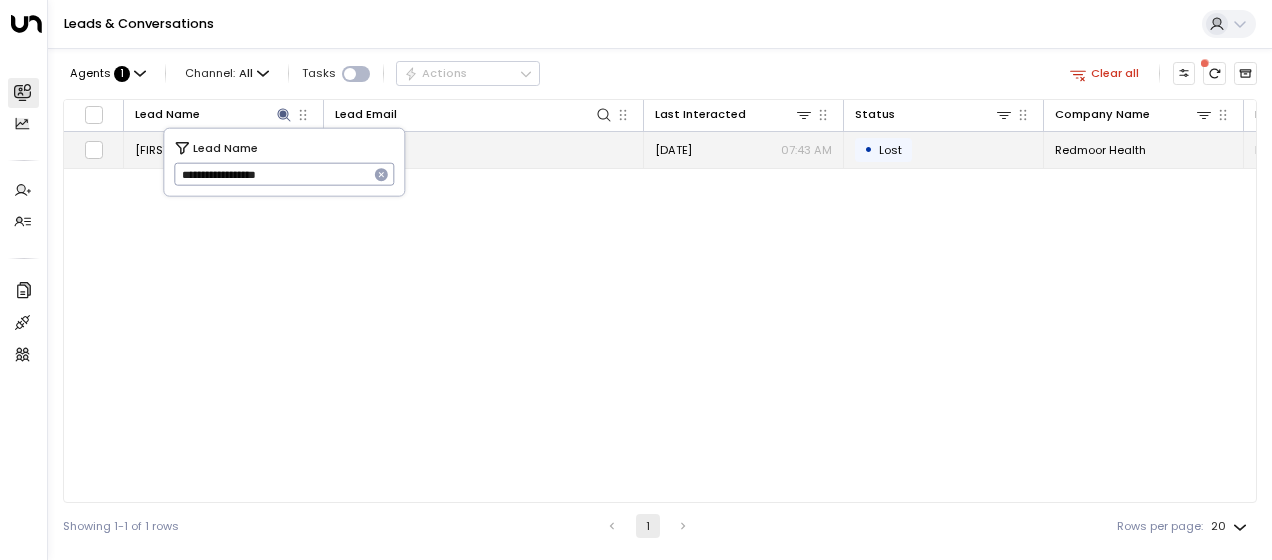 click on "[EMAIL]" at bounding box center [355, 150] 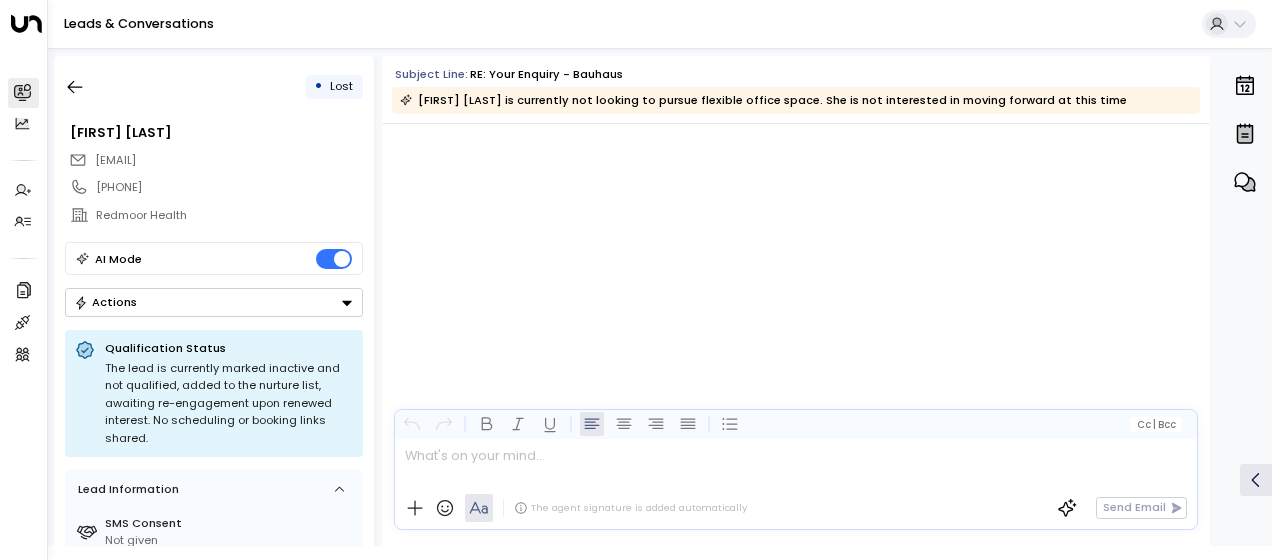 scroll, scrollTop: 10505, scrollLeft: 0, axis: vertical 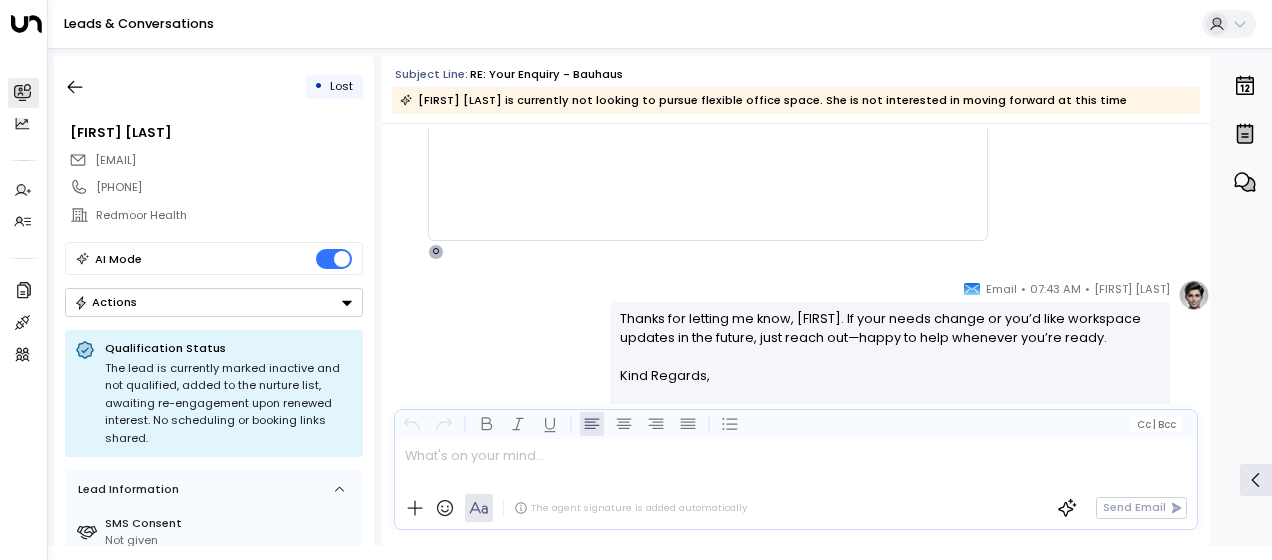 click on "[FIRST] [LAST] • [TIME] • Email Thanks for letting me know, [FIRST]. If your needs change or you’d like workspace updates in the future, just reach out—happy to help whenever you’re ready. Kind Regards, [FIRST] [LAST] ________________________________________________________________________________________________________________________________________________________________________________________________________uniti_thread_id_875201c1-10c6-44e0-9b6e-f60f71ddccb0 A N H" at bounding box center [796, 374] 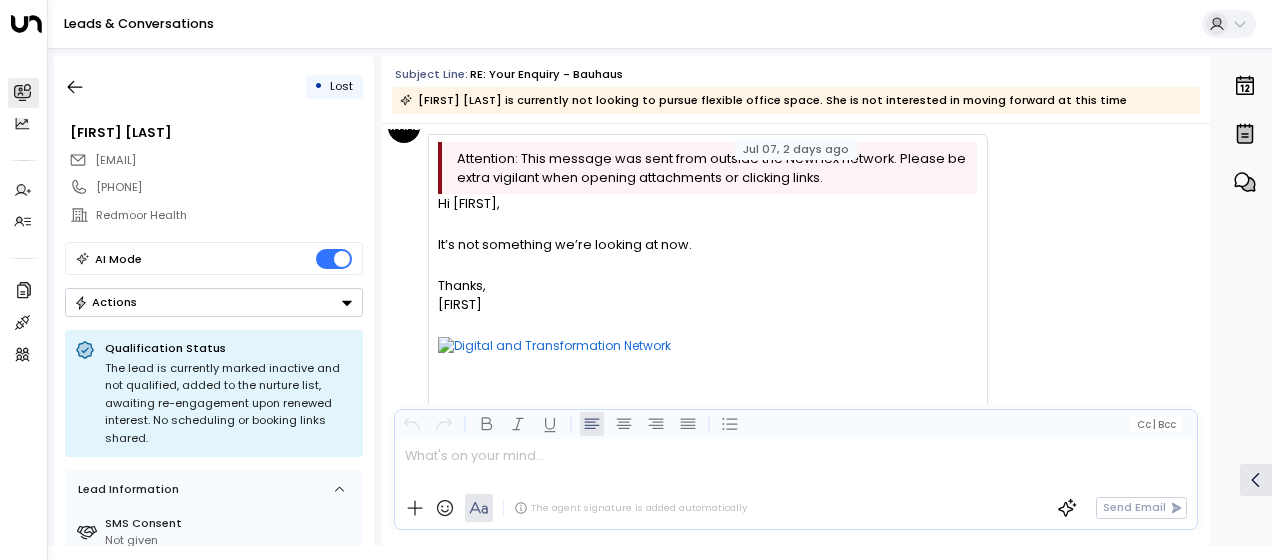 scroll, scrollTop: 9985, scrollLeft: 0, axis: vertical 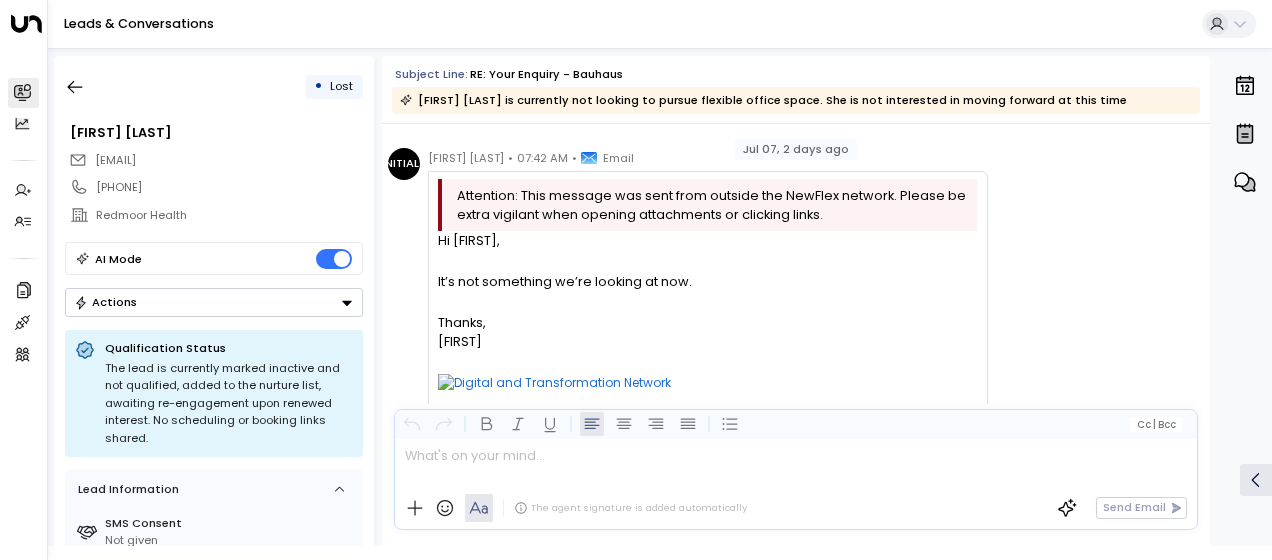 drag, startPoint x: 438, startPoint y: 236, endPoint x: 486, endPoint y: 350, distance: 123.69317 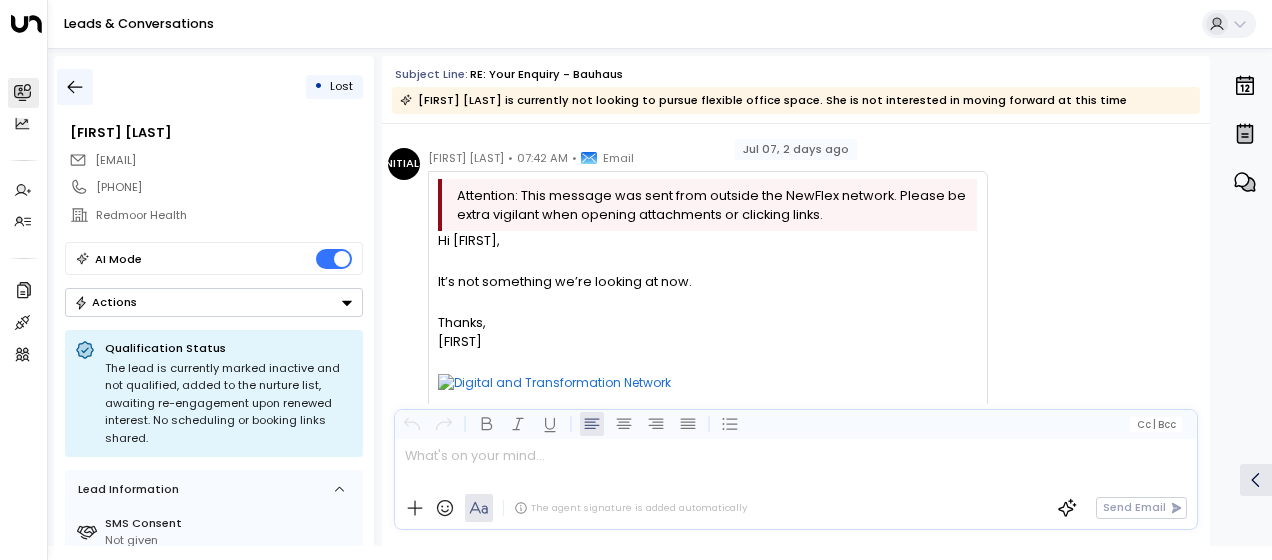 click at bounding box center [75, 87] 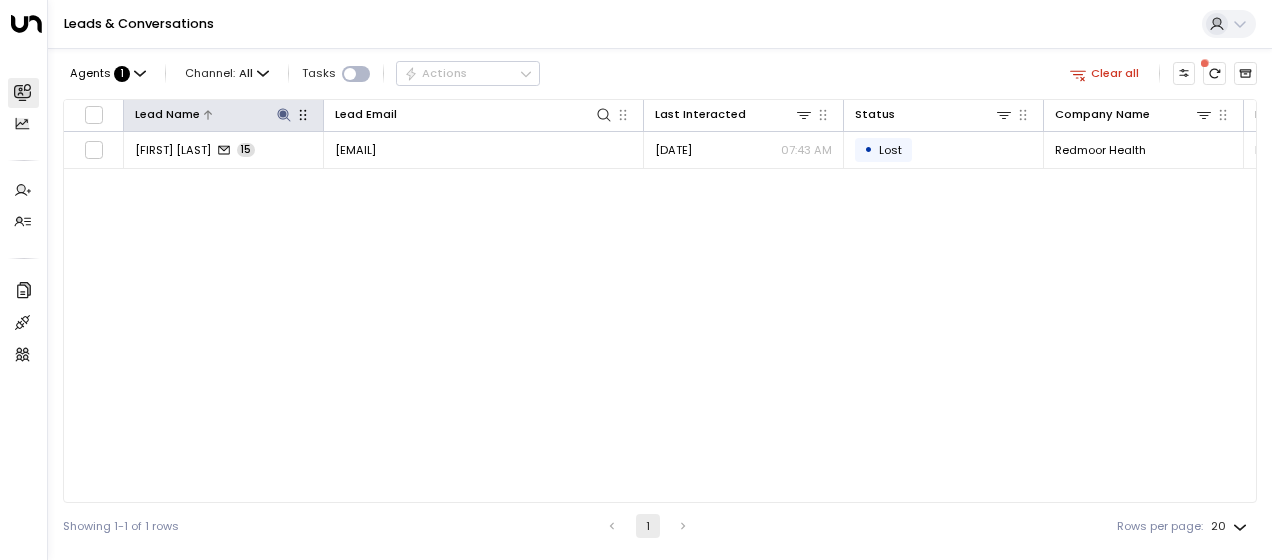 click at bounding box center [283, 114] 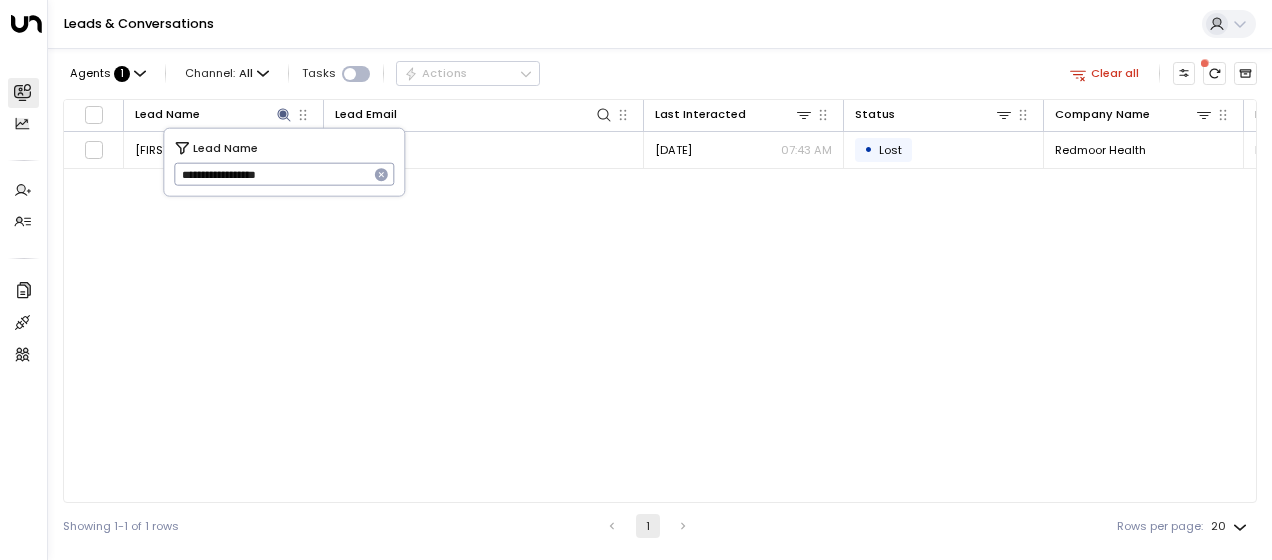 click on "**********" at bounding box center (271, 174) 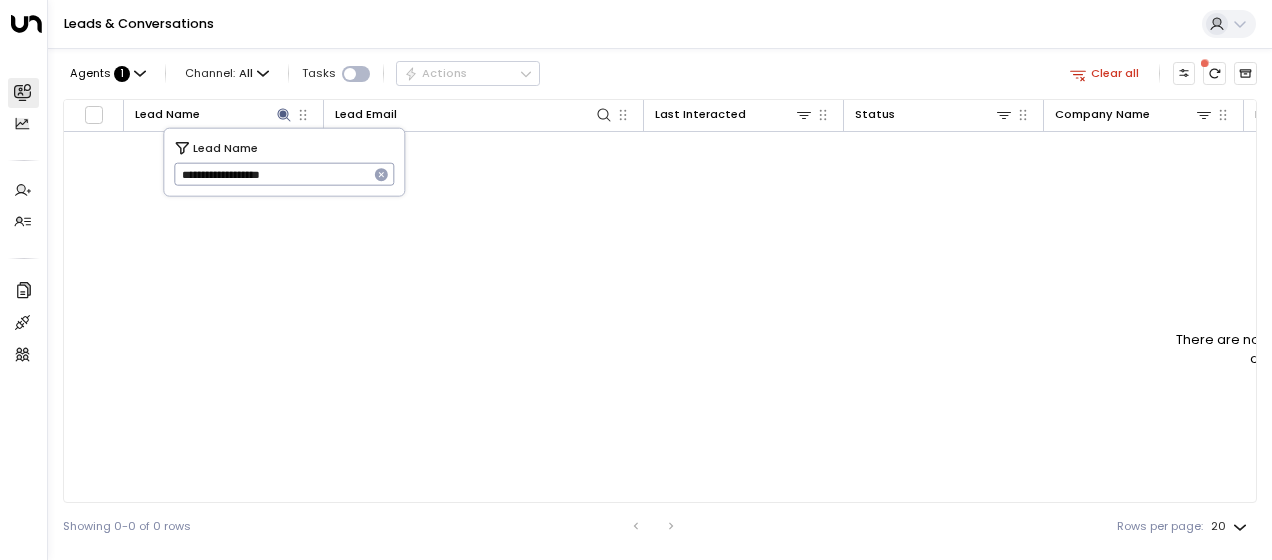 click on "**********" at bounding box center (271, 174) 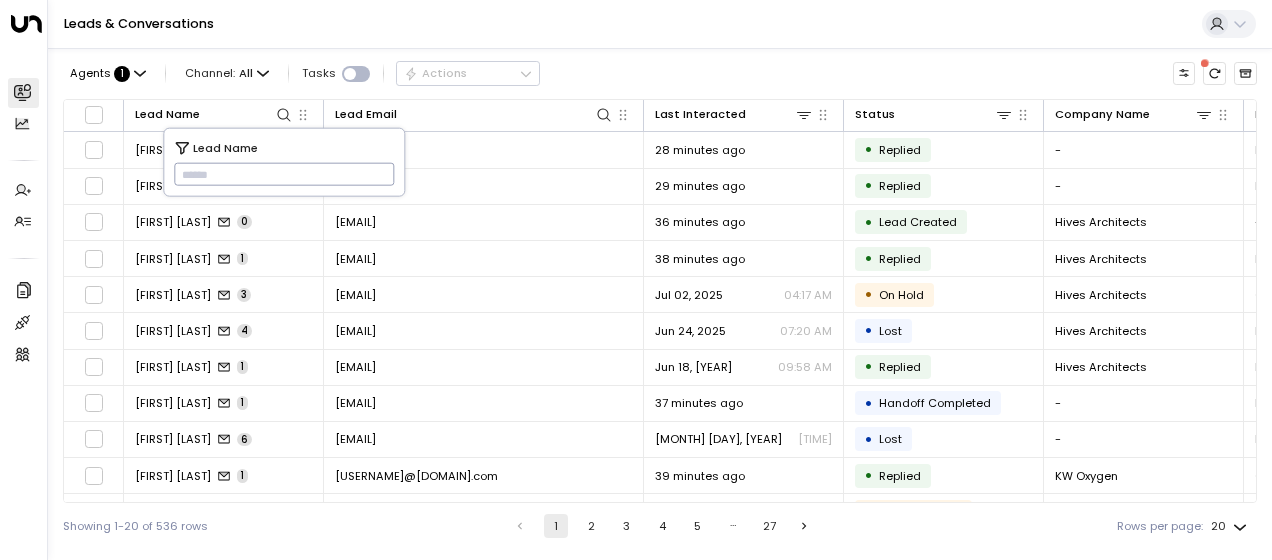 click at bounding box center (284, 174) 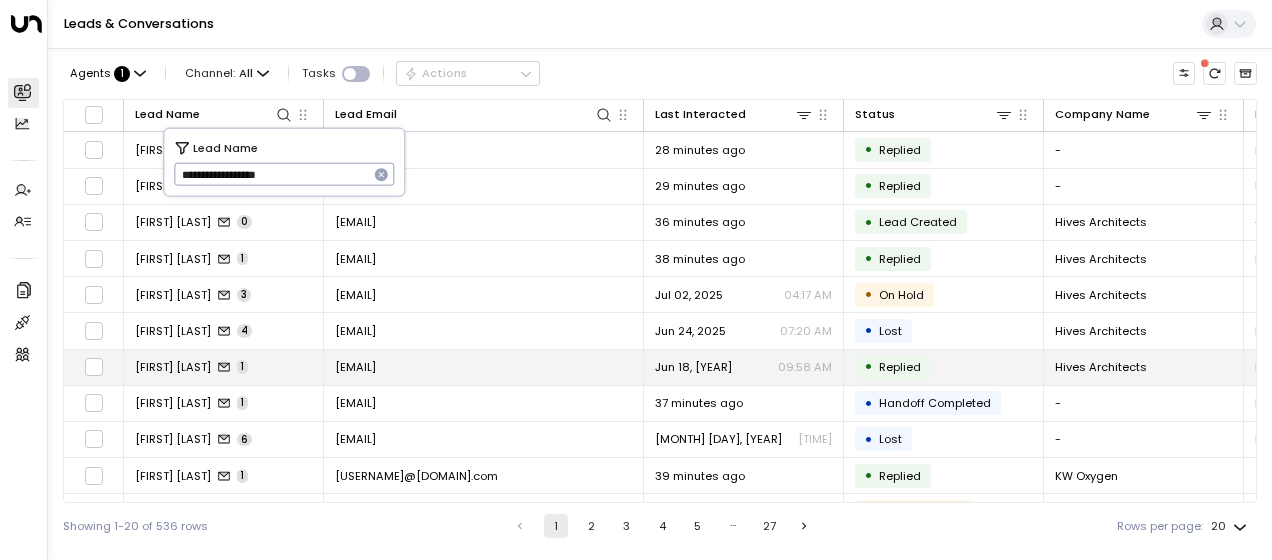 type on "**********" 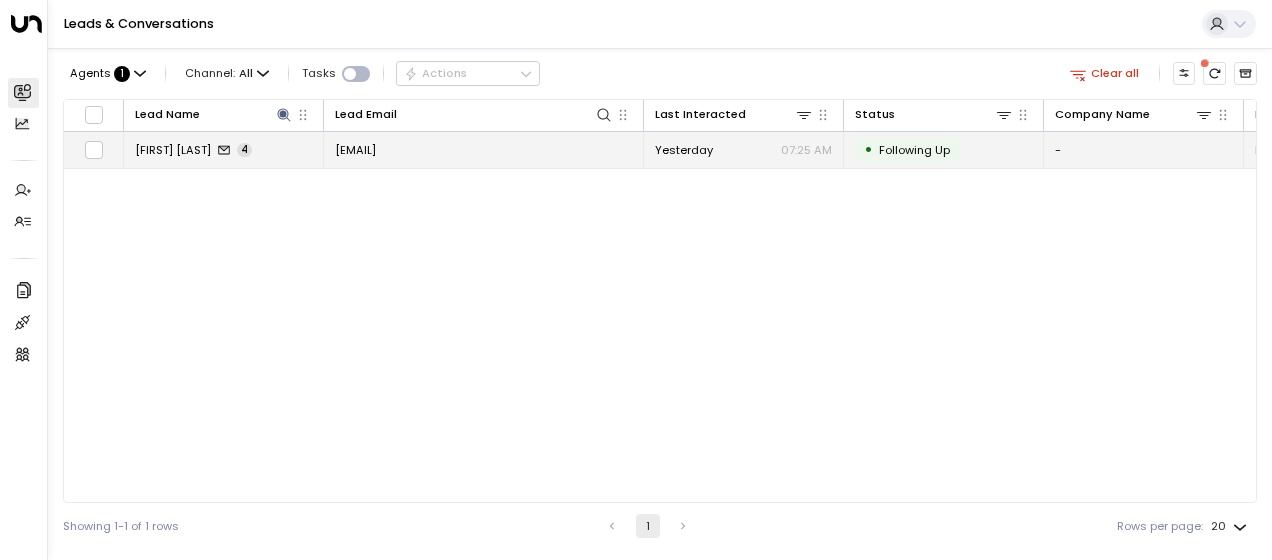 click on "[EMAIL]" at bounding box center (355, 150) 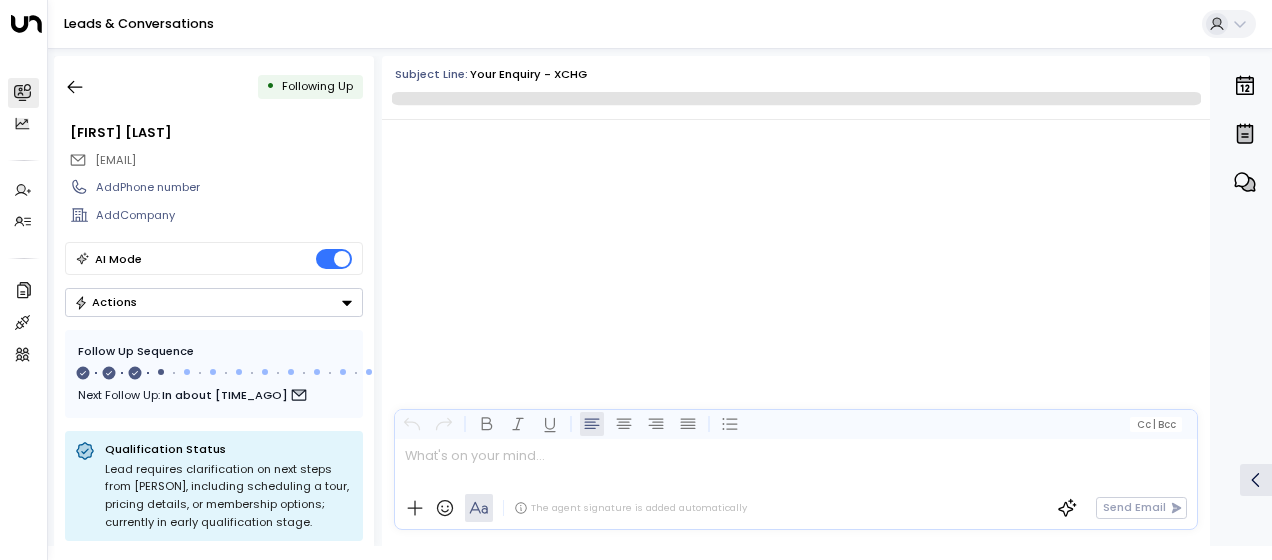 scroll, scrollTop: 1788, scrollLeft: 0, axis: vertical 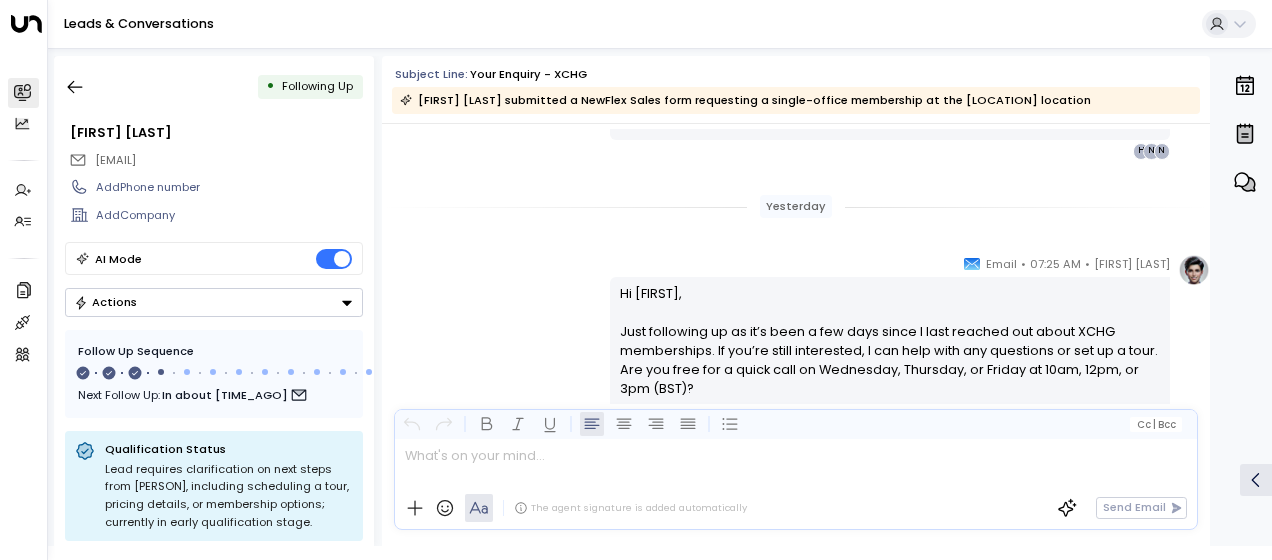 click on "[FIRST] [LAST] • [TIME] • Email Hi [FIRST], Just following up as it’s been a few days since I last reached out about XCHG memberships. If you’re still interested, I can help with any questions or set up a tour. Are you free for a quick call on Wednesday, Thursday, or Friday at 10am, 12pm, or 3pm (BST)? Kind Regards, [FIRST] [LAST] ________________________________________________________________________________________________________________________________________________________________________________________________________uniti_thread_id_441a4626-5bca-4c22-b96a-b341a3e41070 N N H" at bounding box center (796, 387) 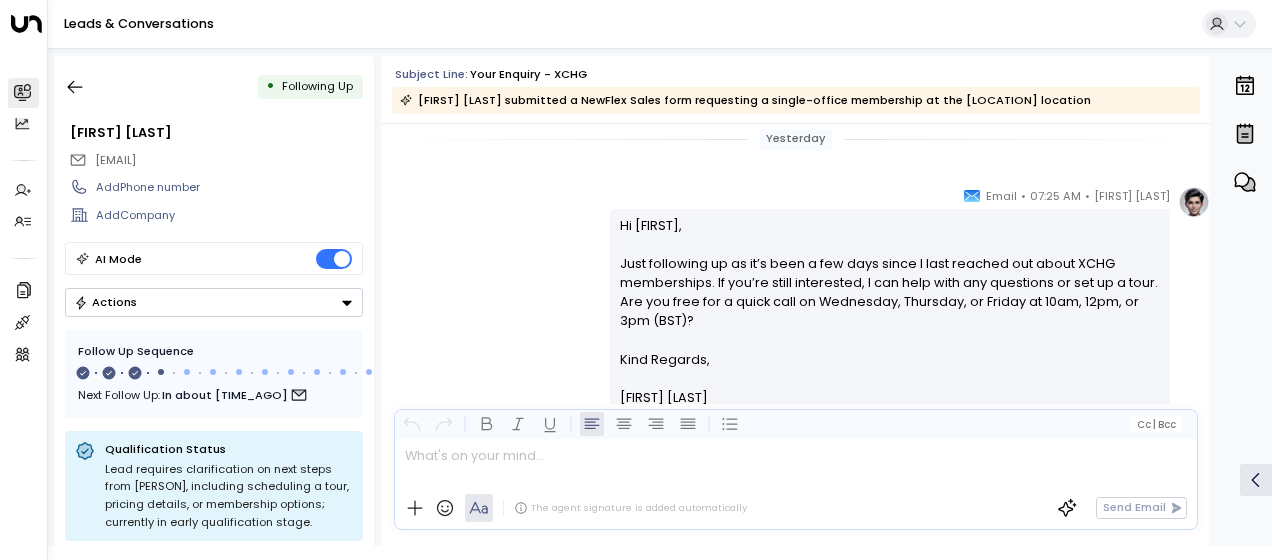scroll, scrollTop: 1903, scrollLeft: 0, axis: vertical 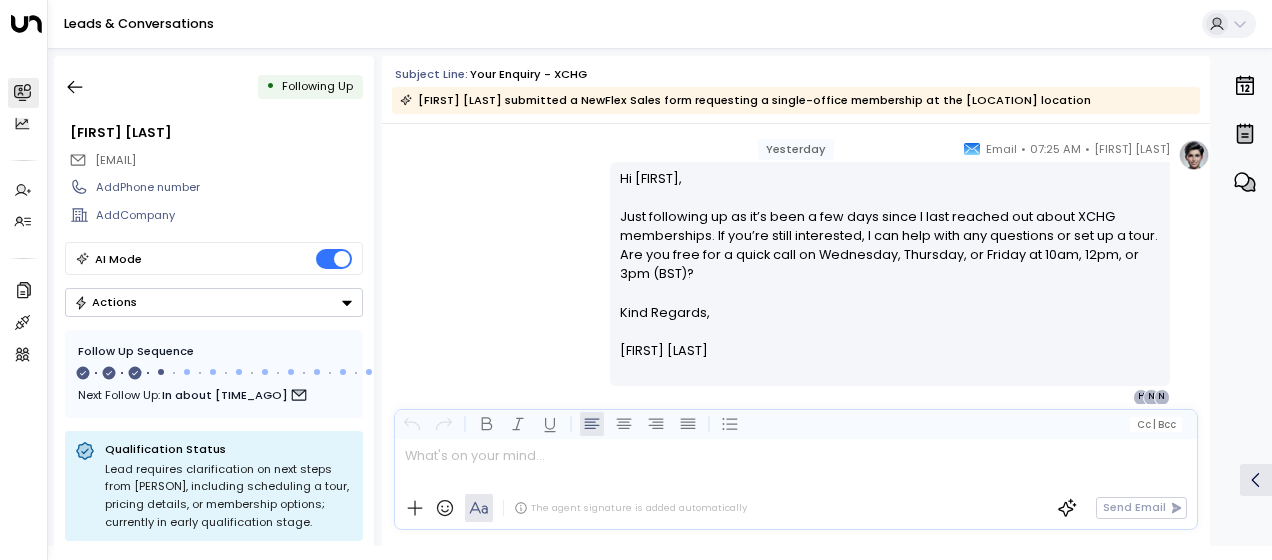 drag, startPoint x: 616, startPoint y: 292, endPoint x: 698, endPoint y: 404, distance: 138.80922 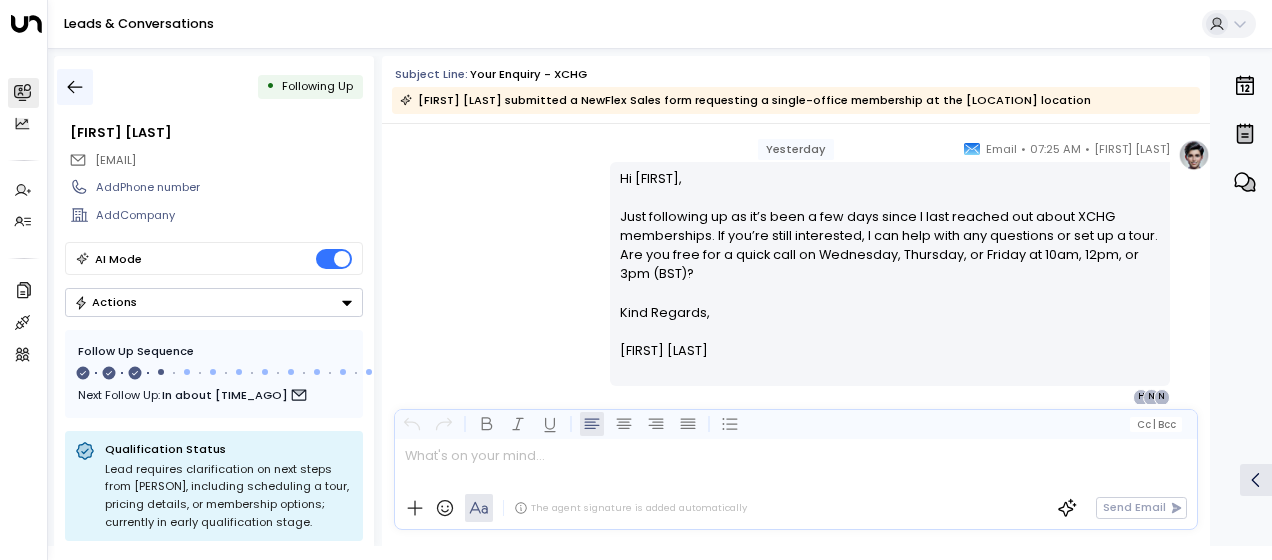 click at bounding box center [75, 87] 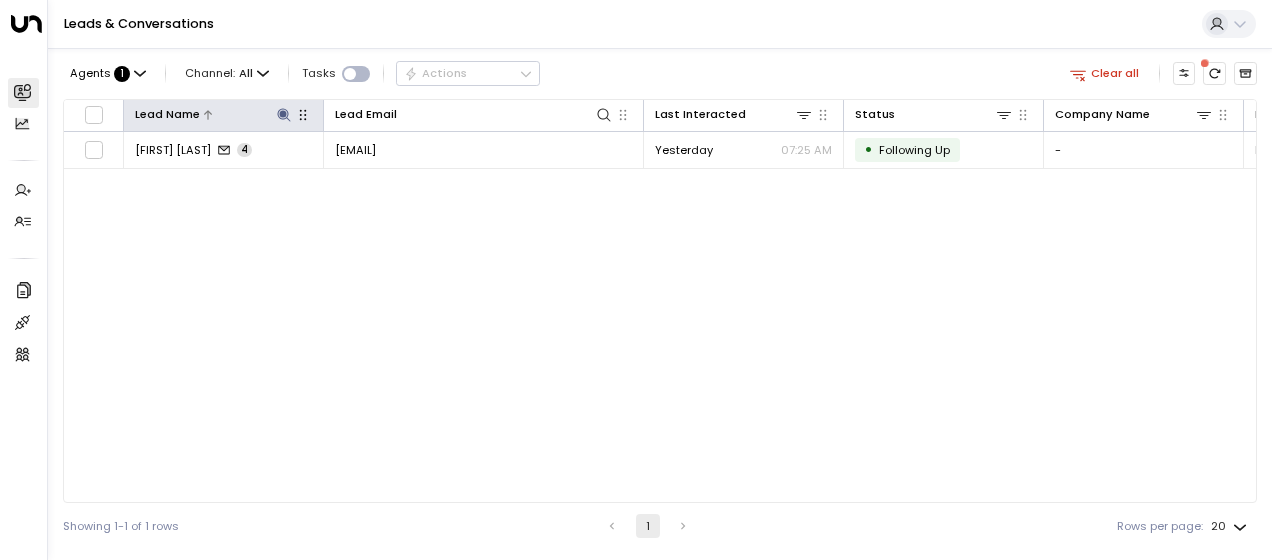 click at bounding box center [283, 114] 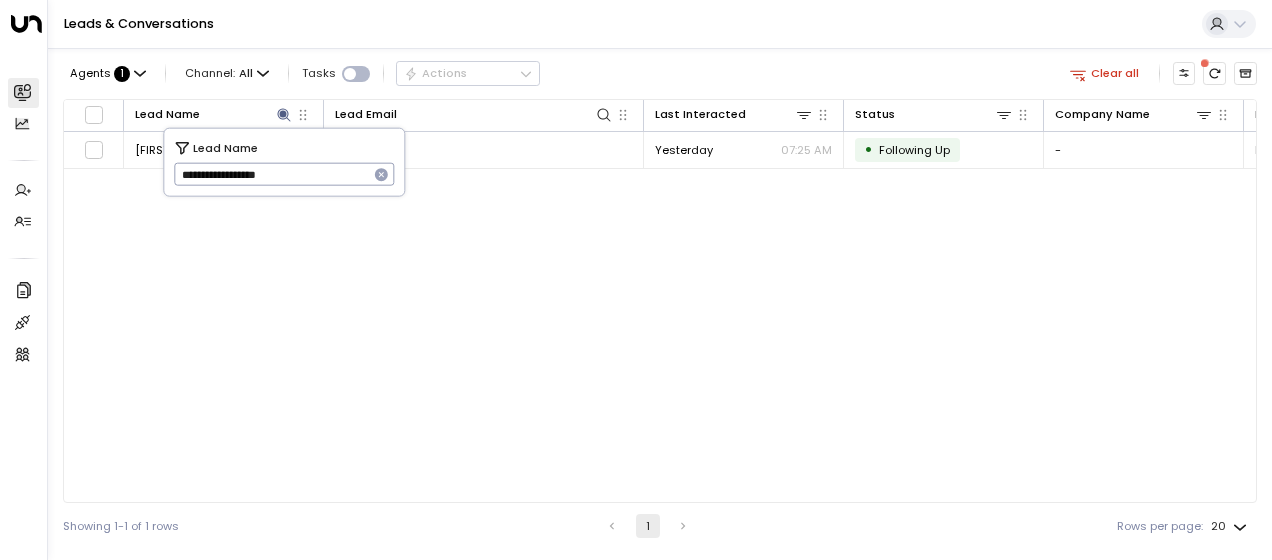 click on "**********" at bounding box center [271, 174] 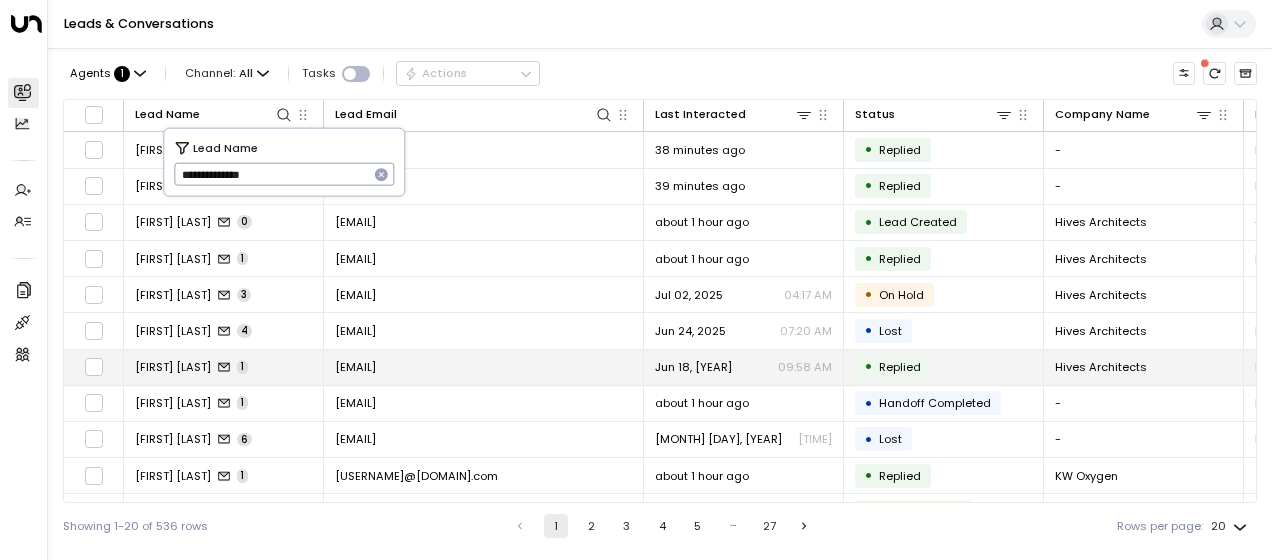 type on "**********" 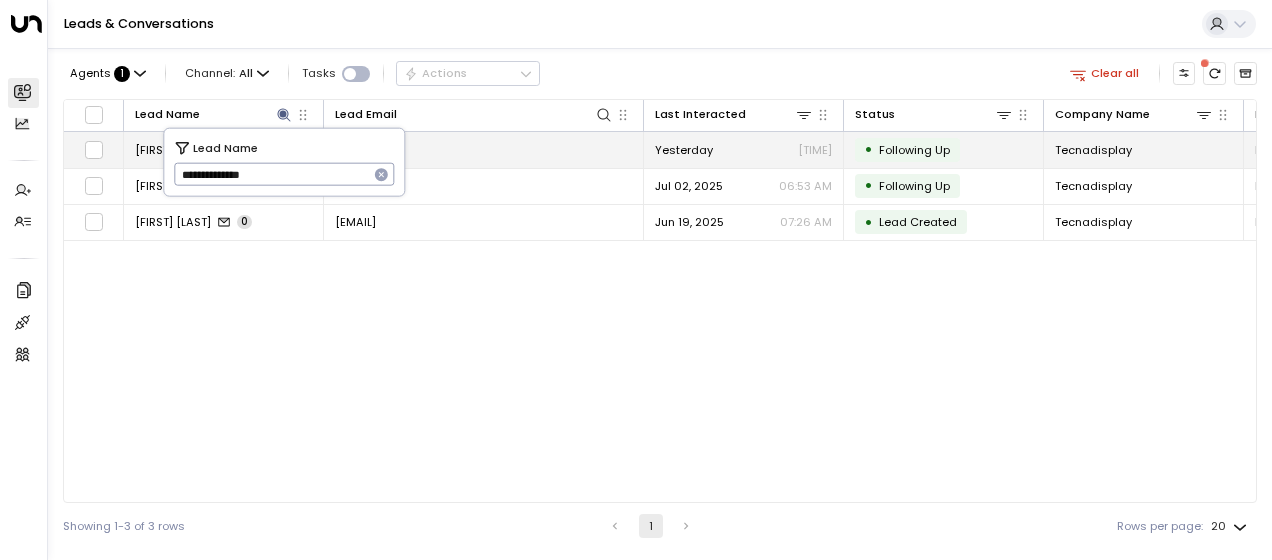 click on "[EMAIL]" at bounding box center (355, 150) 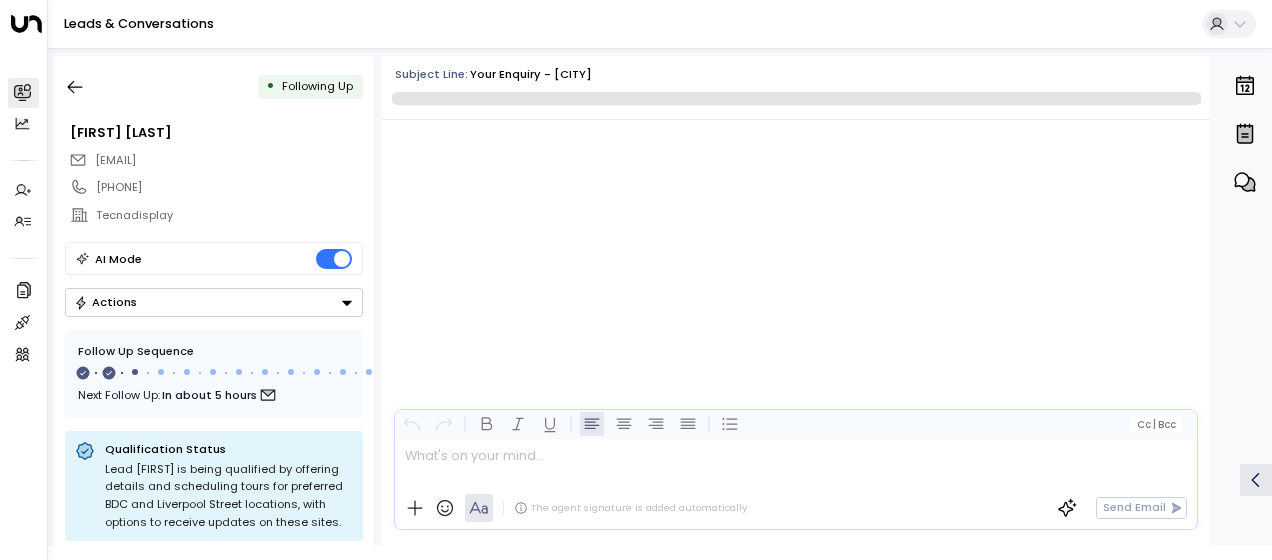 scroll, scrollTop: 4113, scrollLeft: 0, axis: vertical 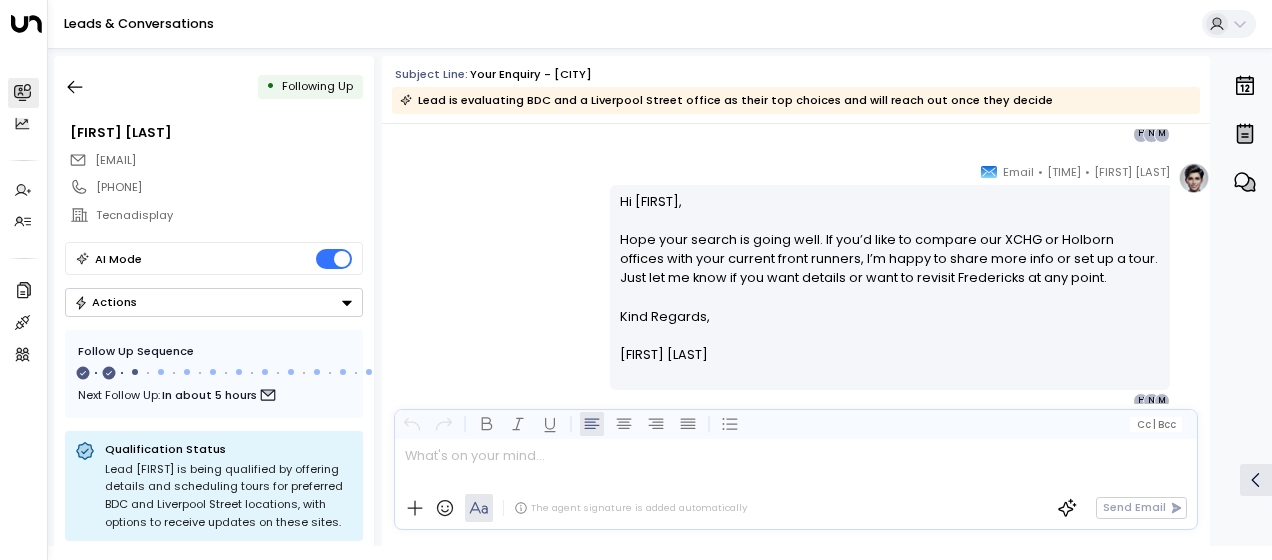 click on "[FIRST] [LAST] • [TIME] • Email Hi [FIRST], Hope your search is going well. If you’d like to compare our [LOCATION] or [CITY] offices with your current front runners, I’m happy to share more info or set up a tour. Just let me know if you want details or want to revisit [LOCATION] at any point. Kind Regards, [FIRST] [LAST] ________________________________________________________________________________________________________________________________________________________________________________________________________uniti_thread_id_0b275ba9-35cd-4615-9dd9-6b342b55f408 M N H" at bounding box center [796, 285] 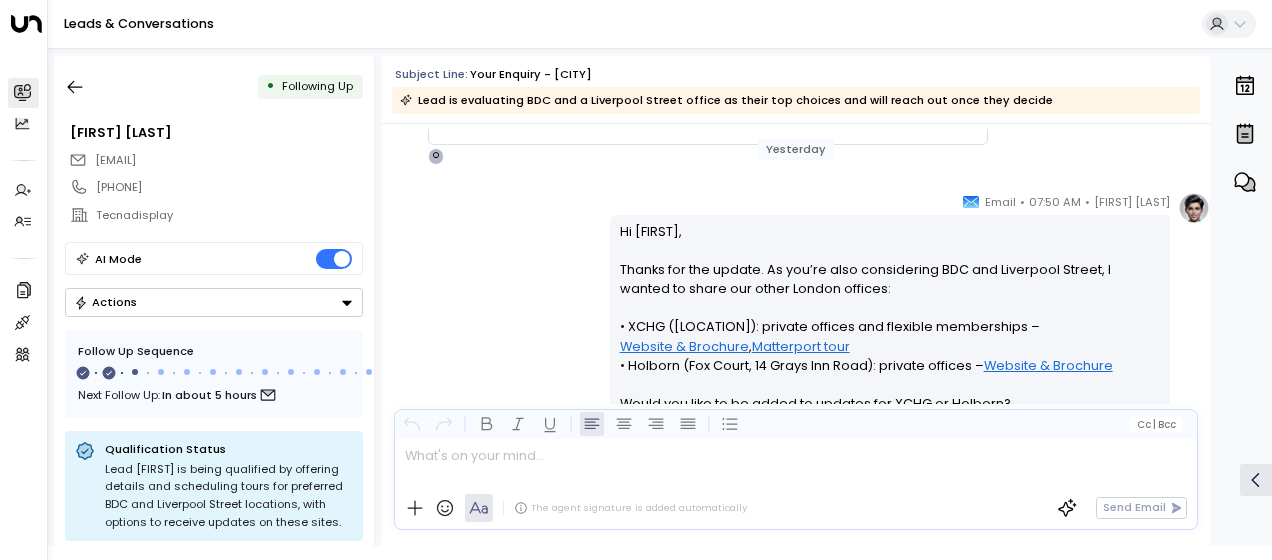 scroll, scrollTop: 3288, scrollLeft: 0, axis: vertical 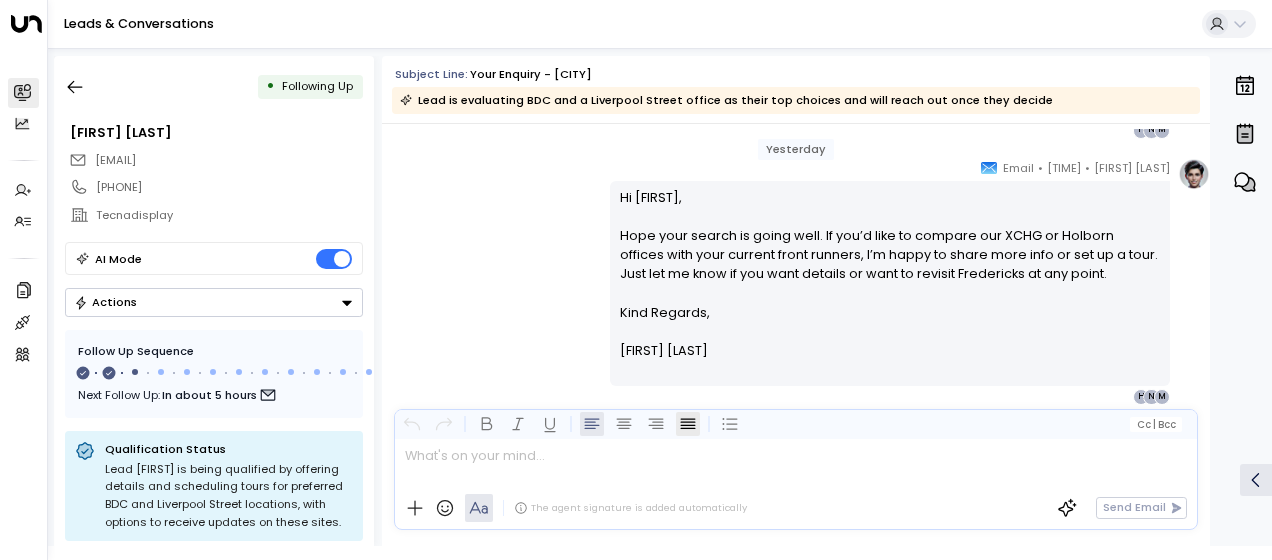 drag, startPoint x: 617, startPoint y: 222, endPoint x: 694, endPoint y: 434, distance: 225.55043 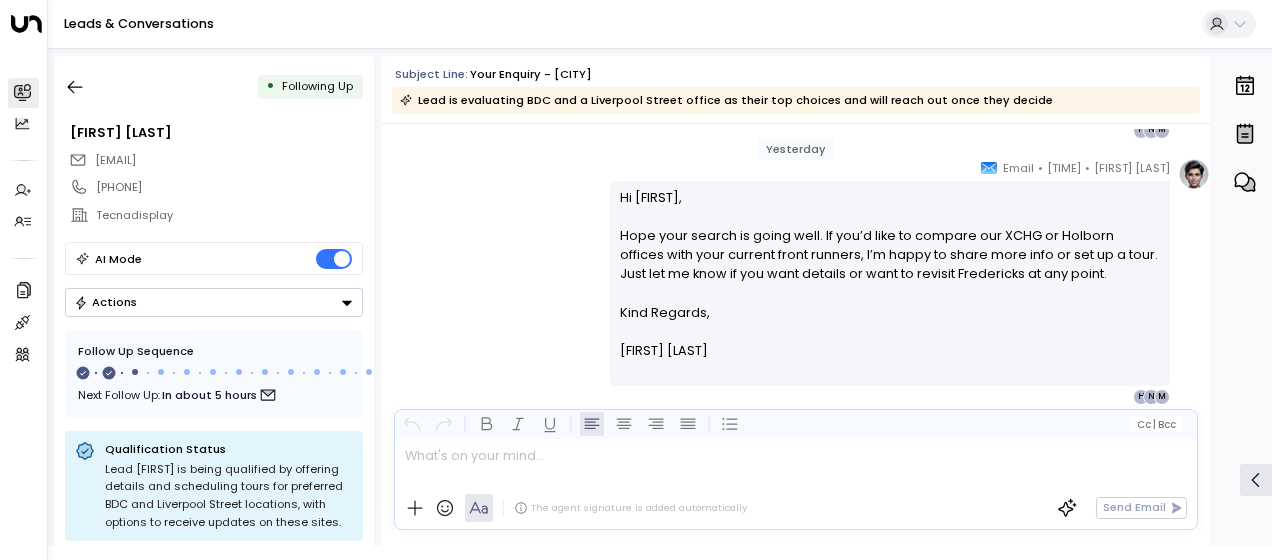 drag, startPoint x: 694, startPoint y: 434, endPoint x: 620, endPoint y: 294, distance: 158.35403 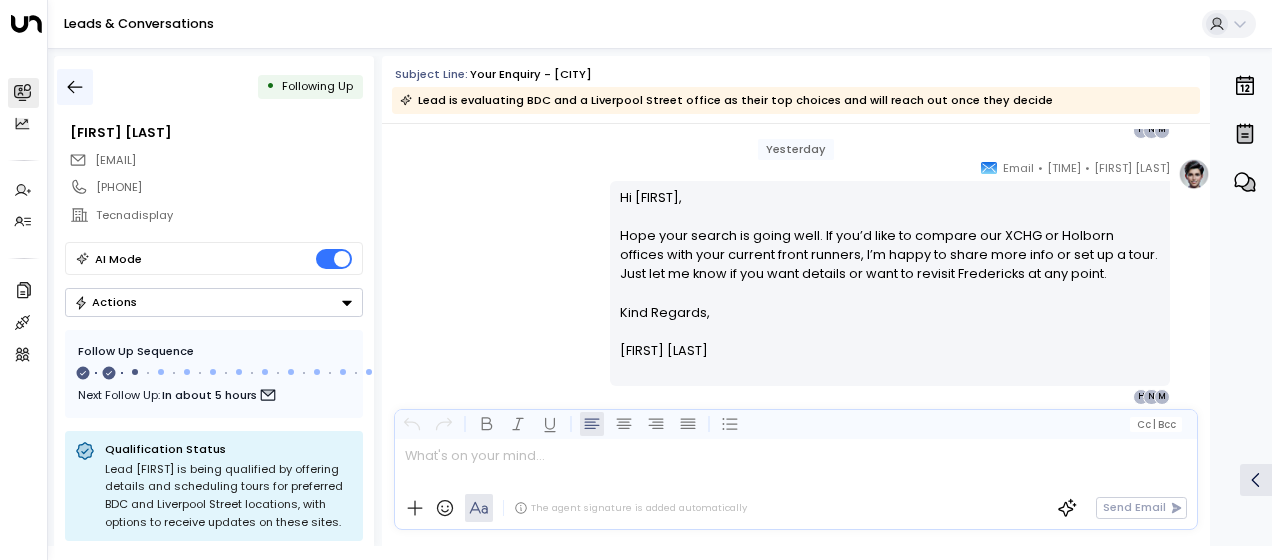 click at bounding box center (75, 87) 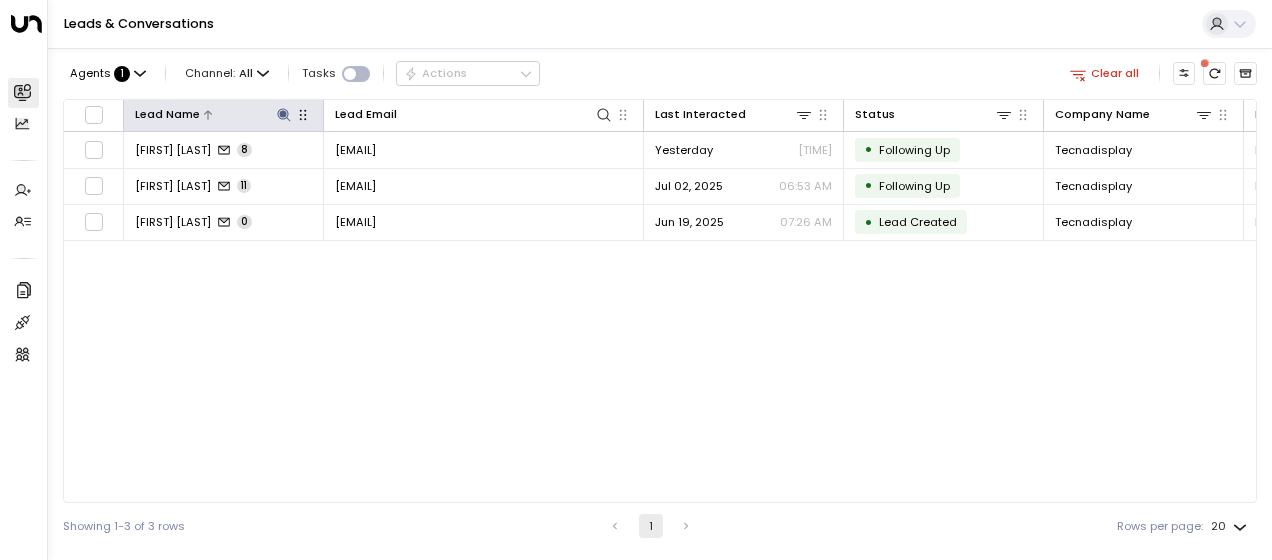 click at bounding box center [283, 114] 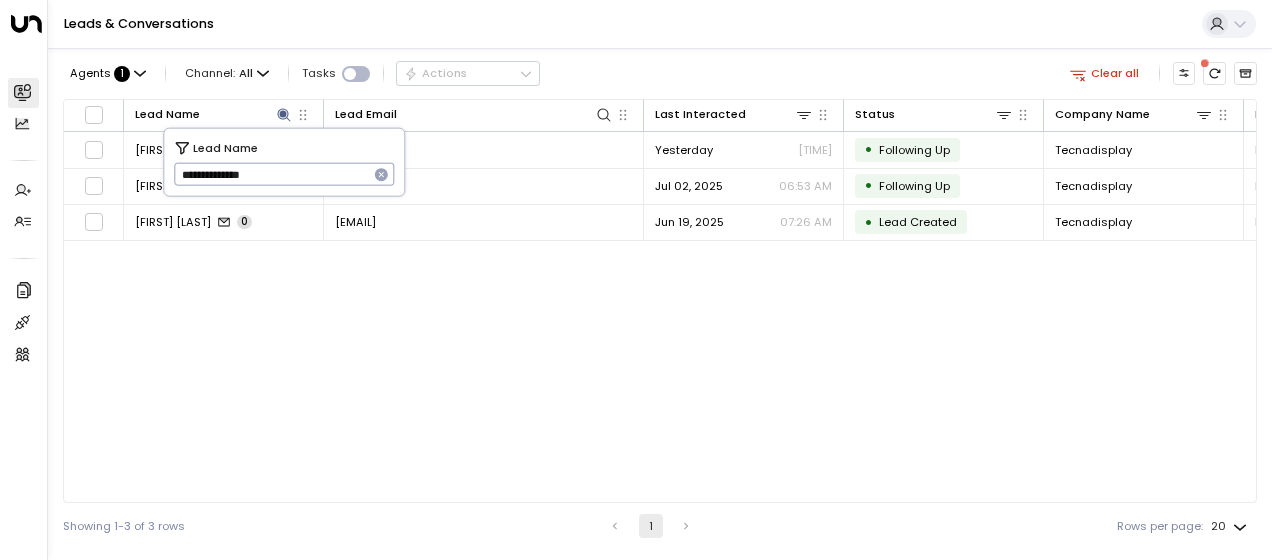 click on "**********" at bounding box center (271, 174) 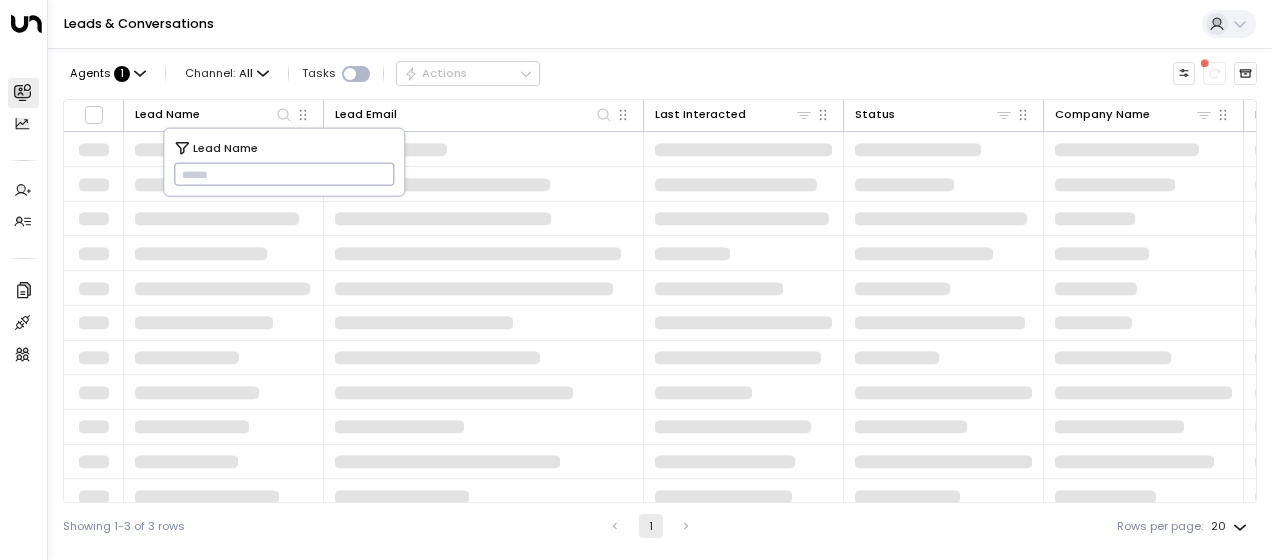 click at bounding box center [284, 174] 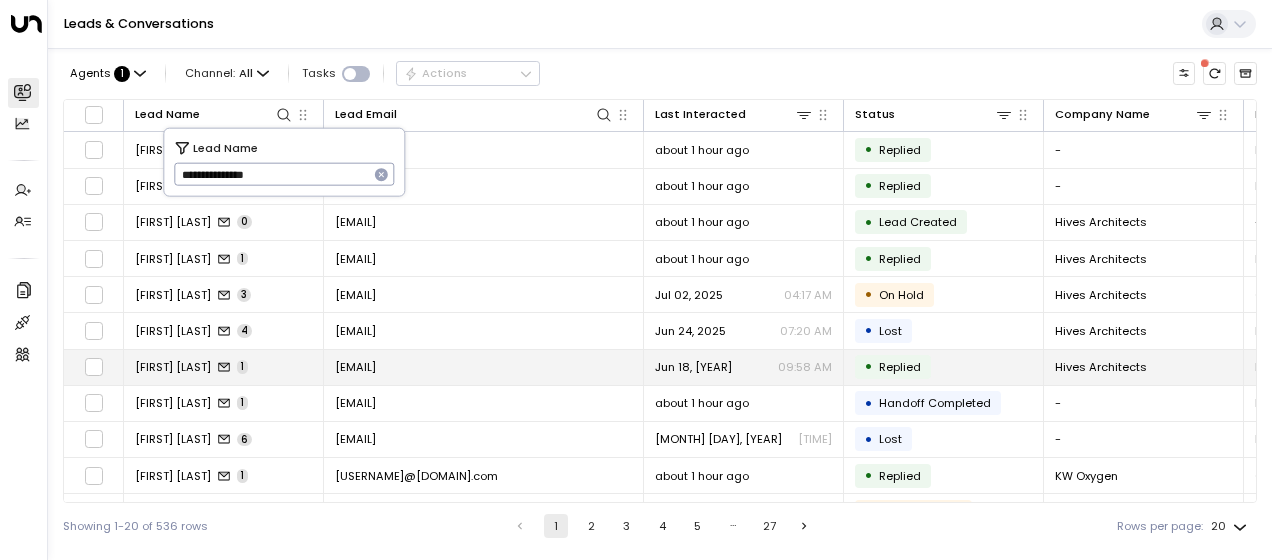 type on "**********" 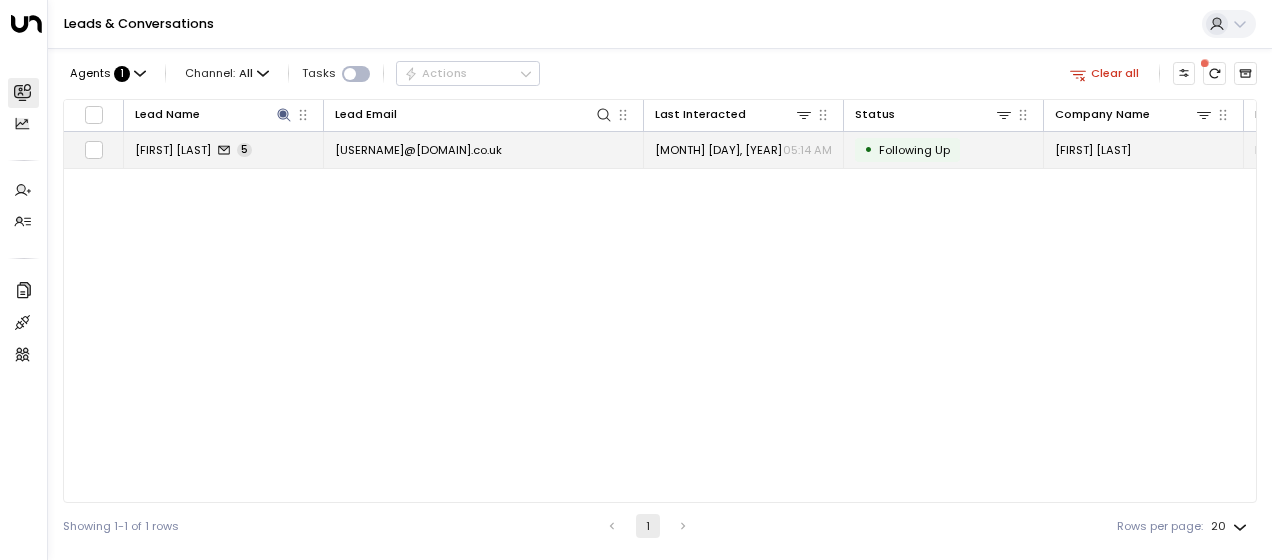 click on "[USERNAME]@[DOMAIN].co.uk" at bounding box center (418, 150) 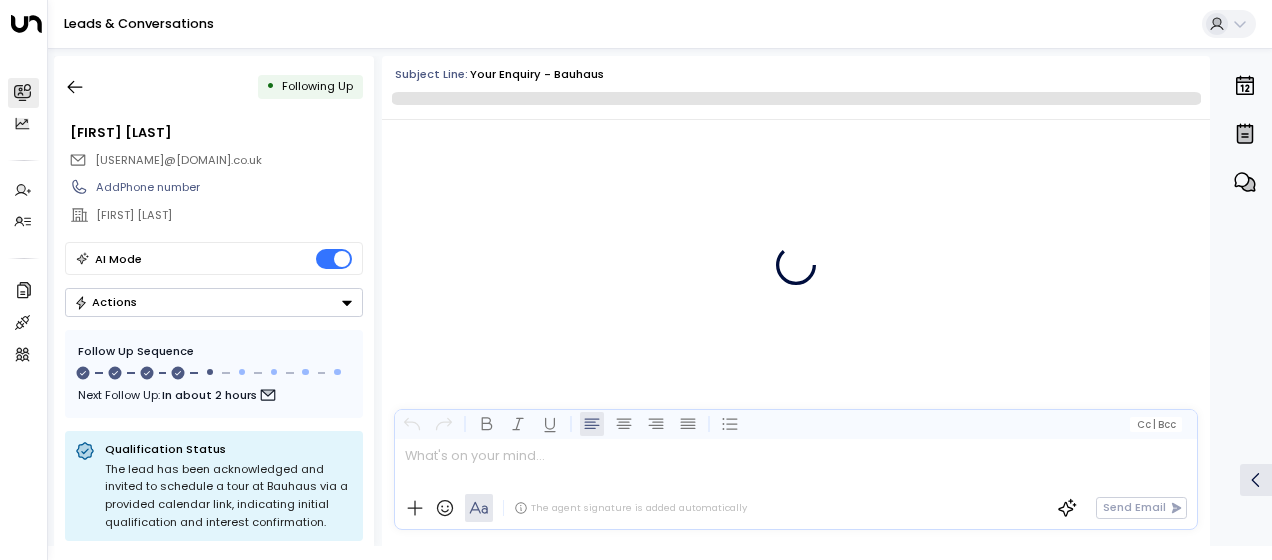 scroll, scrollTop: 2864, scrollLeft: 0, axis: vertical 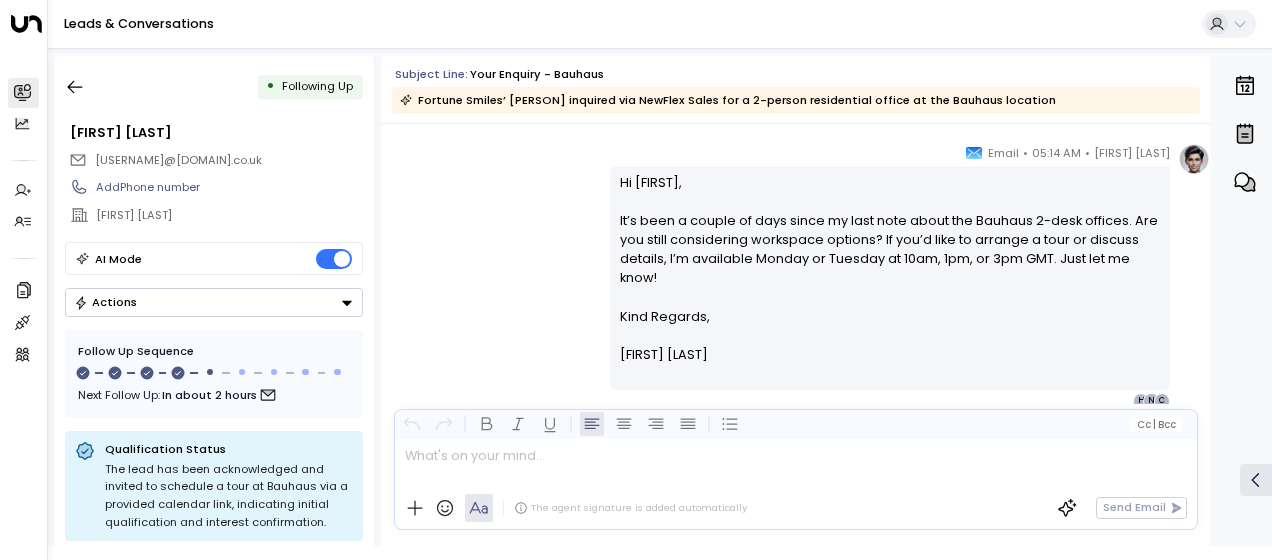 drag, startPoint x: 615, startPoint y: 179, endPoint x: 715, endPoint y: 357, distance: 204.1666 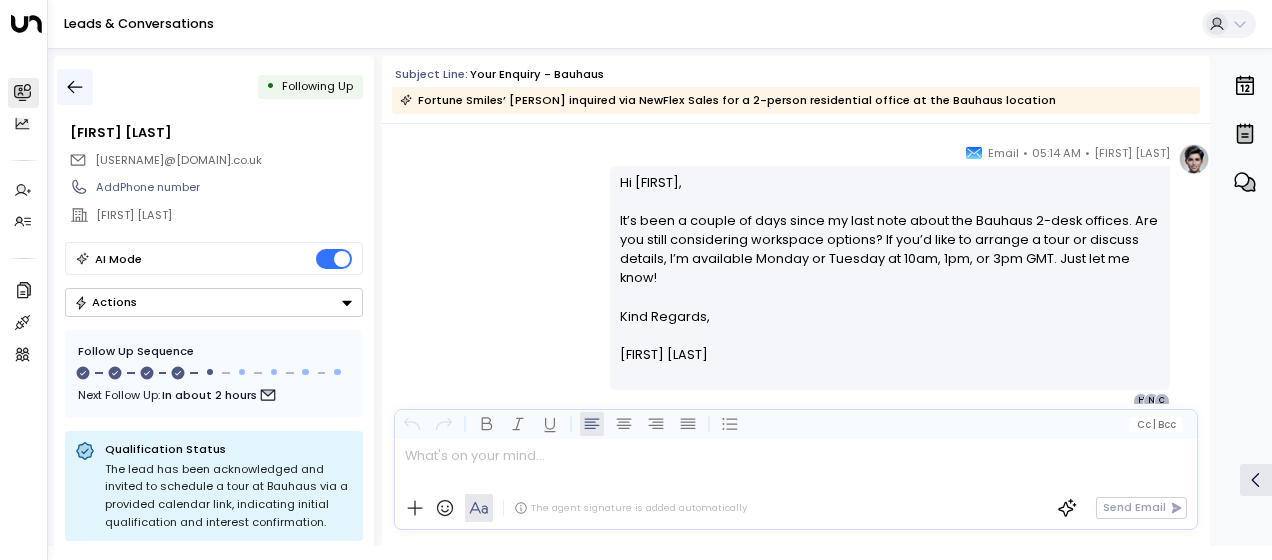 click at bounding box center [75, 87] 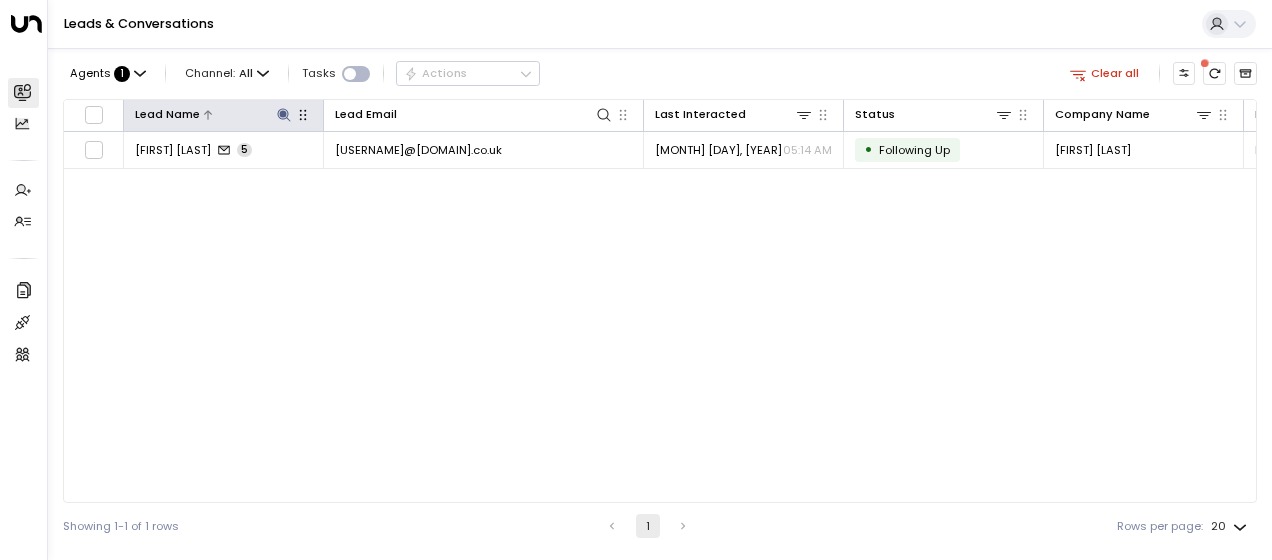 click at bounding box center (283, 114) 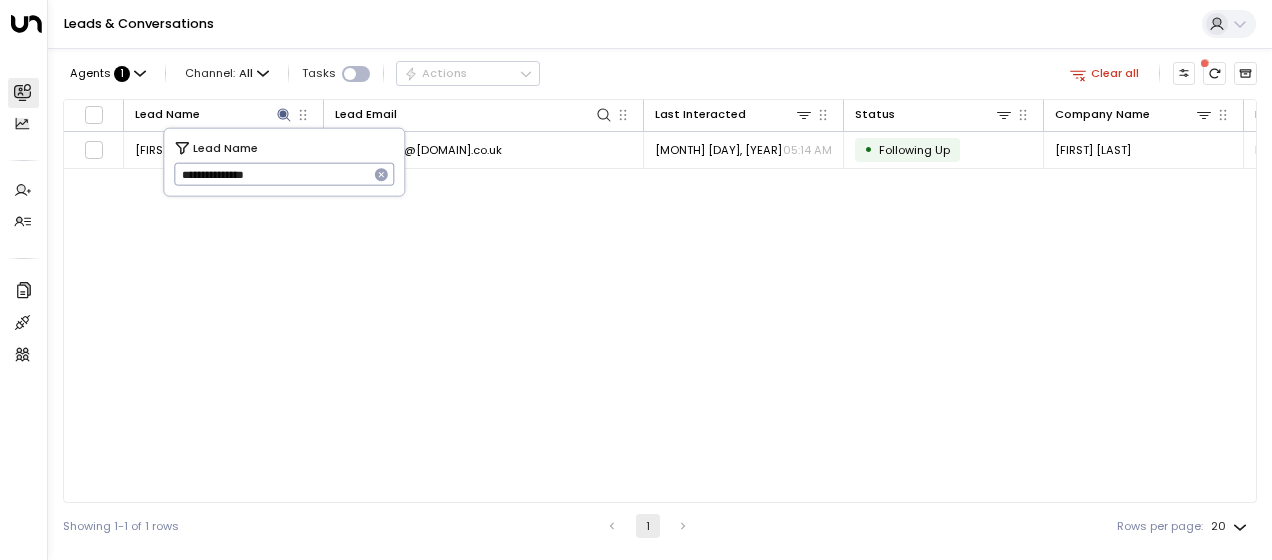 click on "**********" at bounding box center (271, 174) 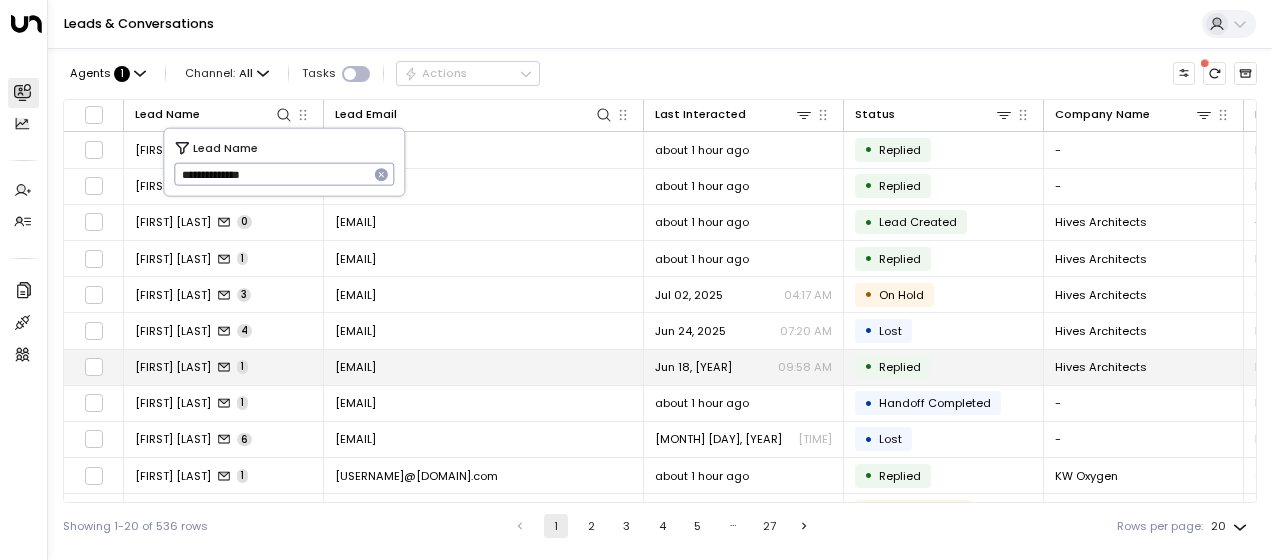 type on "**********" 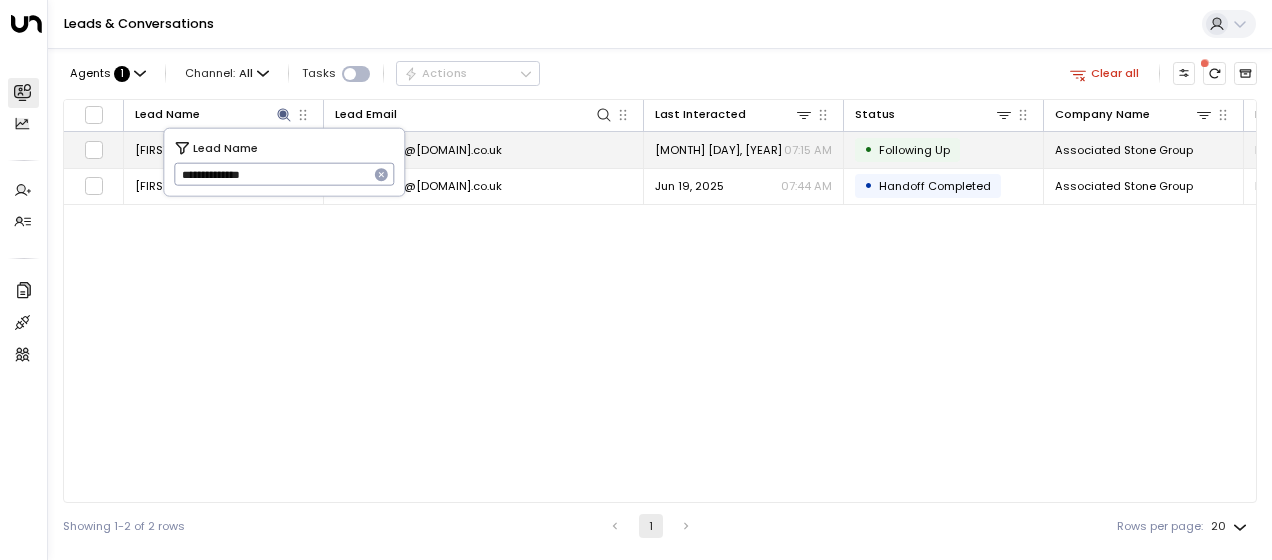 click on "[USERNAME]@[DOMAIN].co.uk" at bounding box center (418, 150) 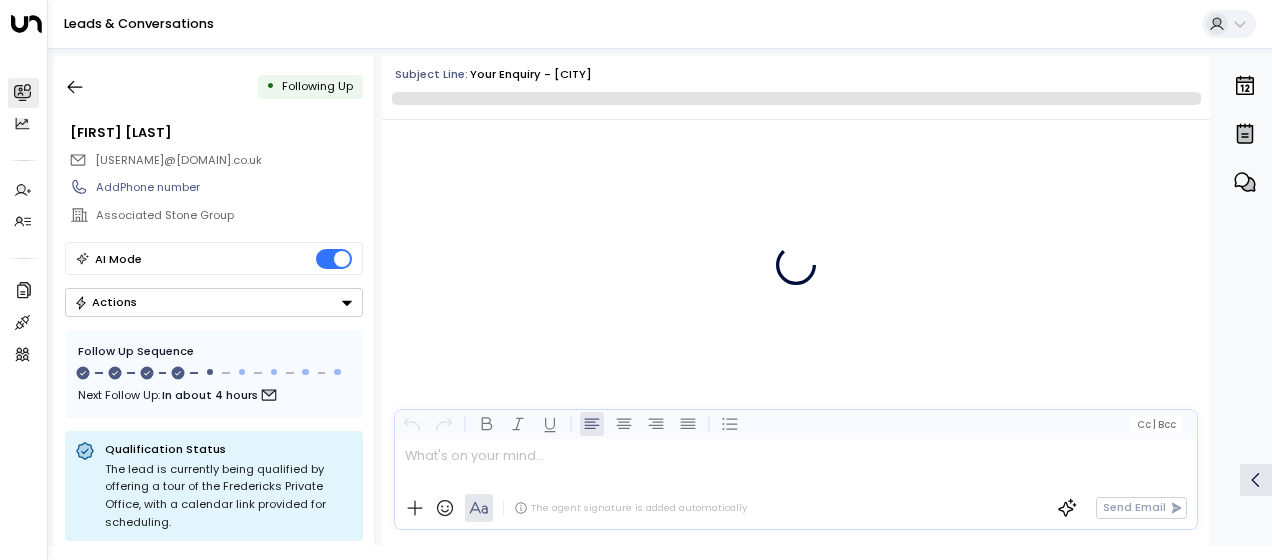 scroll, scrollTop: 3192, scrollLeft: 0, axis: vertical 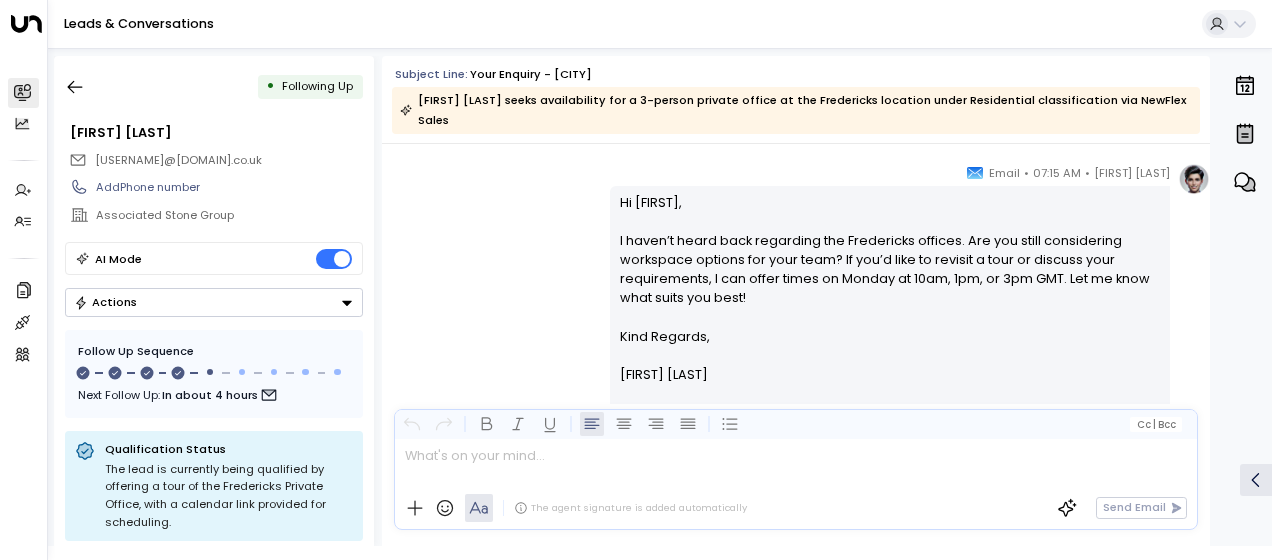drag, startPoint x: 615, startPoint y: 178, endPoint x: 705, endPoint y: 372, distance: 213.85977 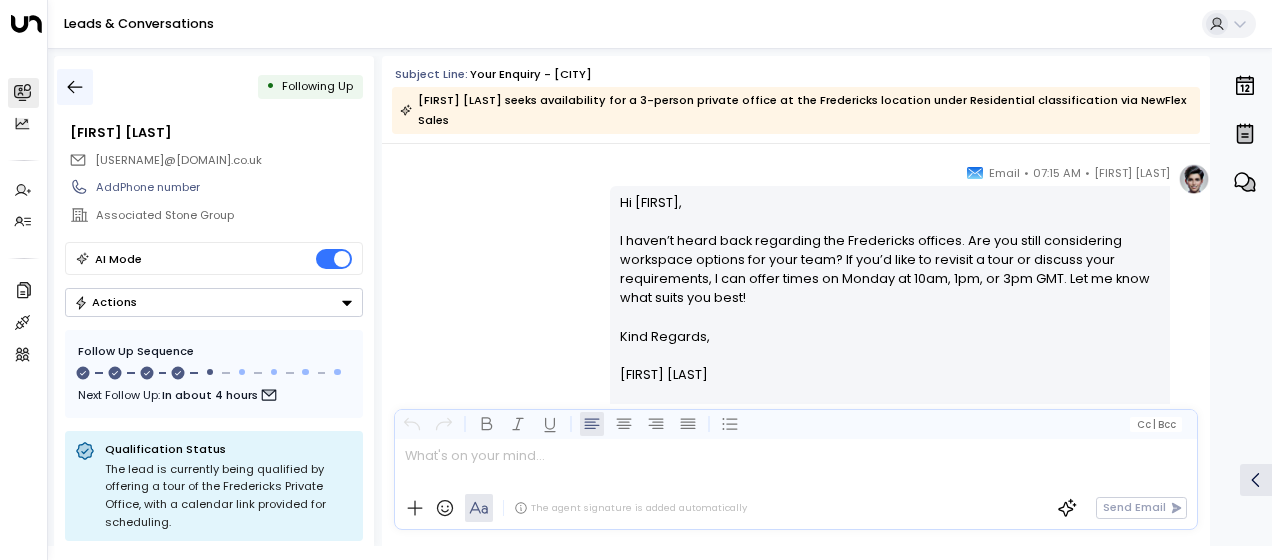 click at bounding box center [75, 87] 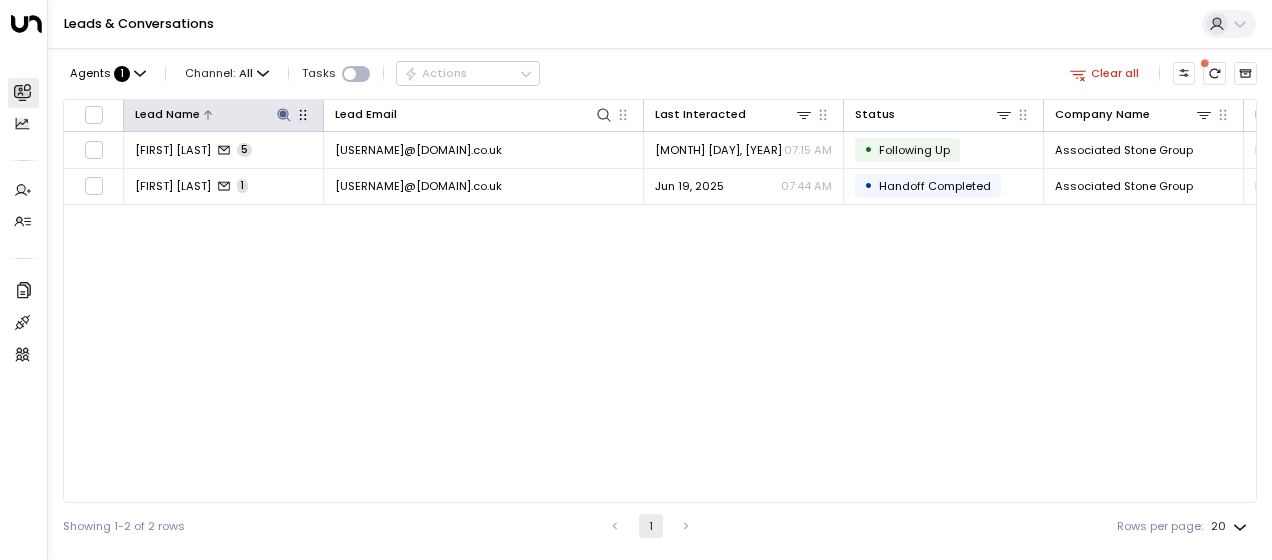 click at bounding box center [283, 114] 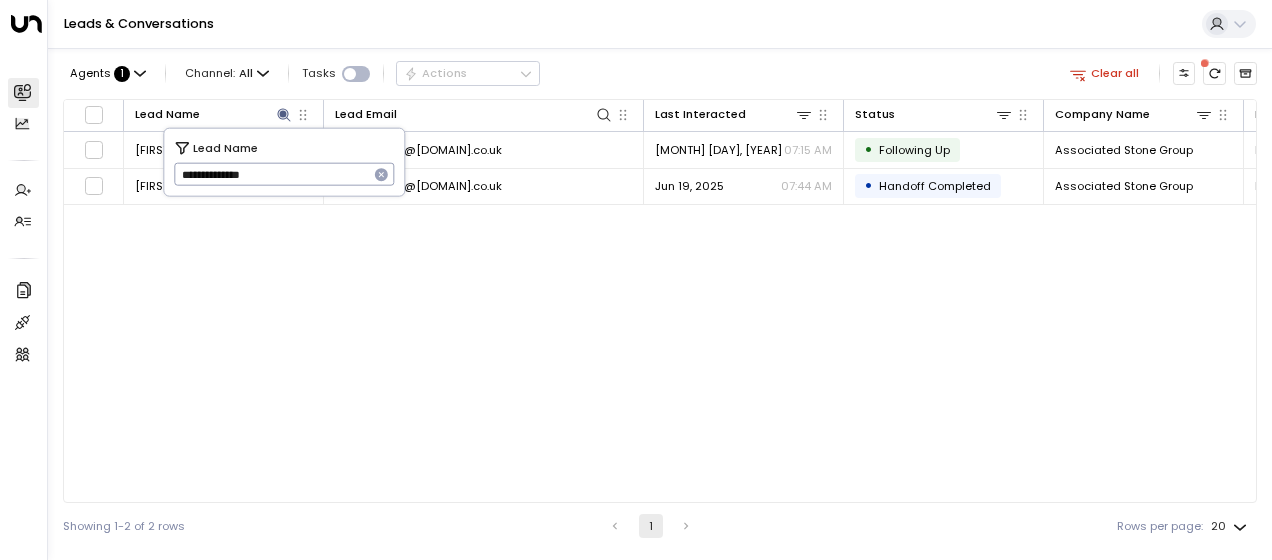 click on "**********" at bounding box center [271, 174] 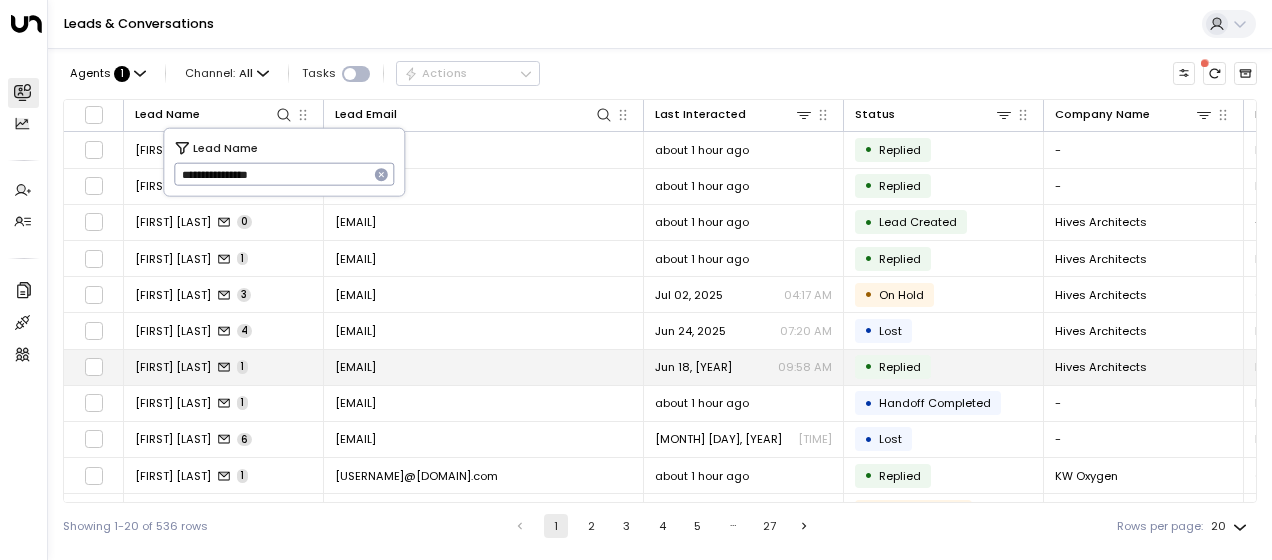 type on "**********" 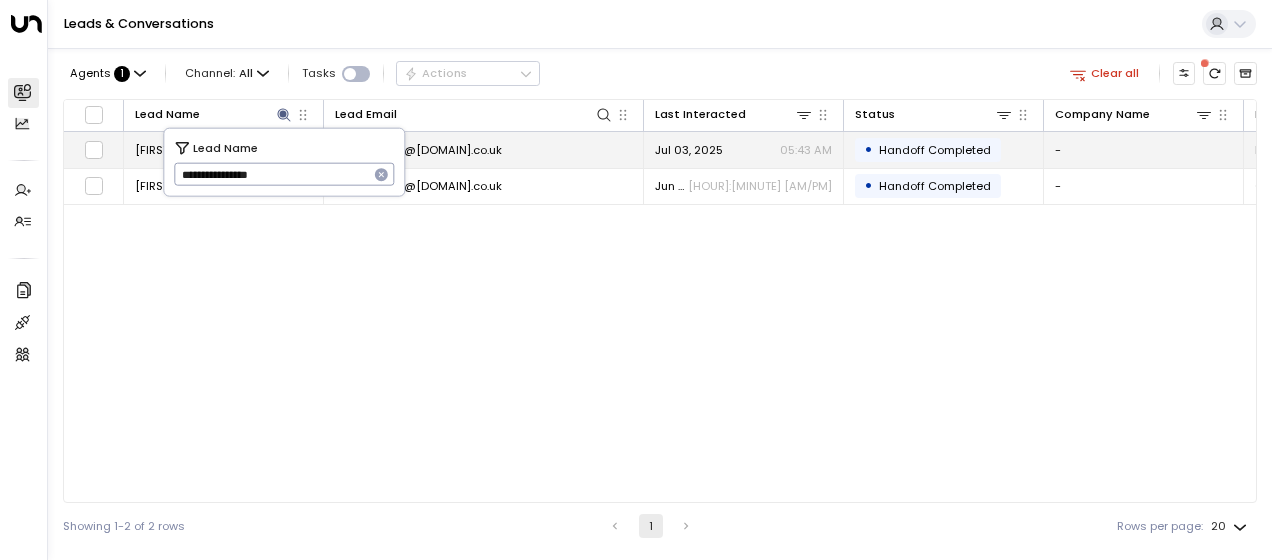 click on "[USERNAME]@[DOMAIN].co.uk" at bounding box center [418, 150] 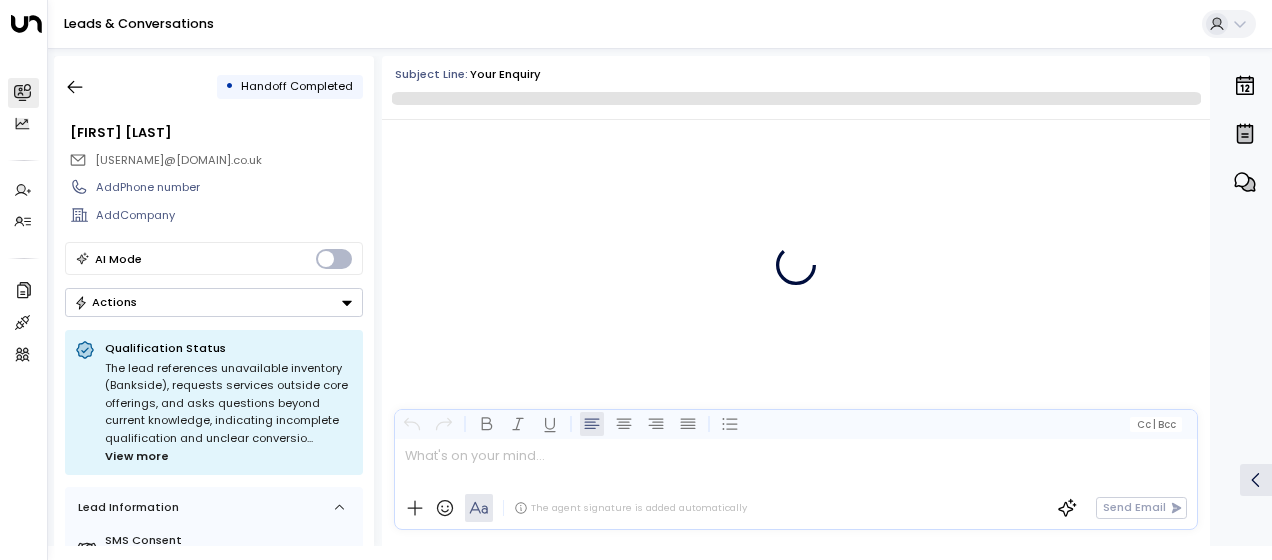scroll, scrollTop: 1820, scrollLeft: 0, axis: vertical 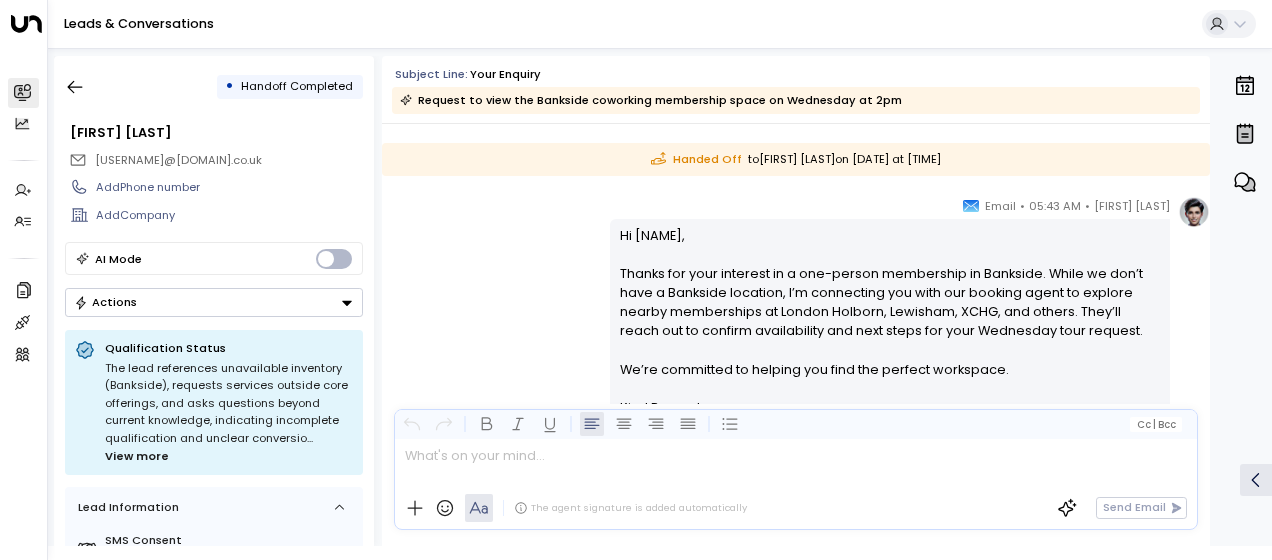 click on "[FIRST] [LAST] • [TIME] • Email Hi [FIRST], Thanks for your interest in a one-person membership in [CITY]. While we don’t have a [CITY] location, I’m connecting you with our booking agent to explore nearby memberships at [CITY] [LOCATION], [CITY], XCHG, and others. They’ll reach out to confirm availability and next steps for your Wednesday tour request. We’re committed to helping you find the perfect workspace. Kind Regards, [FIRST] [LAST] ________________________________________________________________________________________________________________________________________________________________________________________________________uniti_thread_id_0704c48d-6acc-4db5-bde2-11a4a0f506ba O S N H" at bounding box center [796, 367] 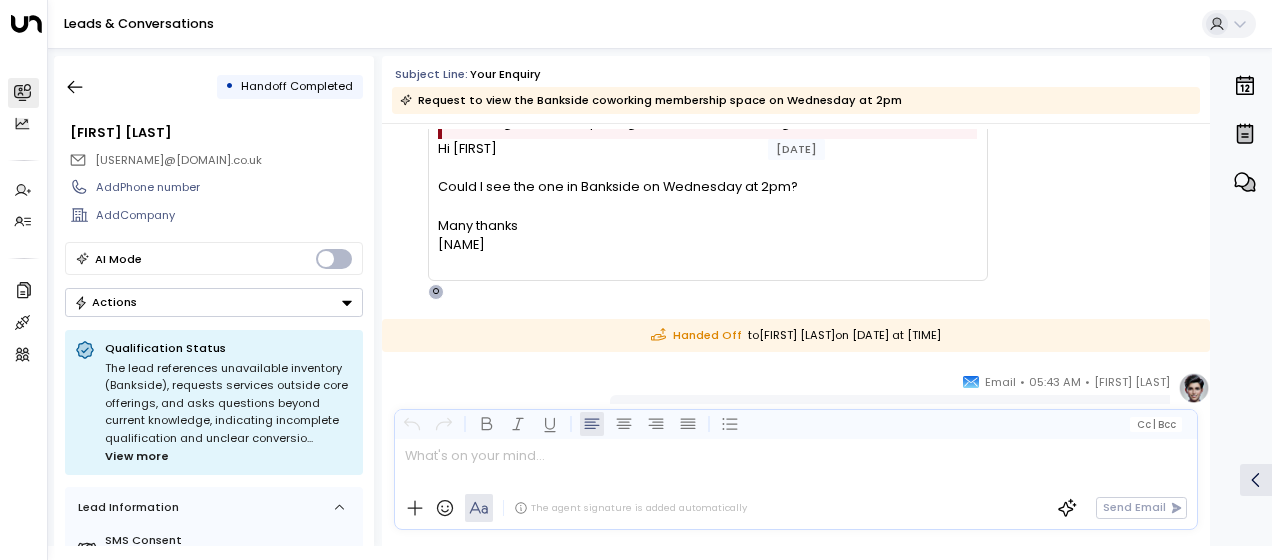 scroll, scrollTop: 1580, scrollLeft: 0, axis: vertical 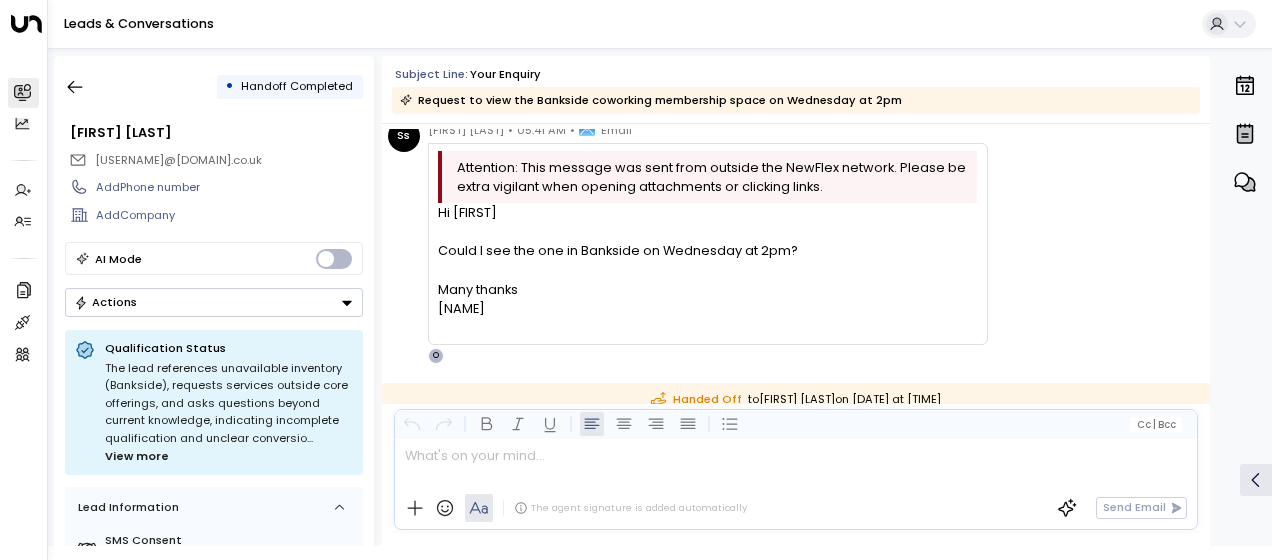 drag, startPoint x: 437, startPoint y: 209, endPoint x: 509, endPoint y: 313, distance: 126.491104 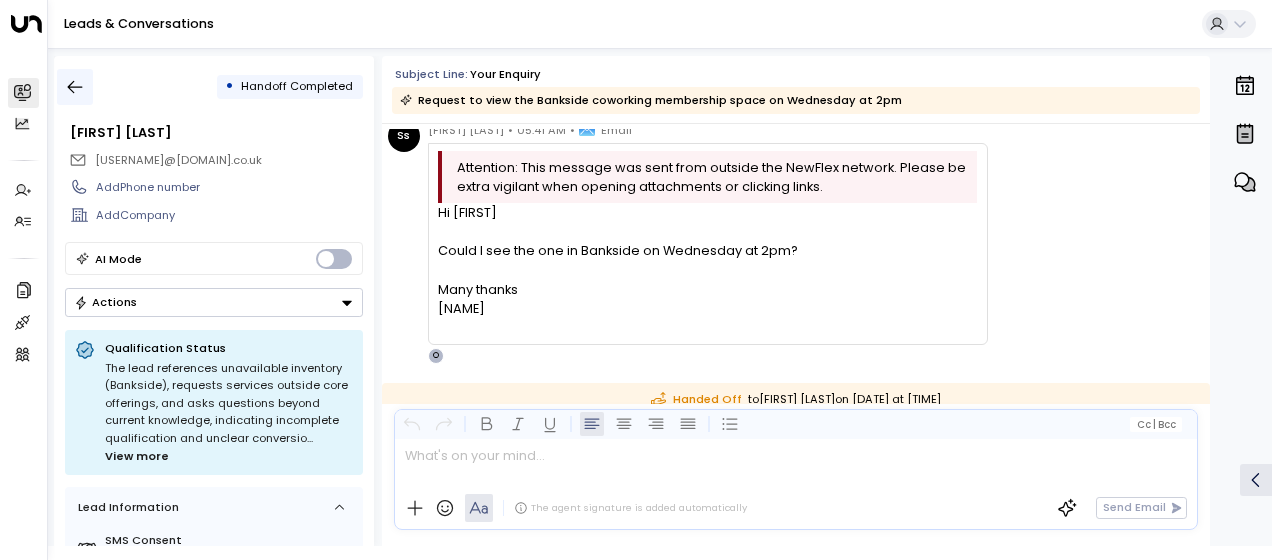 click at bounding box center [75, 87] 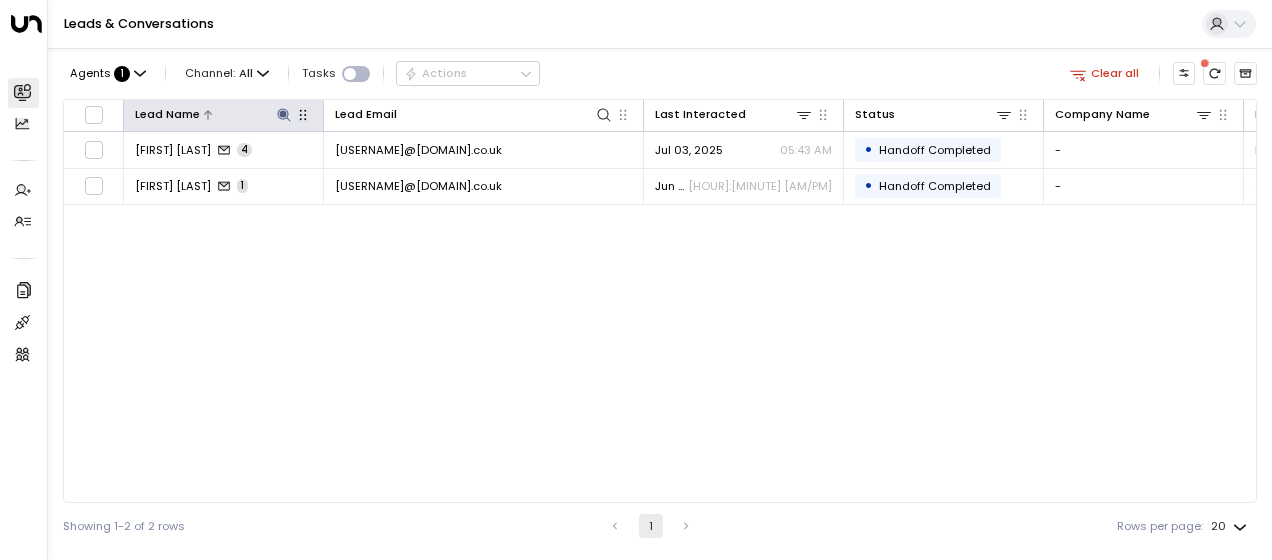 click at bounding box center (283, 114) 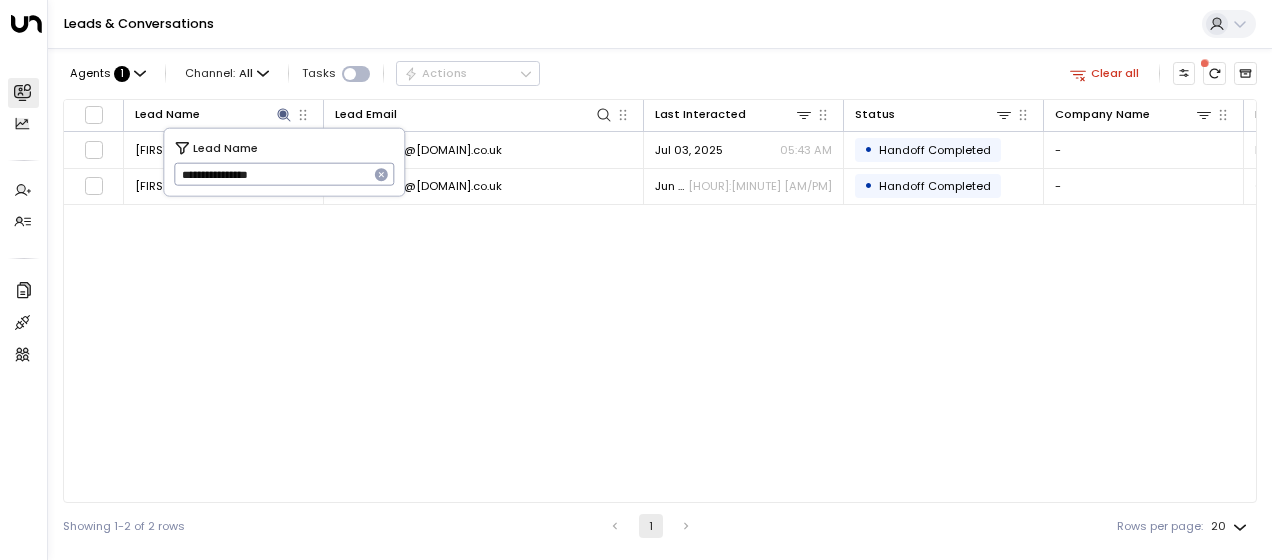click on "**********" at bounding box center [271, 174] 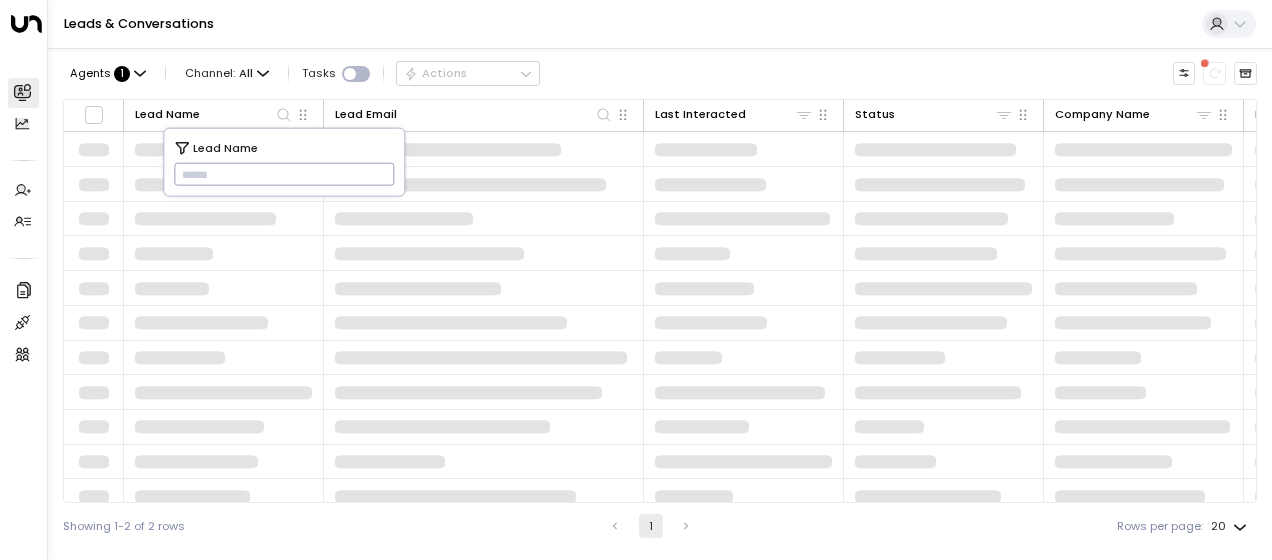click at bounding box center [284, 174] 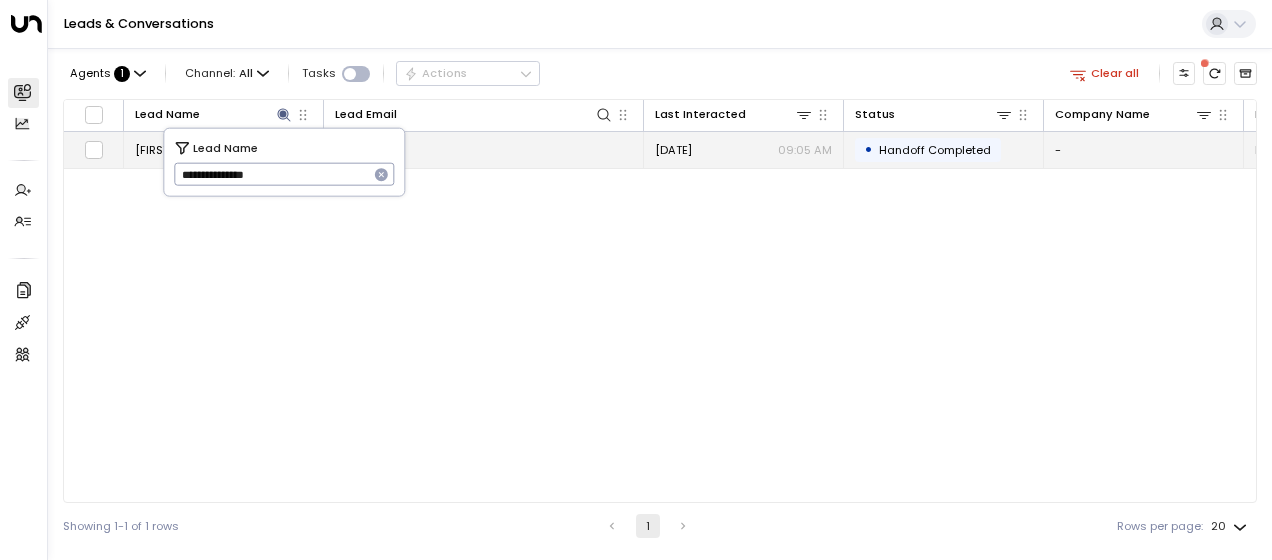 click on "[EMAIL]" at bounding box center (355, 150) 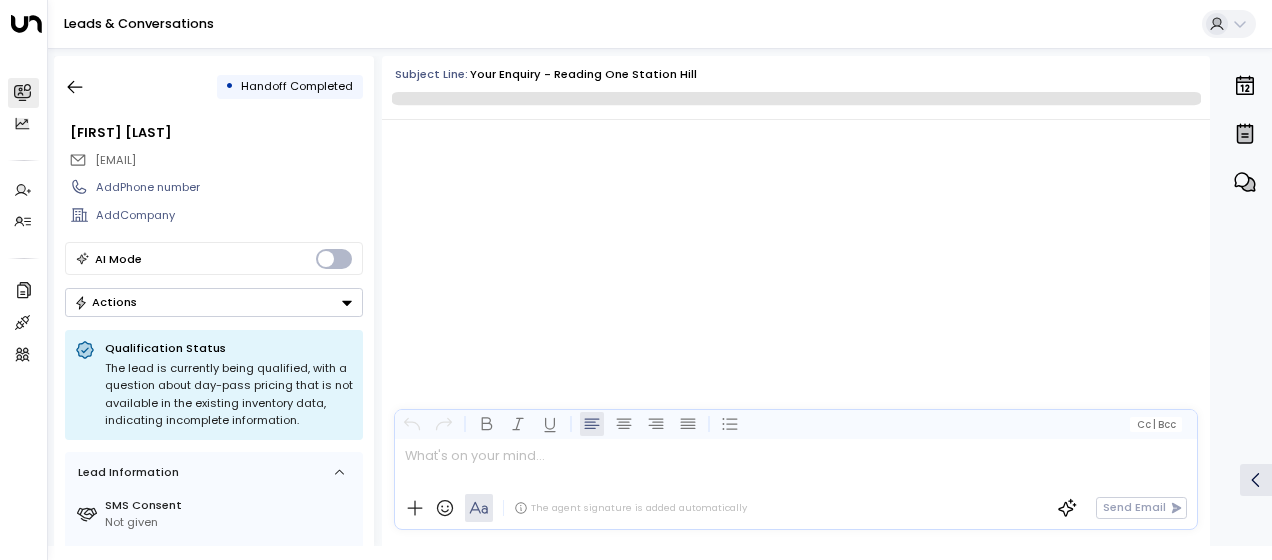 scroll, scrollTop: 9815, scrollLeft: 0, axis: vertical 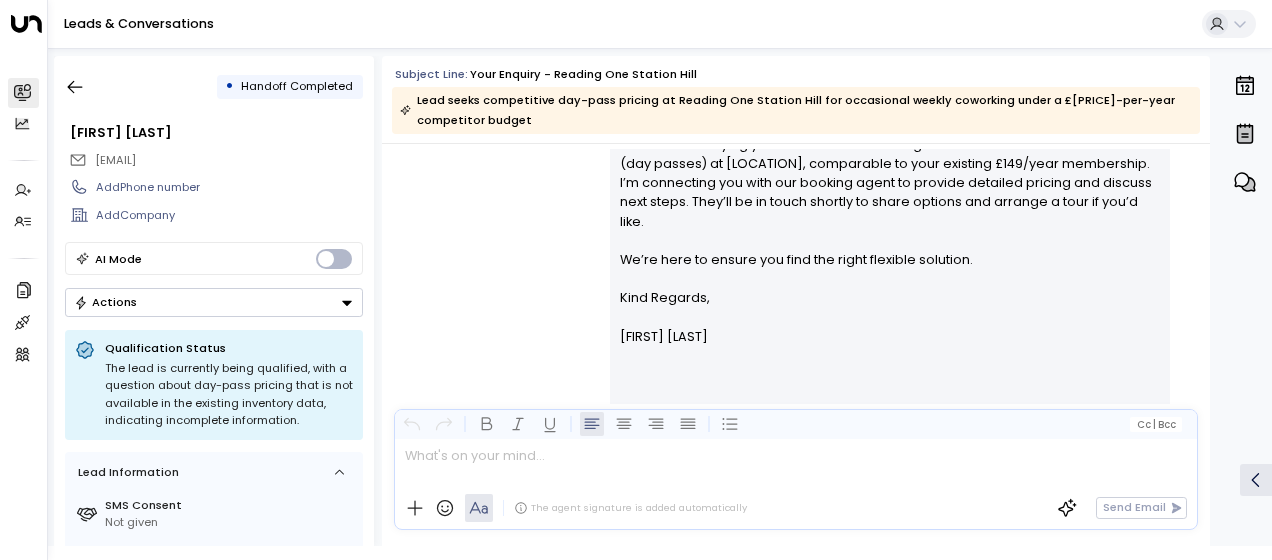 click on "[NAME] [LAST] • [TIME] • Email Hi [NAME], Thanks for clarifying your needs. You’re looking for occasional hot‐desk access (day passes) at [LOCATION] One Station Hill, comparable to your existing £149/year membership. I’m connecting you with our booking agent to provide detailed pricing and discuss next steps. They’ll be in touch shortly to share options and arrange a tour if you’d like. We’re here to ensure you find the right flexible solution. Kind Regards, [NAME] [LAST] ________________________________________________________________________________________________________________________________________________________________________________________________________uniti_thread_id_e84f4edf-945c-4b69-a355-e9eae2229477 O L N H" at bounding box center (796, 248) 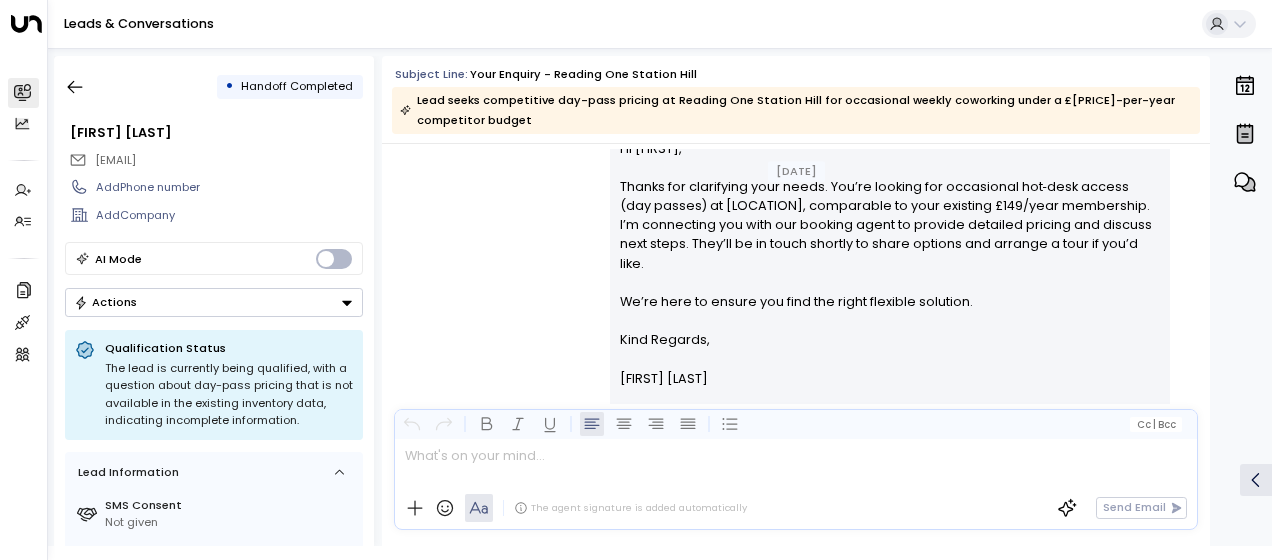 scroll, scrollTop: 9735, scrollLeft: 0, axis: vertical 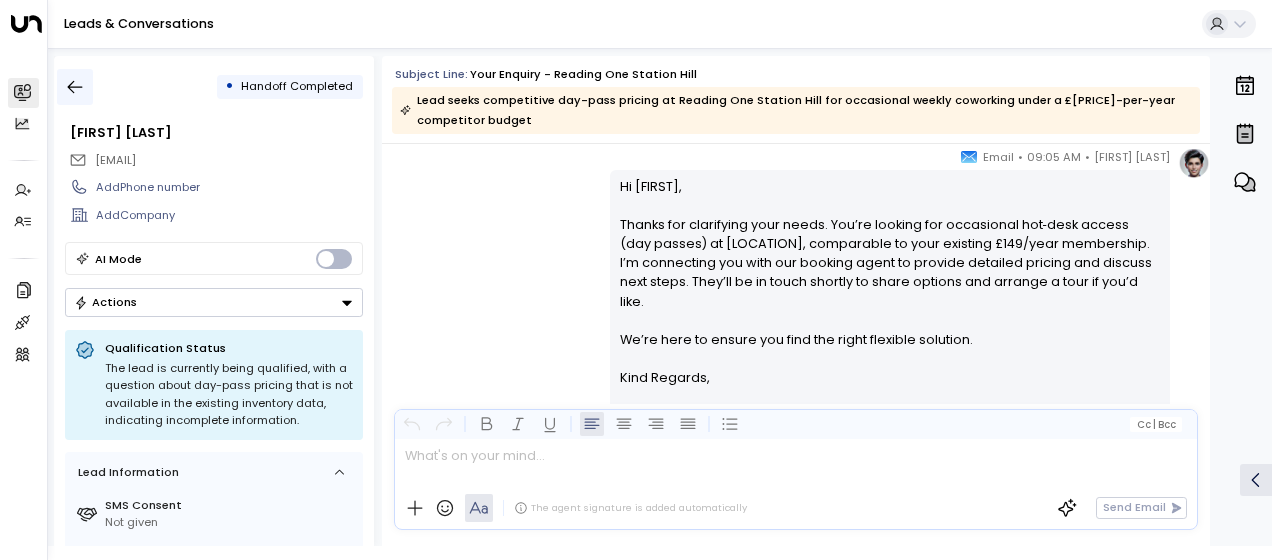 click at bounding box center (75, 87) 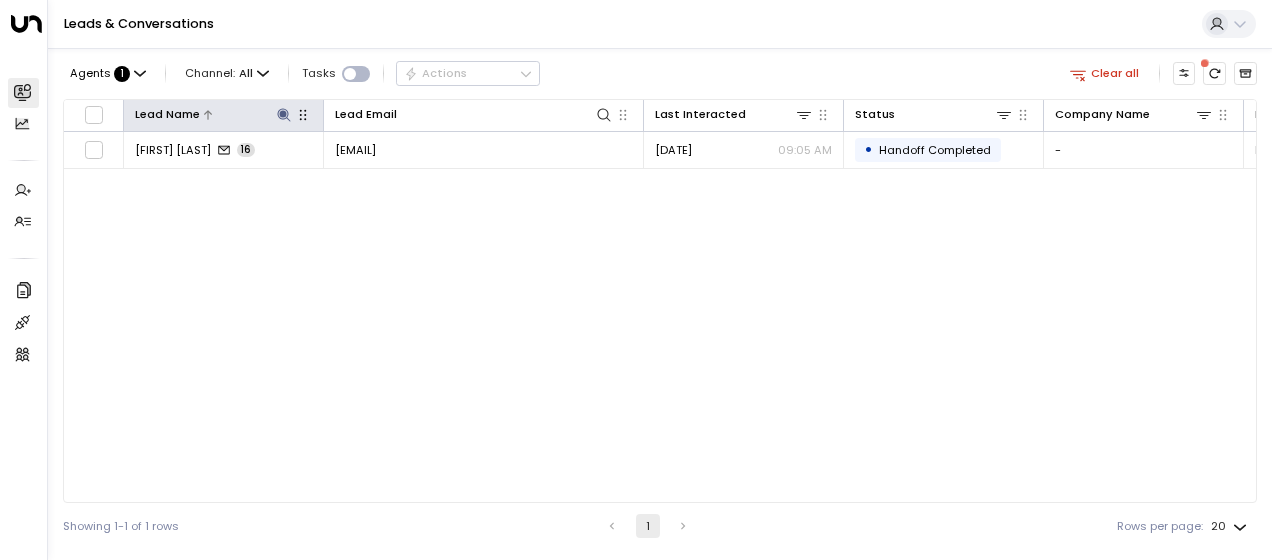 click at bounding box center (283, 114) 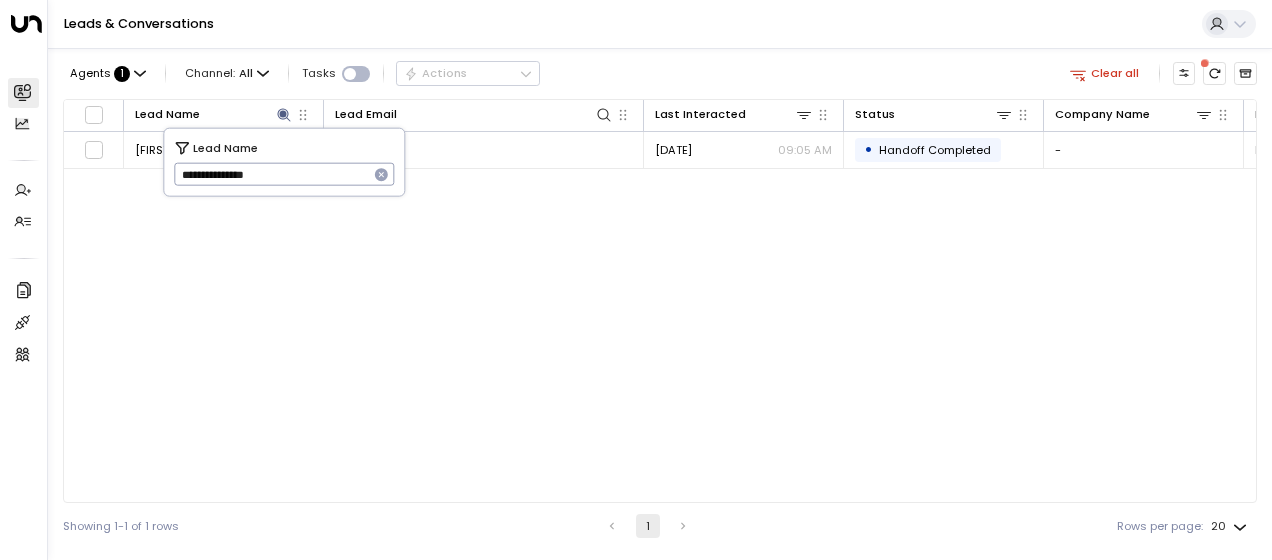 click on "**********" at bounding box center [271, 174] 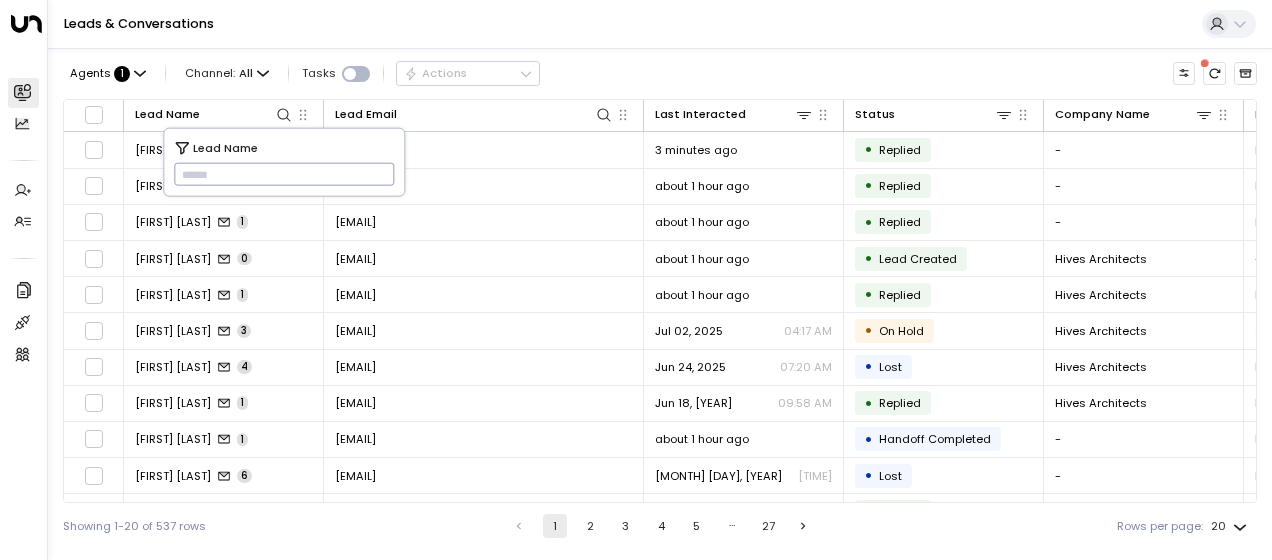 click at bounding box center (284, 174) 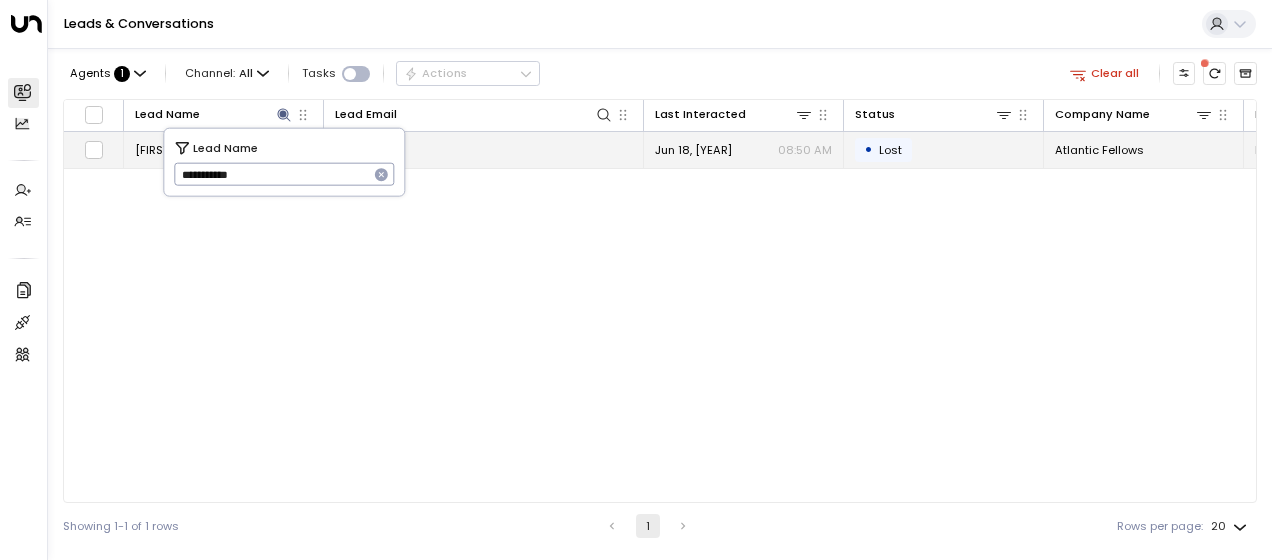 click on "[EMAIL]" at bounding box center (355, 150) 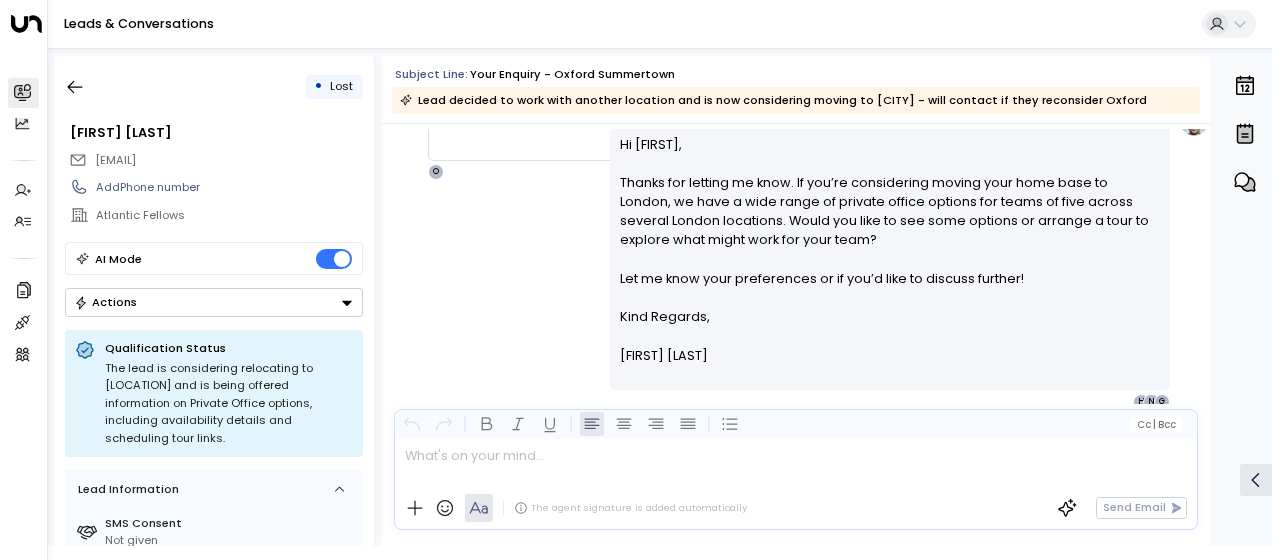 scroll, scrollTop: 2104, scrollLeft: 0, axis: vertical 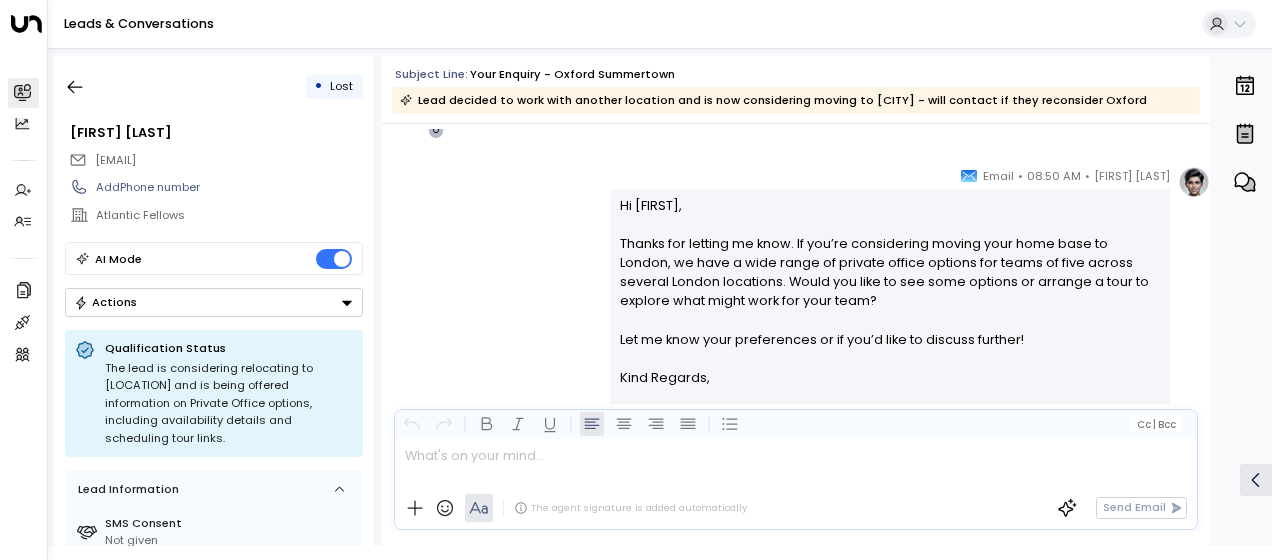 click on "[FIRST] [LAST] • [TIME] • Email Hi [FIRST], Thanks for letting me know. If you’re considering moving your home base to London, we have a wide range of private office options for teams of five across several London locations. Would you like to see some options or arrange a tour to explore what might work for your team? Let me know your preferences or if you’d like to discuss further! Kind Regards, [FIRST] [LAST] ________________________________________________________________________________________________________________________________________________________________________________________________________uniti_thread_id_fb10530e-61b1-47bf-81da-b6d11a8353ea G N H" at bounding box center (796, 318) 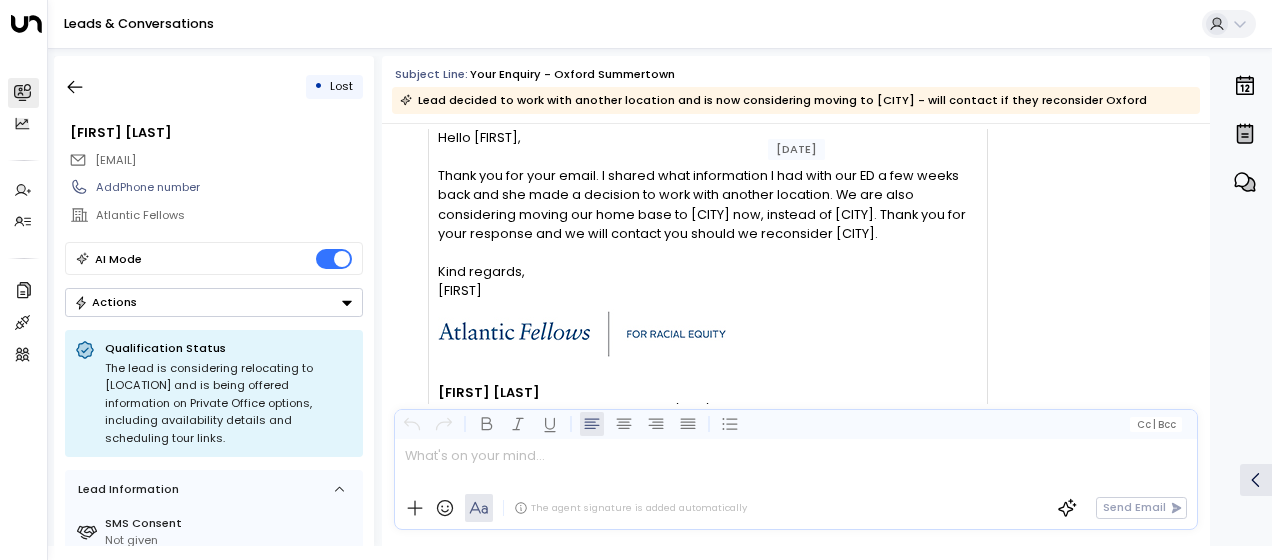 scroll, scrollTop: 1424, scrollLeft: 0, axis: vertical 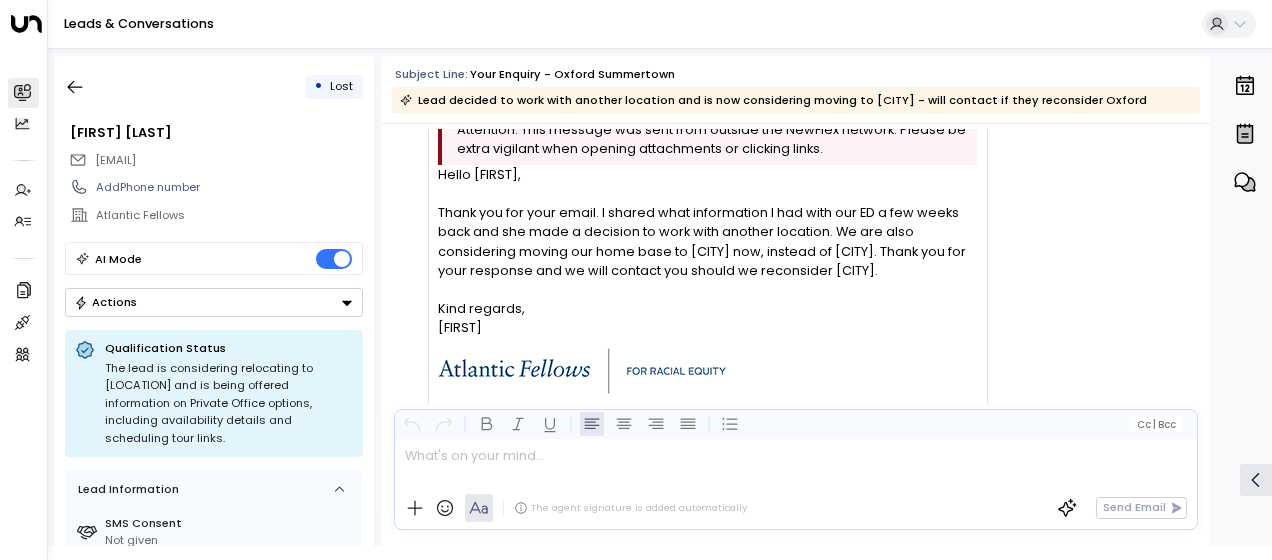 drag, startPoint x: 440, startPoint y: 174, endPoint x: 609, endPoint y: 368, distance: 257.28778 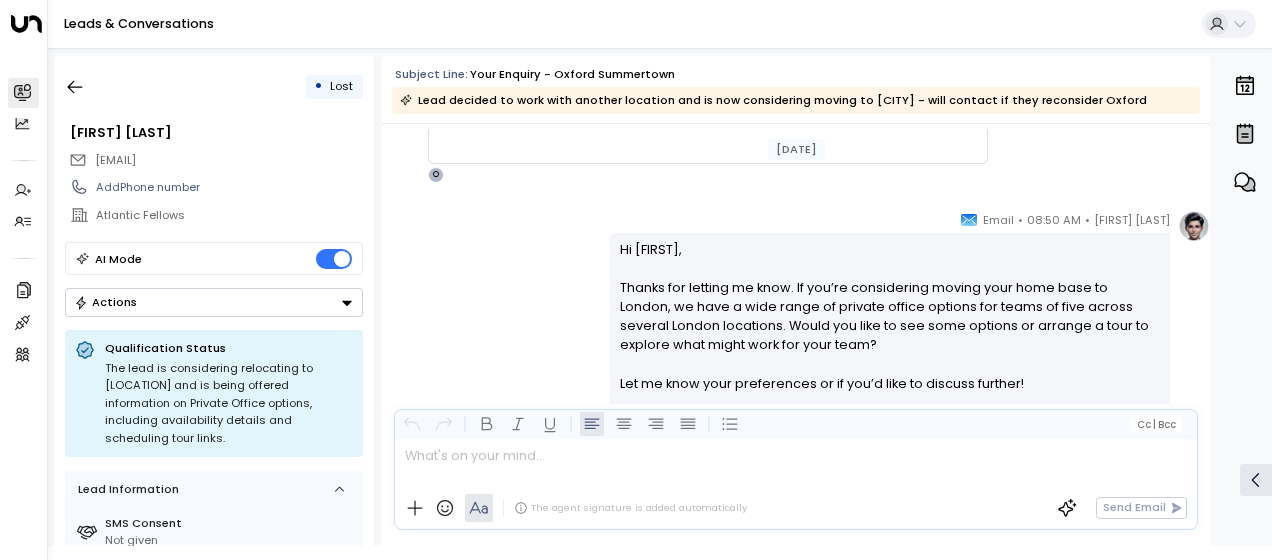 scroll, scrollTop: 2104, scrollLeft: 0, axis: vertical 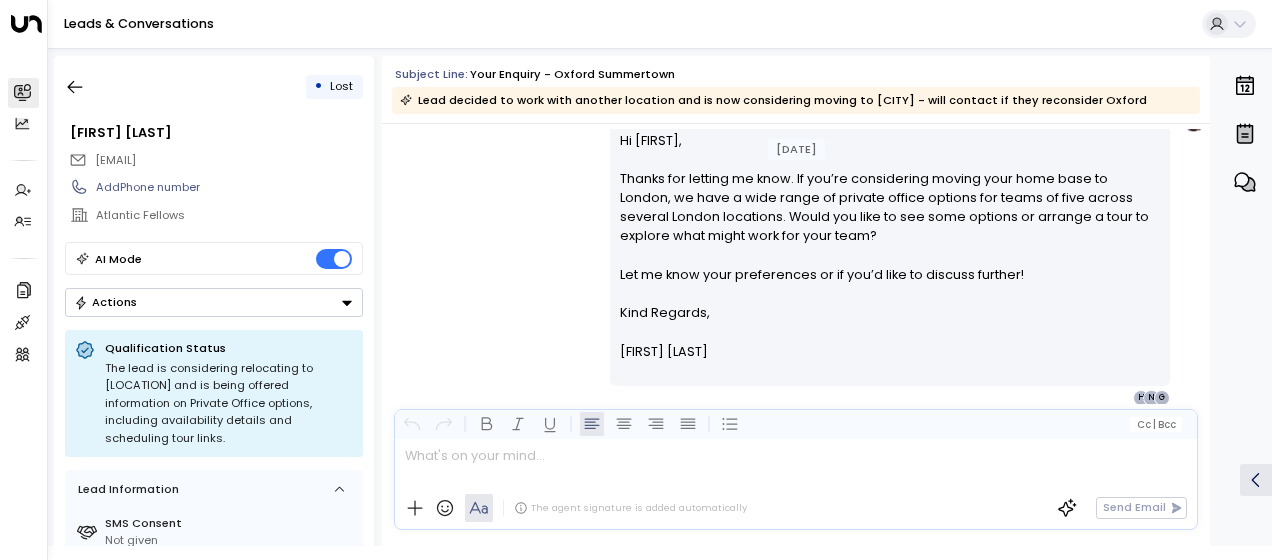drag, startPoint x: 616, startPoint y: 204, endPoint x: 722, endPoint y: 397, distance: 220.1931 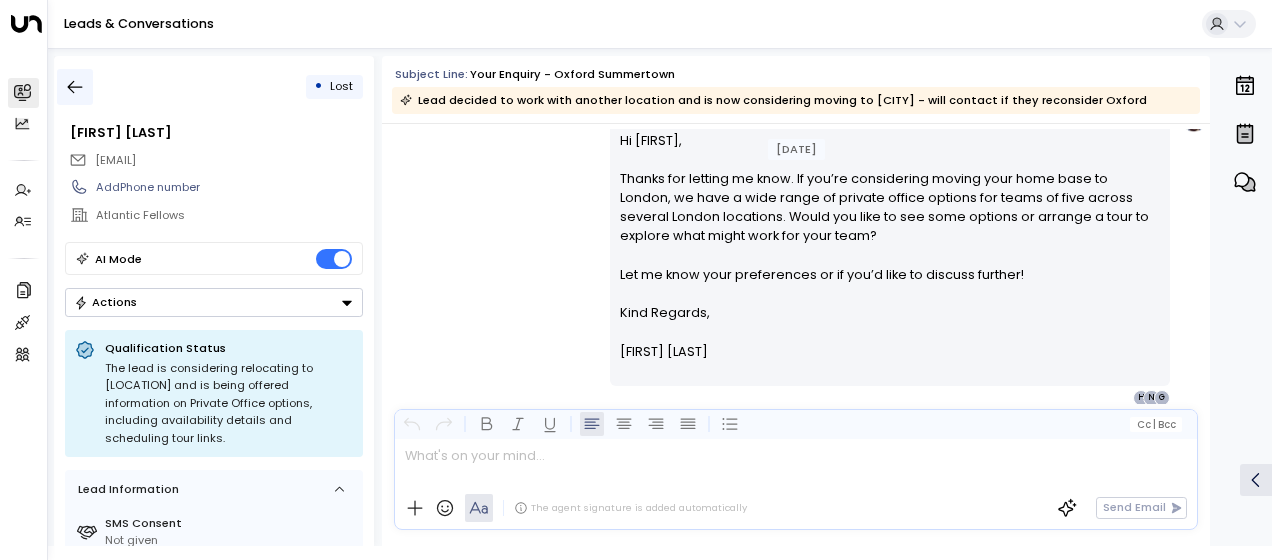 click at bounding box center [75, 87] 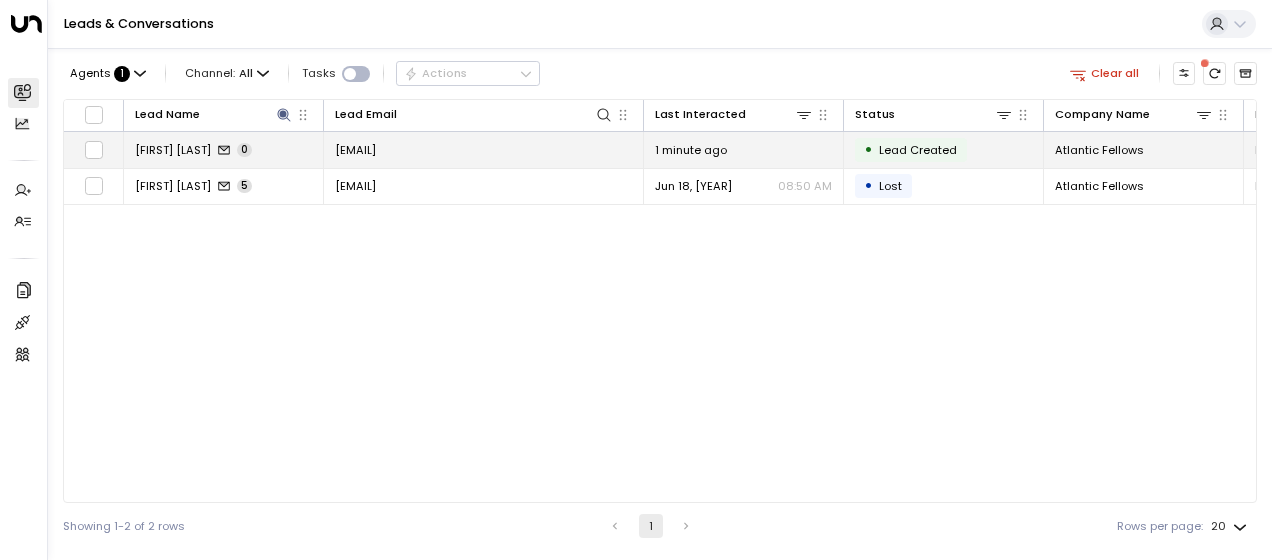 click on "[FIRST] [LAST]" at bounding box center [173, 150] 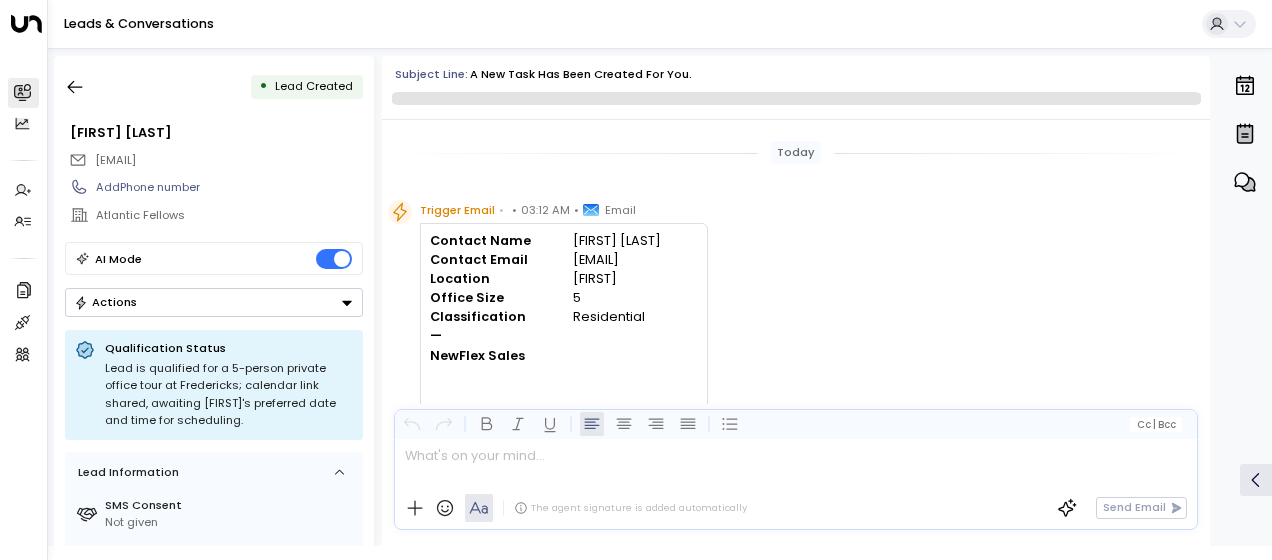 scroll, scrollTop: 25, scrollLeft: 0, axis: vertical 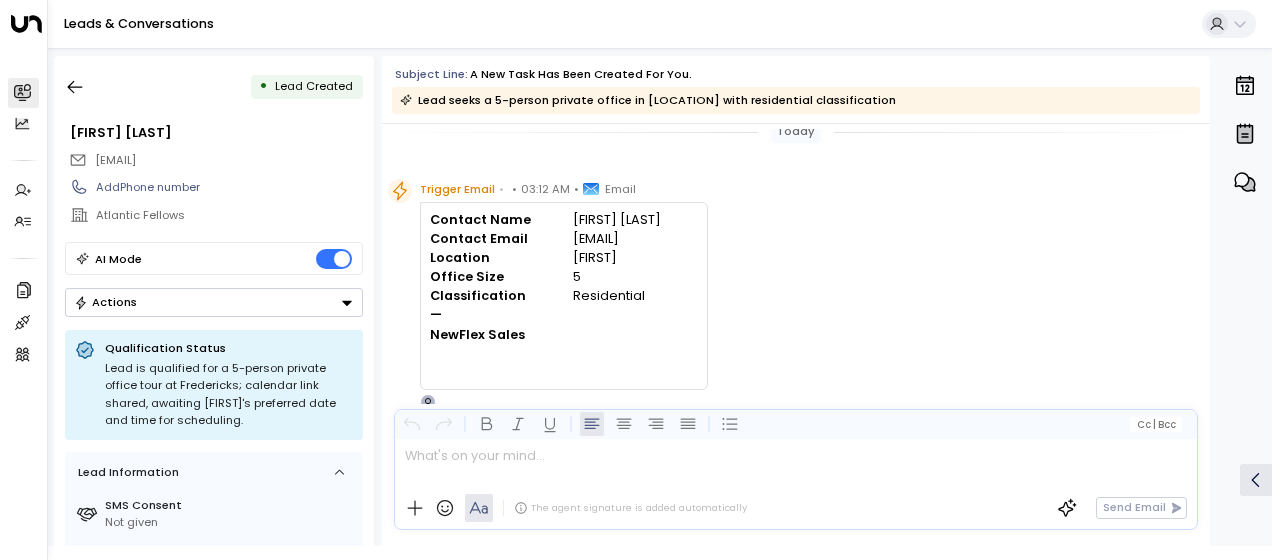 click on "Trigger Email • • [TIME] • Email Contact Name [FIRST] [LAST] Contact Email [EMAIL] Location Fredericks Office Size 5 Classification Residential — NewFlex Sales O" at bounding box center (799, 294) 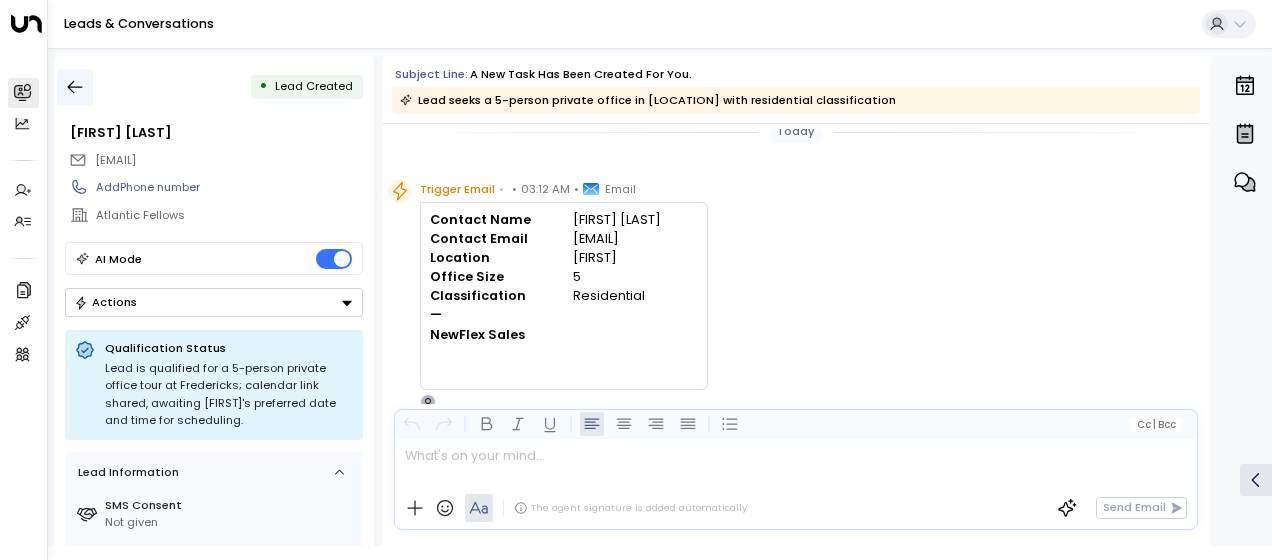 click at bounding box center [75, 87] 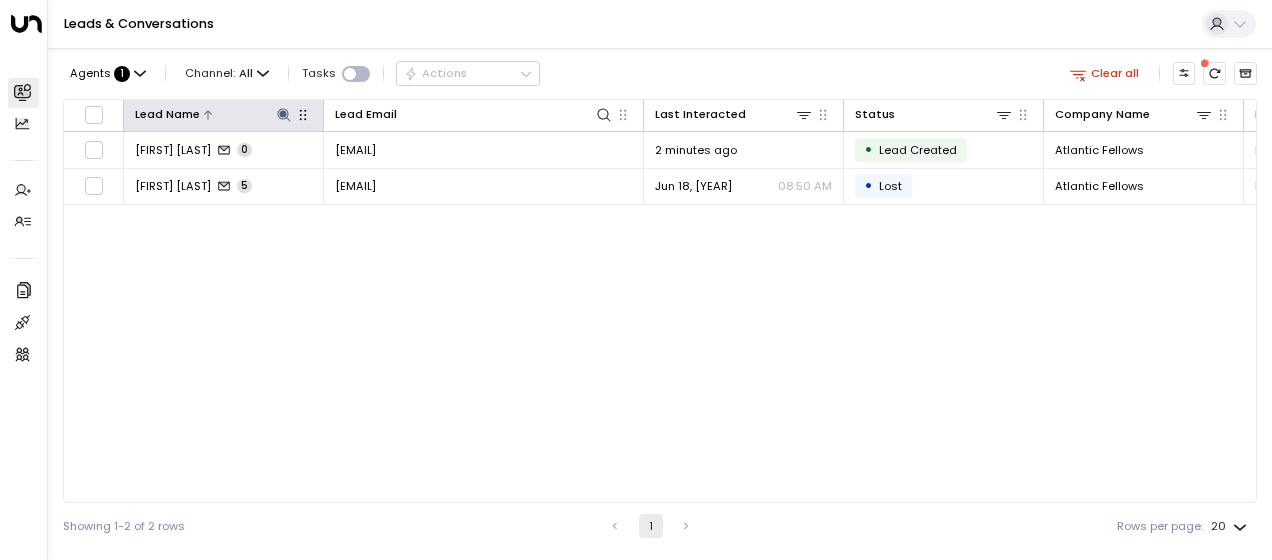 click at bounding box center [283, 114] 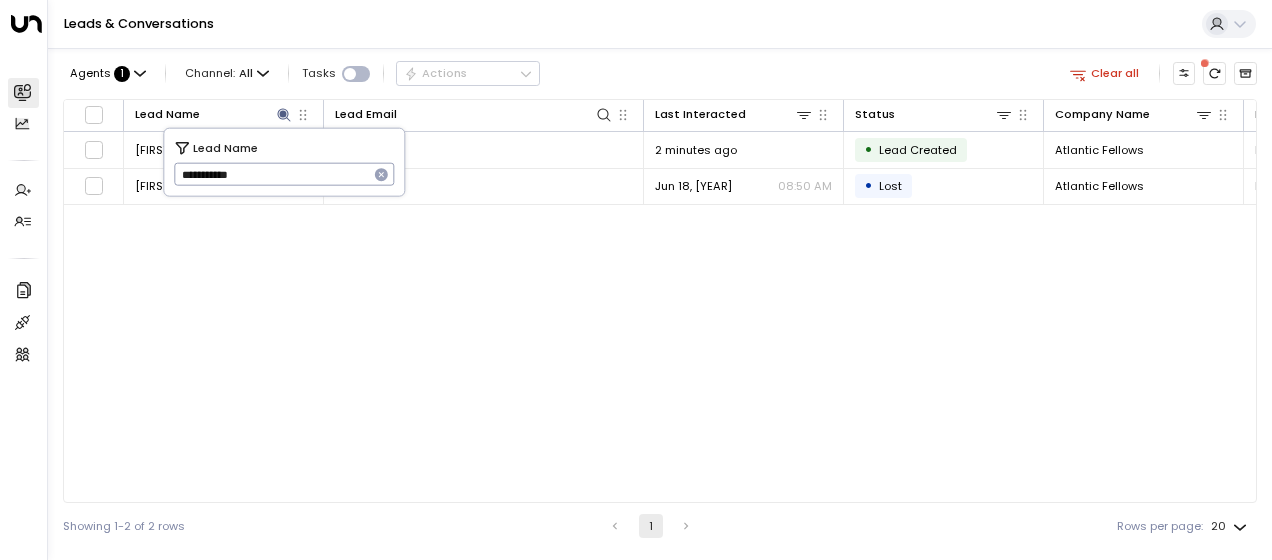 click on "**********" at bounding box center (271, 174) 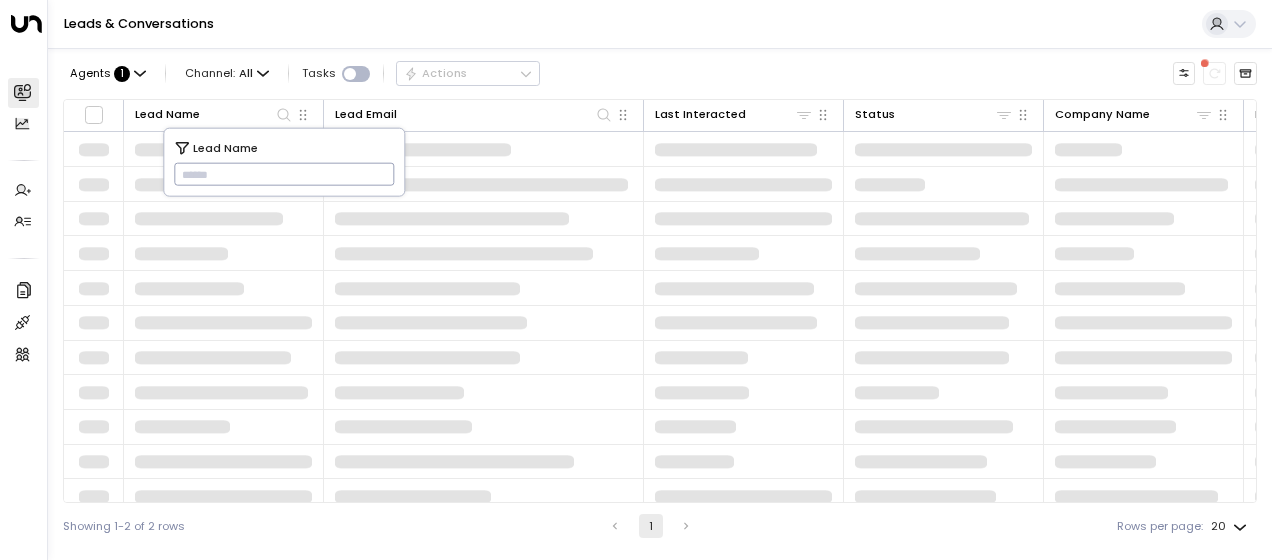 click at bounding box center (284, 174) 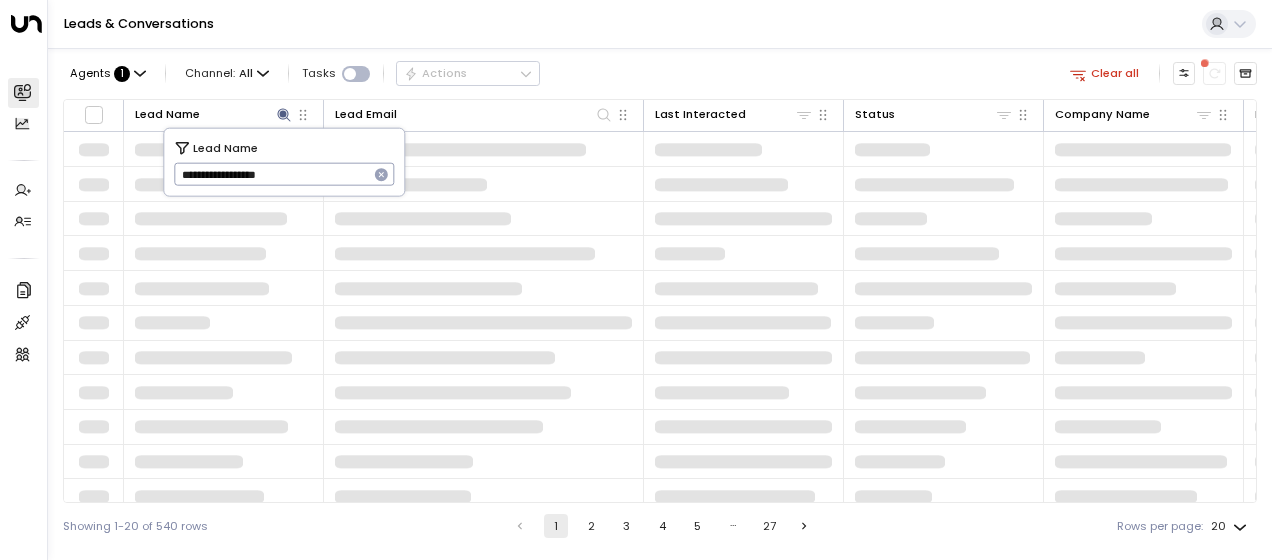 type on "**********" 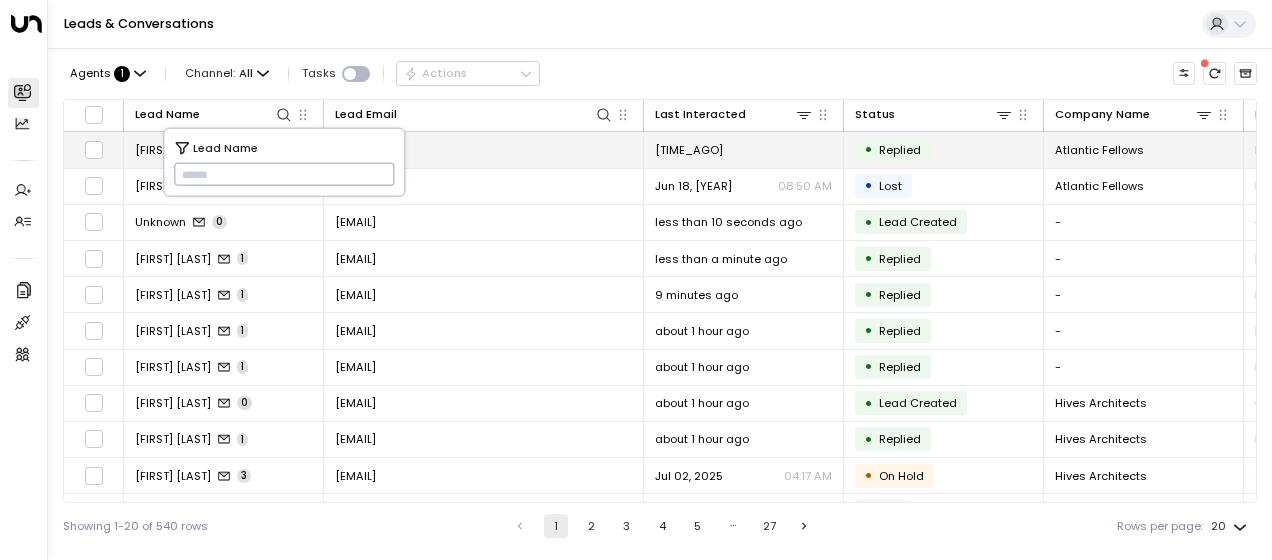 click on "[EMAIL]" at bounding box center [355, 150] 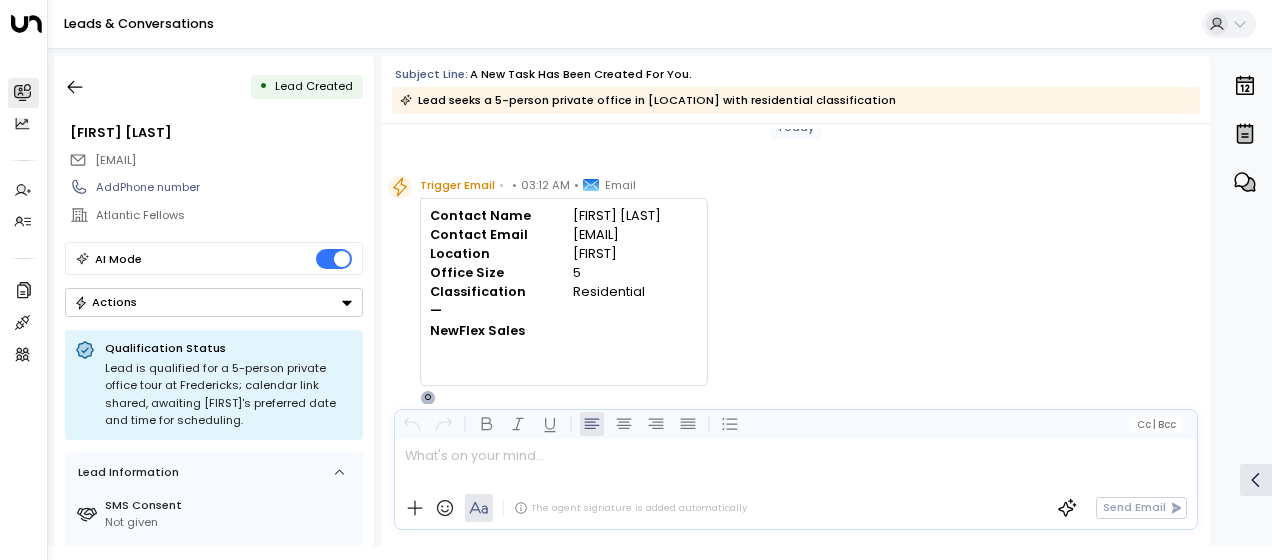 scroll, scrollTop: 488, scrollLeft: 0, axis: vertical 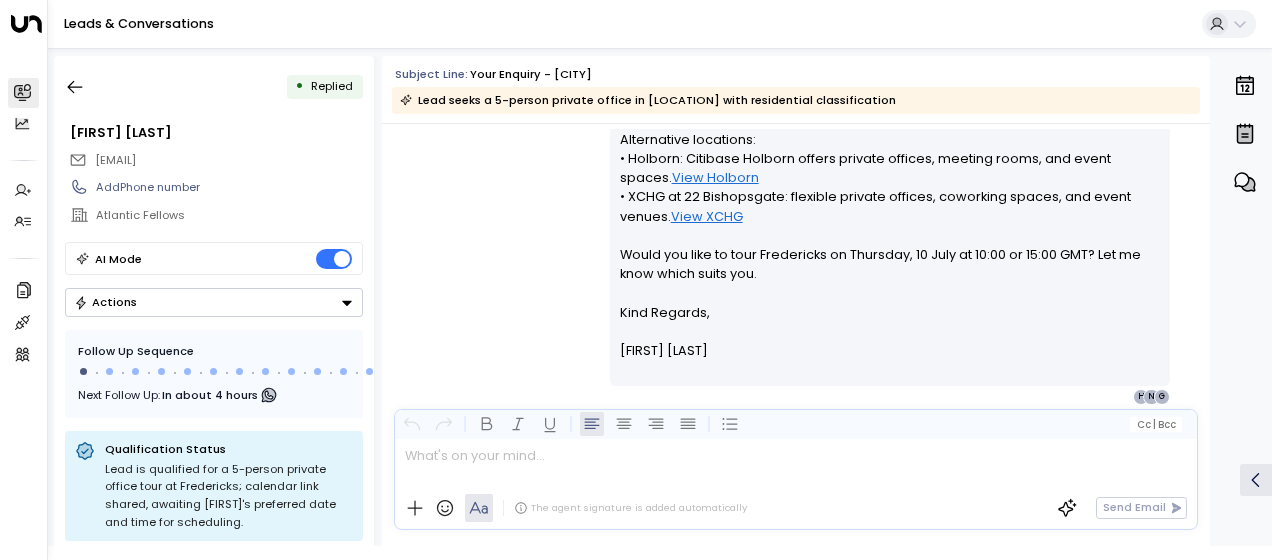 click on "[FIRST] [LAST] • [TIME] • Email Hi [FIRST], Thank you for your interest in a private office for a team of five at [LOCATION], [NUMBER] [STREET], [CITY], [POSTCODE]. We don’t offer a 5-person suite; our next available office accommodates six people at £2,160 per month. You can view details and photos and download the brochure here: [LOCATION] Private Offices . Alternative locations: • [CITY]: Citibase [CITY] offers private offices, meeting rooms, and event spaces. View [CITY] • XCHG at [NUMBER] Bishopsgate: flexible private offices, coworking spaces, and event venues. View XCHG Would you like to tour [LOCATION] on Thursday, 10 July at 10:00 or 15:00 GMT? Let me know which suits you. Kind Regards, [FIRST] [LAST] ________________________________________________________________________________________________________________________________________________________________________________________________________uniti_thread_id_157c492c-cae8-4b8e-b908-74efe2944380 G N H" at bounding box center (796, 185) 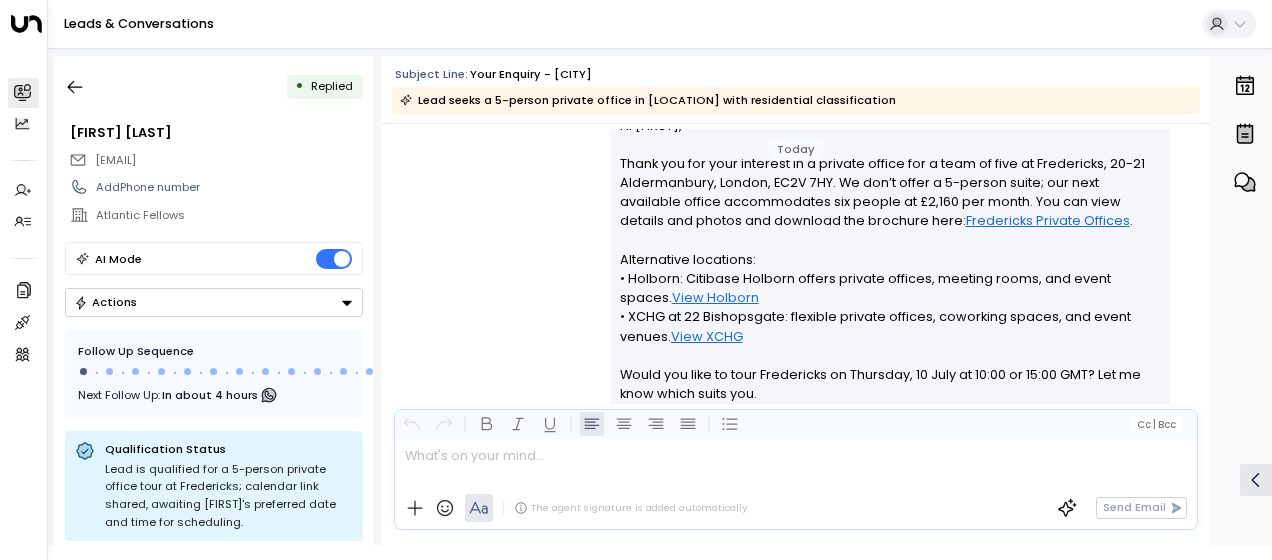 scroll, scrollTop: 328, scrollLeft: 0, axis: vertical 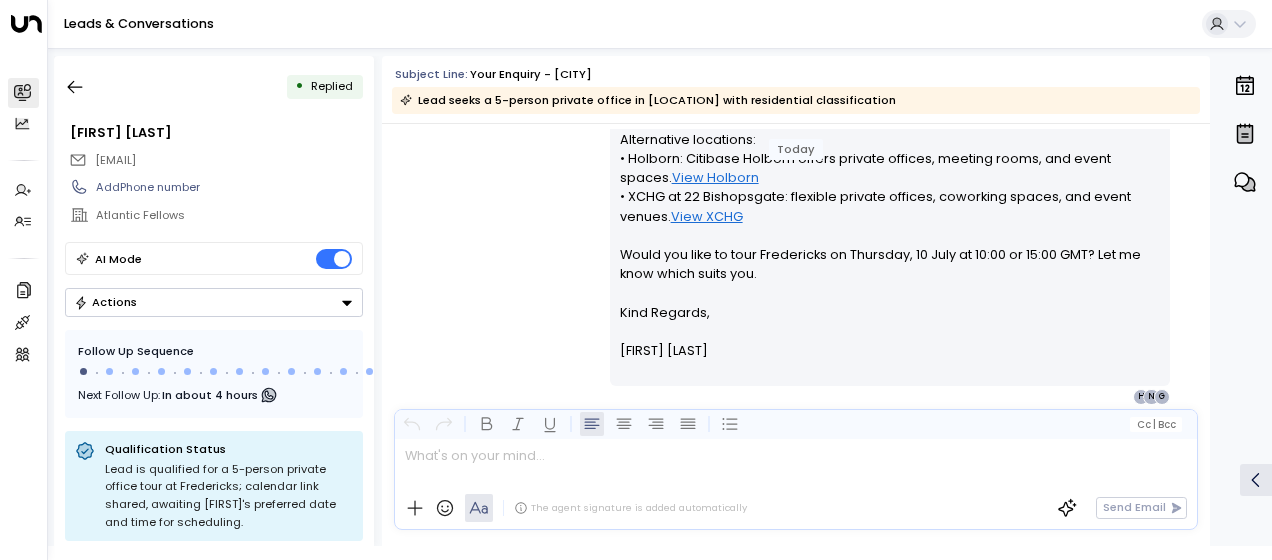 drag, startPoint x: 614, startPoint y: 157, endPoint x: 749, endPoint y: 405, distance: 282.36325 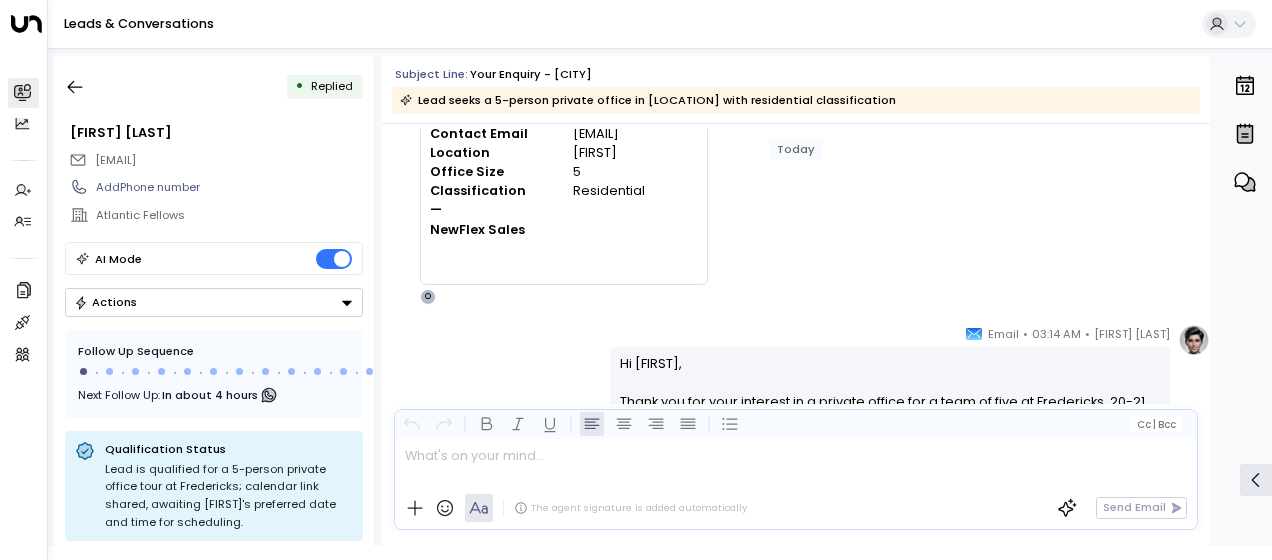 scroll, scrollTop: 0, scrollLeft: 0, axis: both 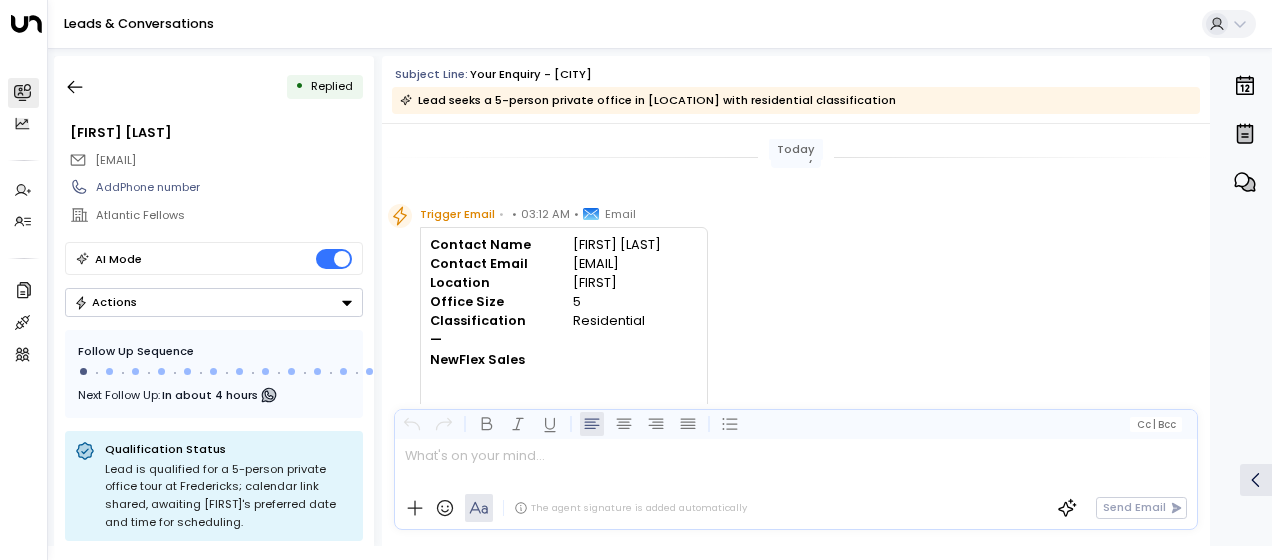 drag, startPoint x: 749, startPoint y: 405, endPoint x: 563, endPoint y: 112, distance: 347.05188 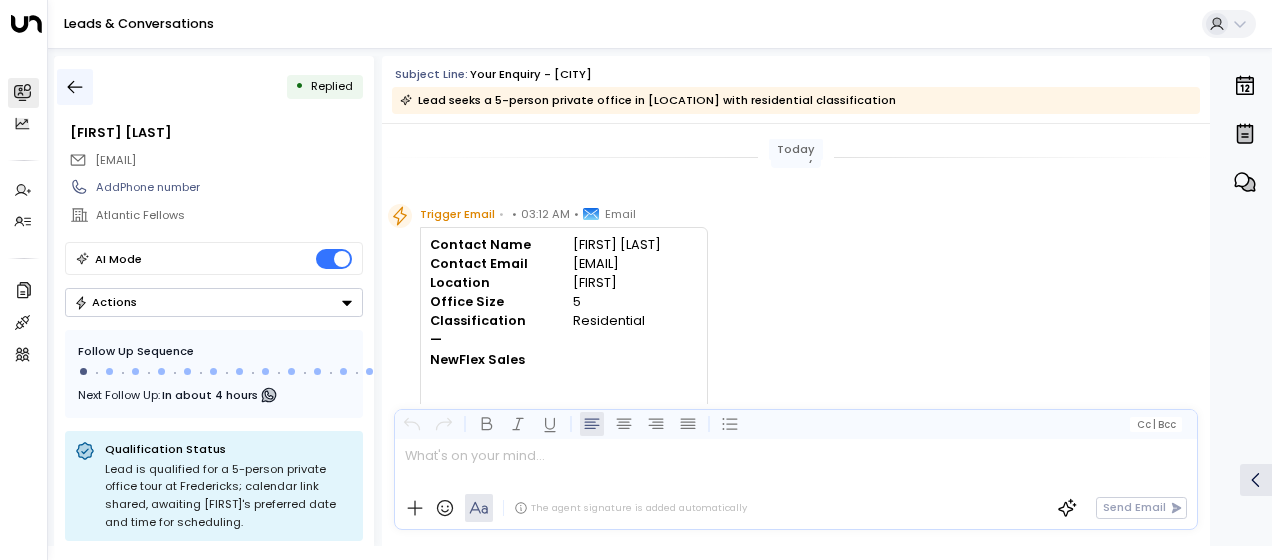 click at bounding box center (75, 87) 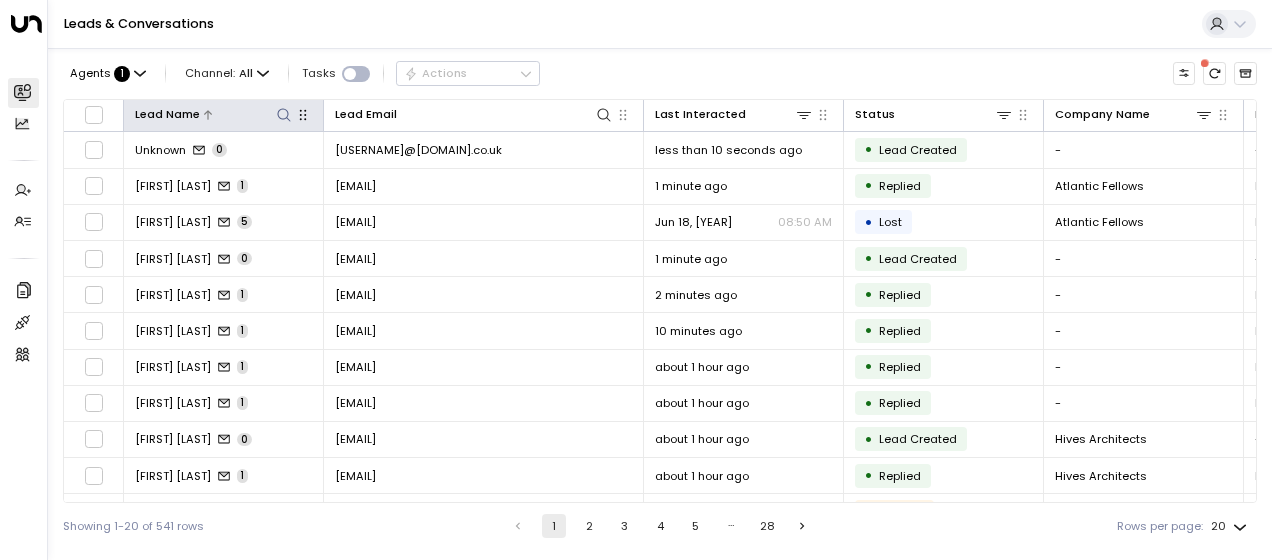 click at bounding box center (284, 115) 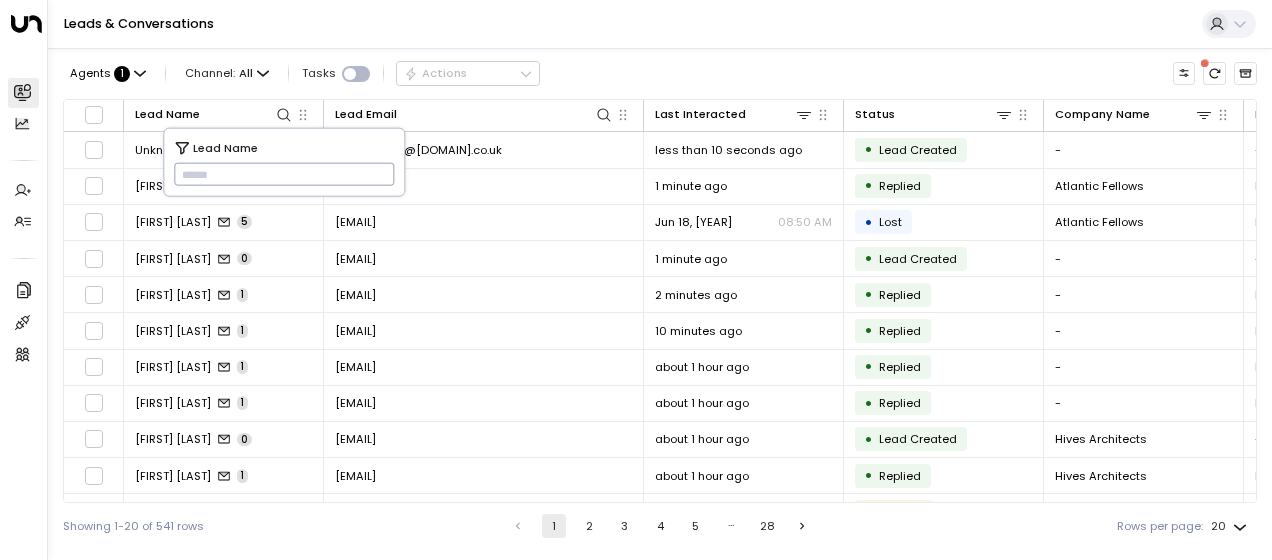 click at bounding box center [284, 174] 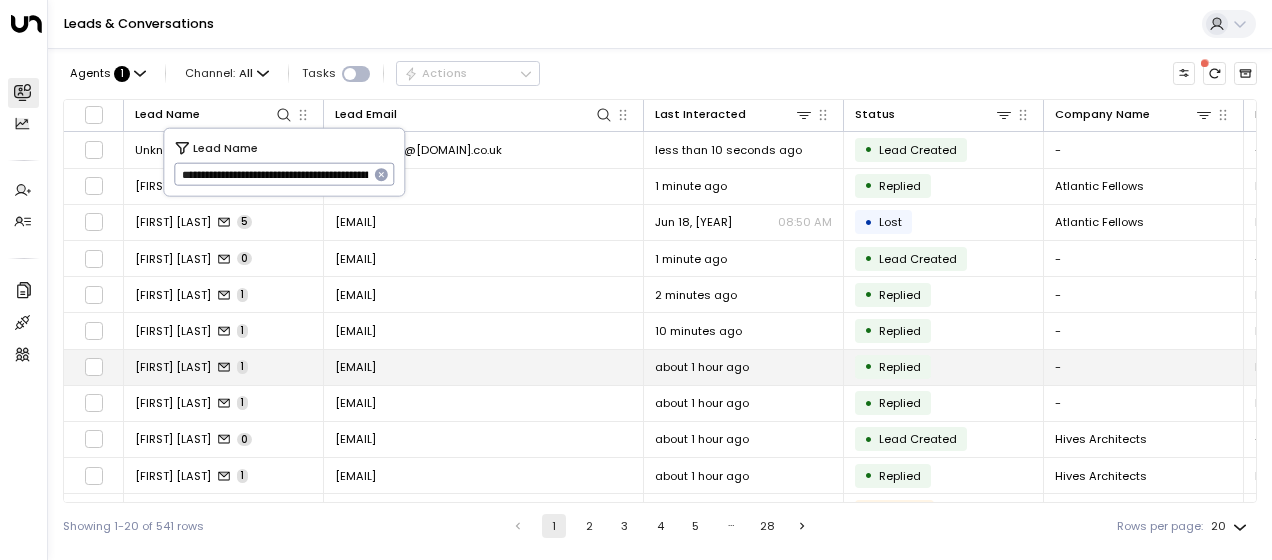 scroll, scrollTop: 0, scrollLeft: 5124, axis: horizontal 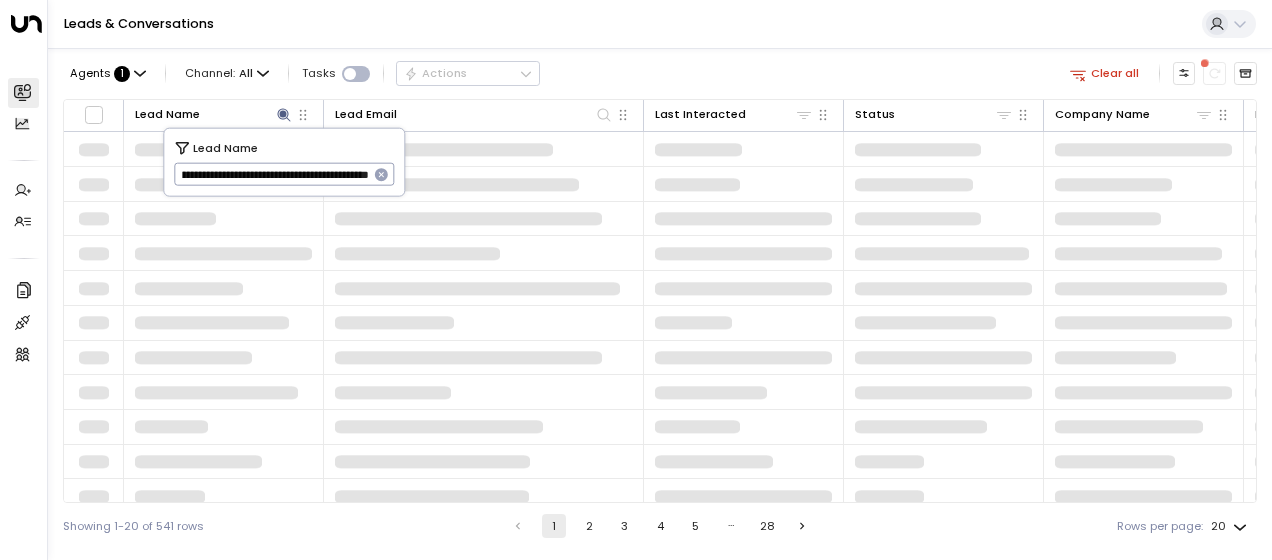 type on "**********" 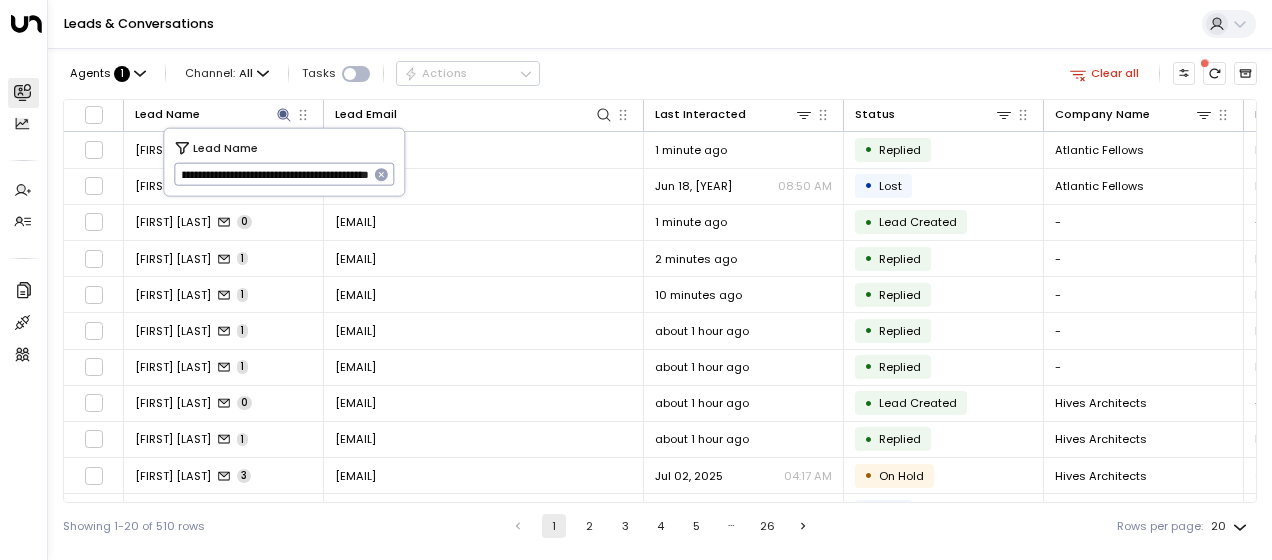 scroll, scrollTop: 0, scrollLeft: 0, axis: both 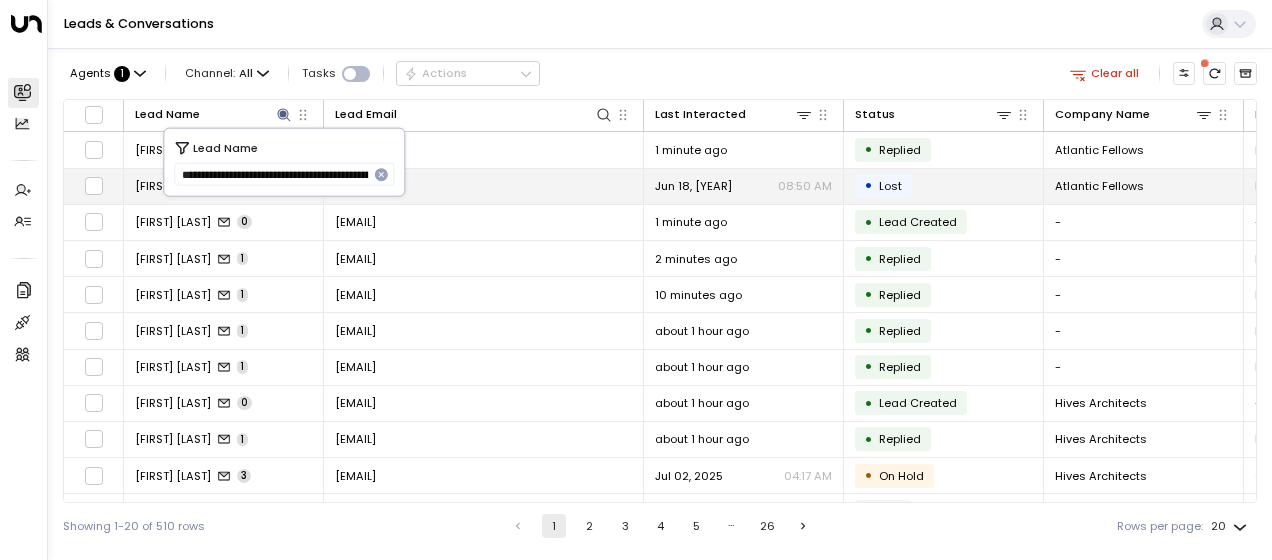 drag, startPoint x: 369, startPoint y: 168, endPoint x: 95, endPoint y: 174, distance: 274.06567 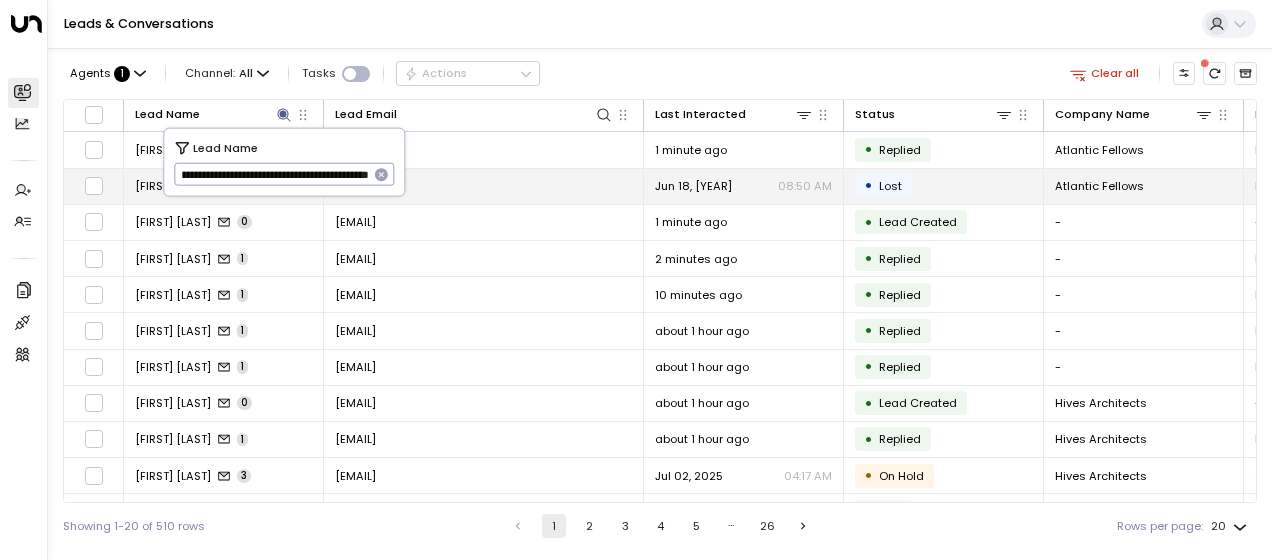 scroll, scrollTop: 0, scrollLeft: 5125, axis: horizontal 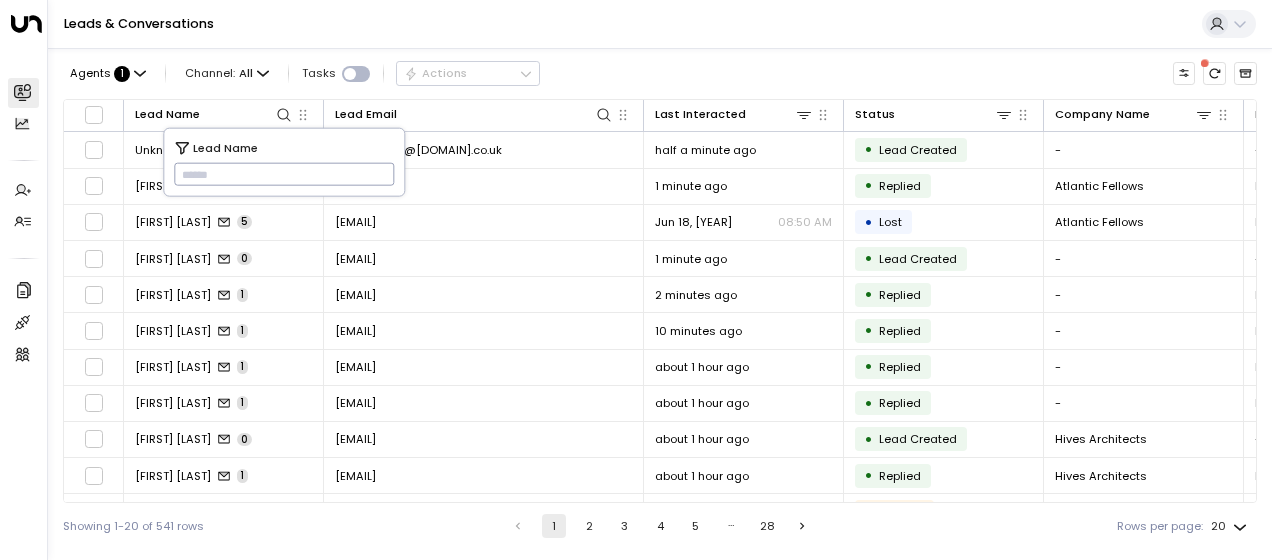 type 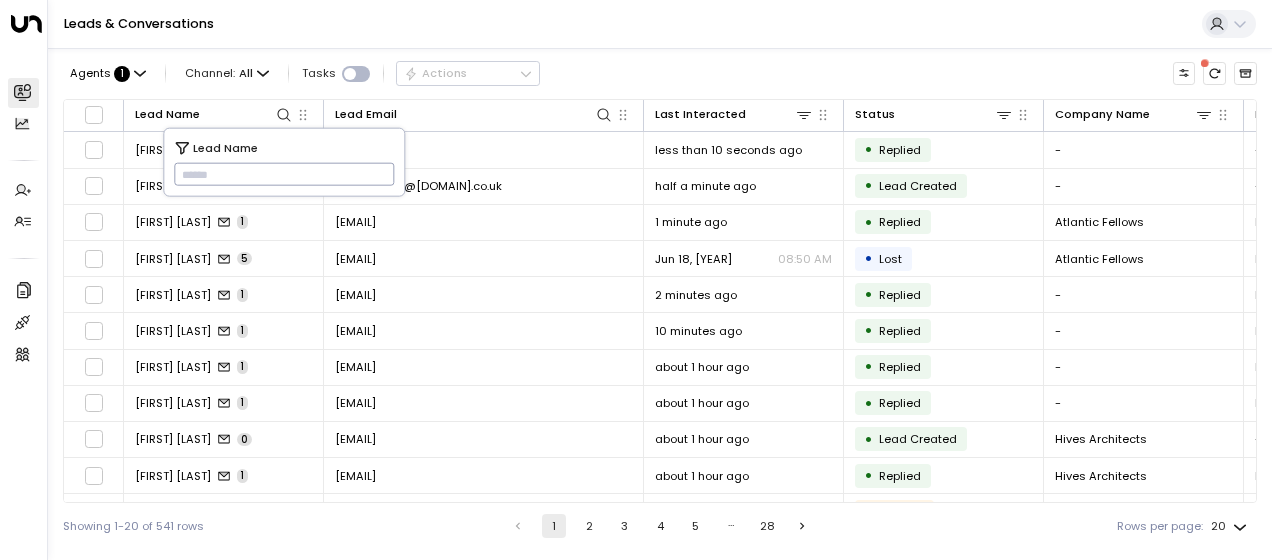 click at bounding box center [284, 174] 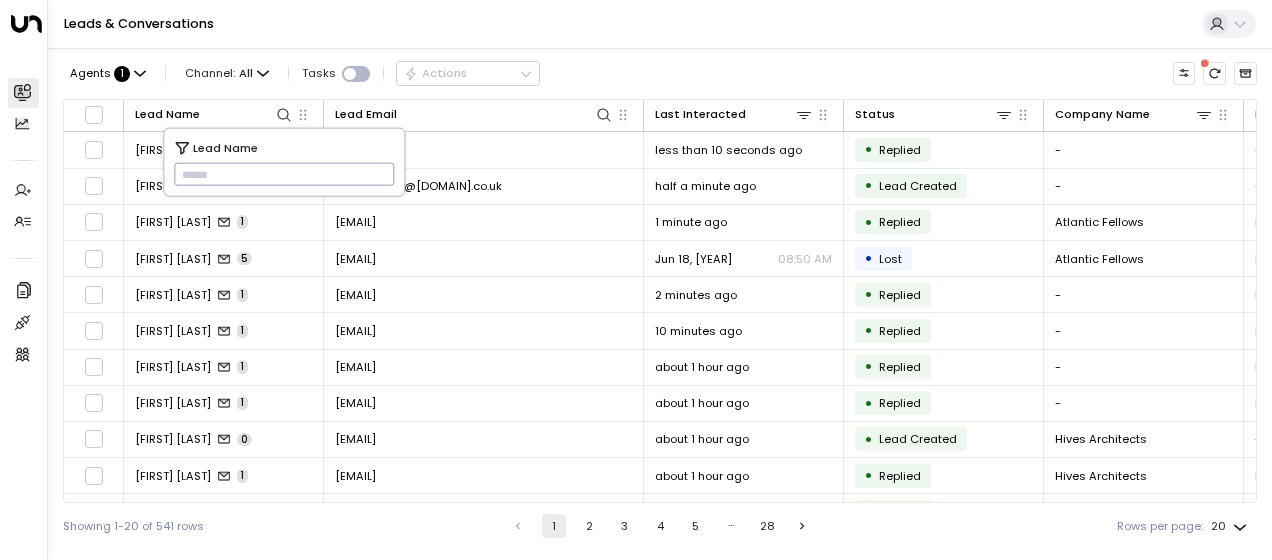 paste on "**********" 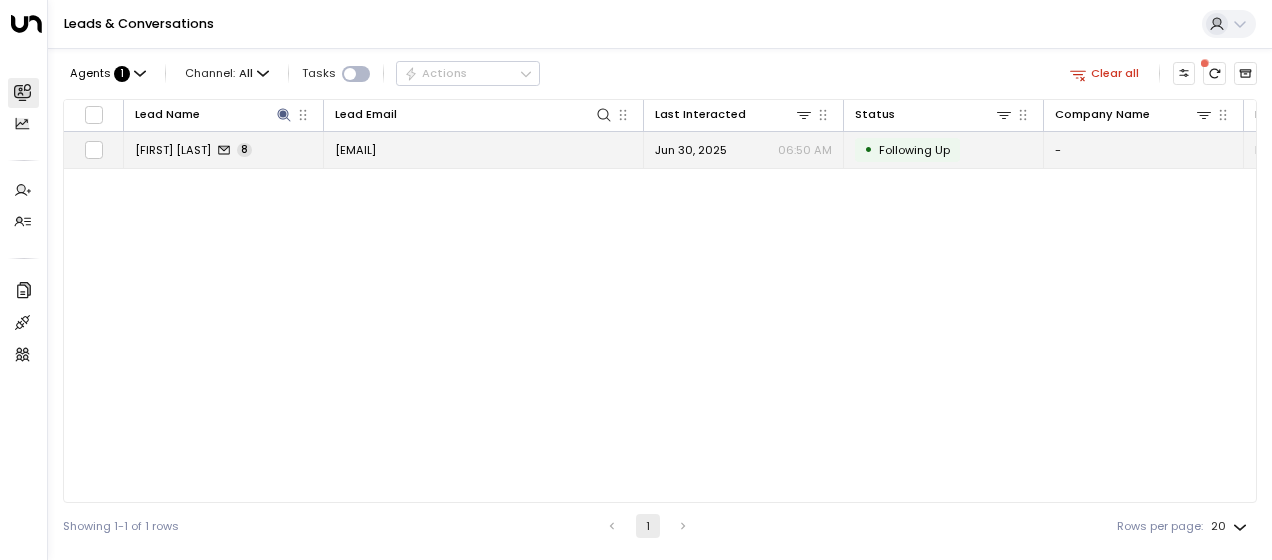 click on "[EMAIL]" at bounding box center (355, 150) 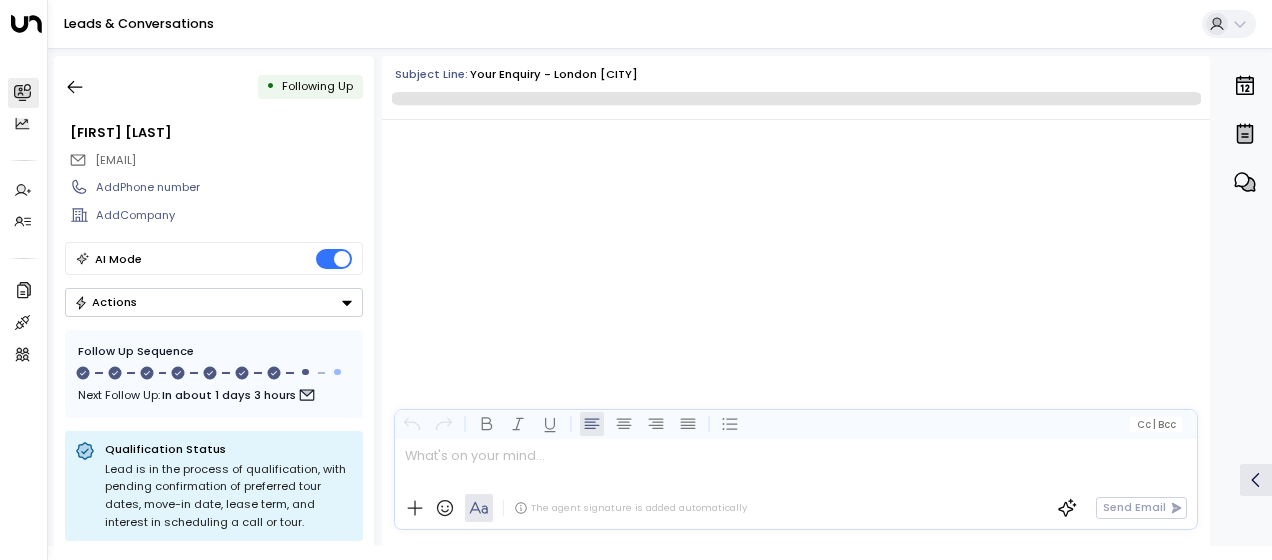 scroll, scrollTop: 5927, scrollLeft: 0, axis: vertical 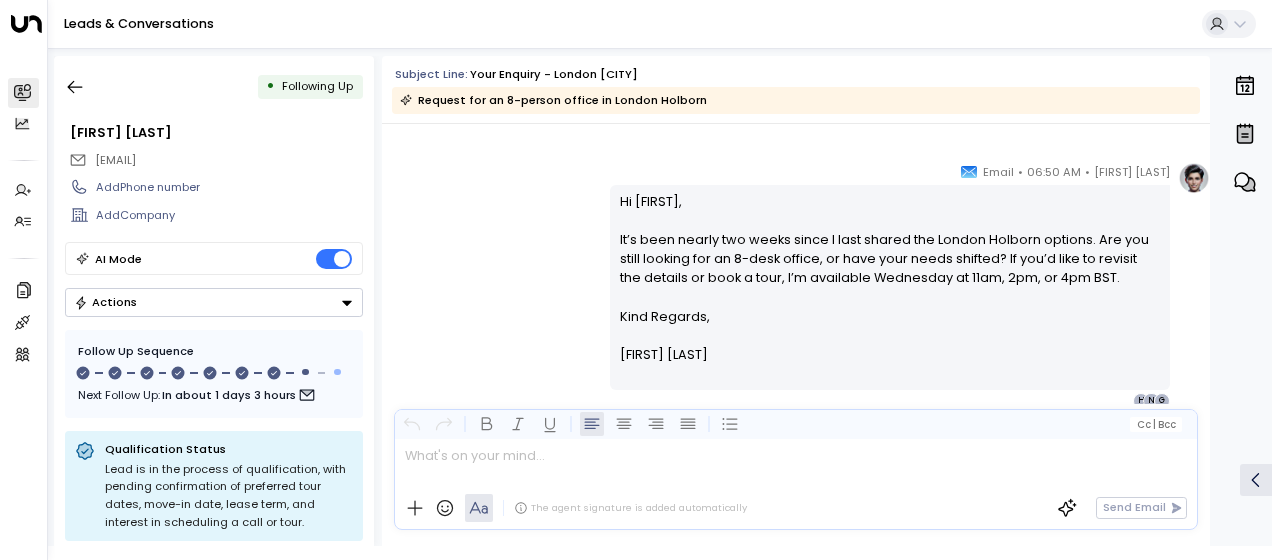 drag, startPoint x: 616, startPoint y: 200, endPoint x: 720, endPoint y: 346, distance: 179.25401 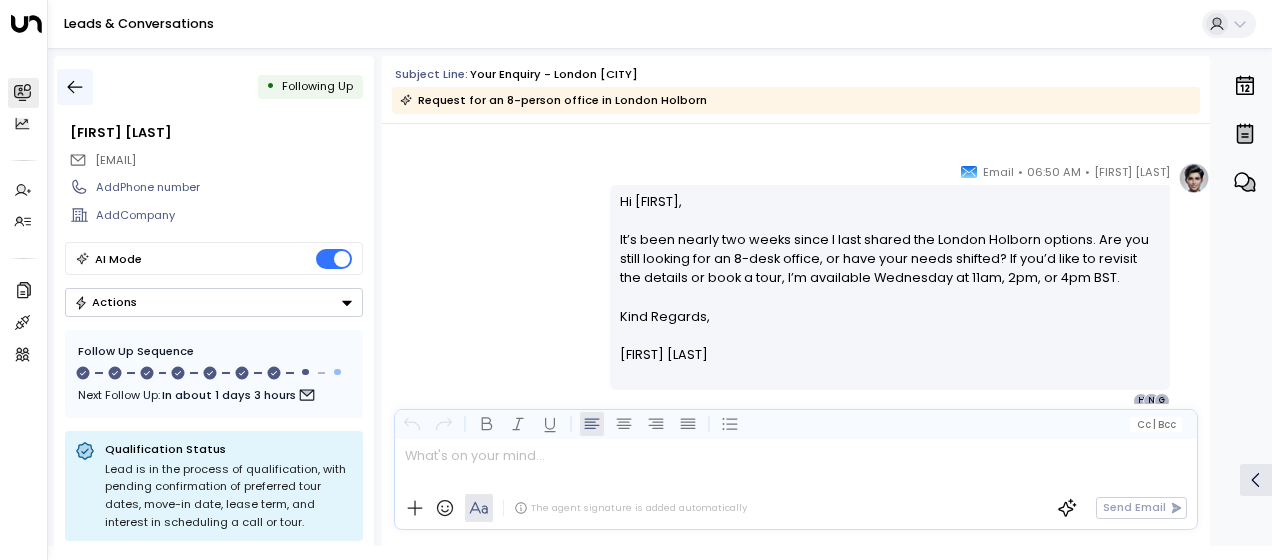click at bounding box center [75, 87] 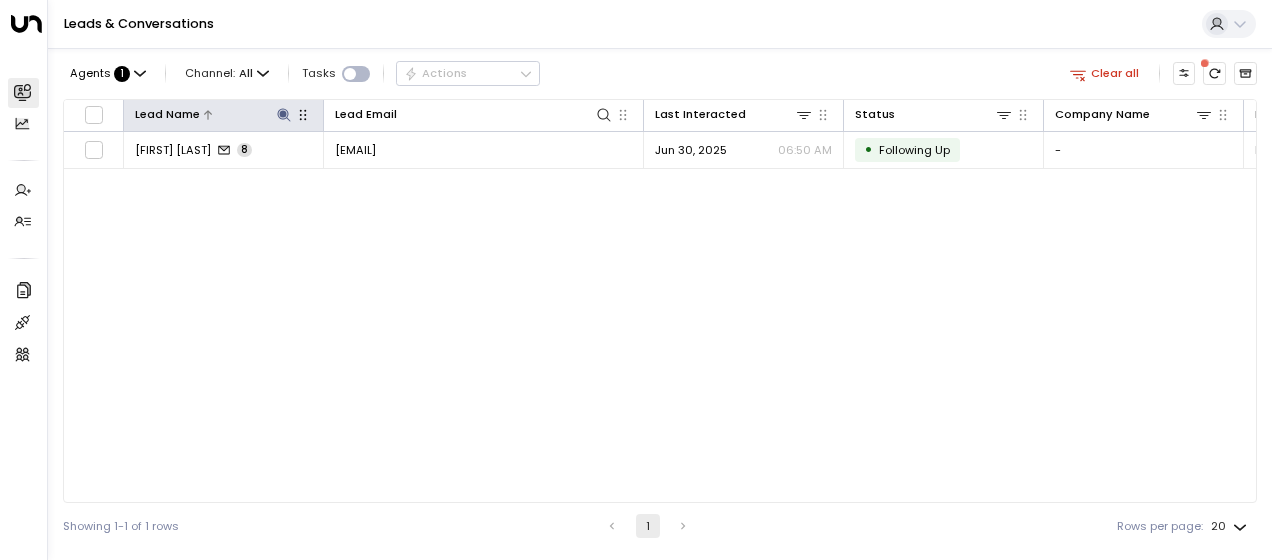 click at bounding box center [283, 114] 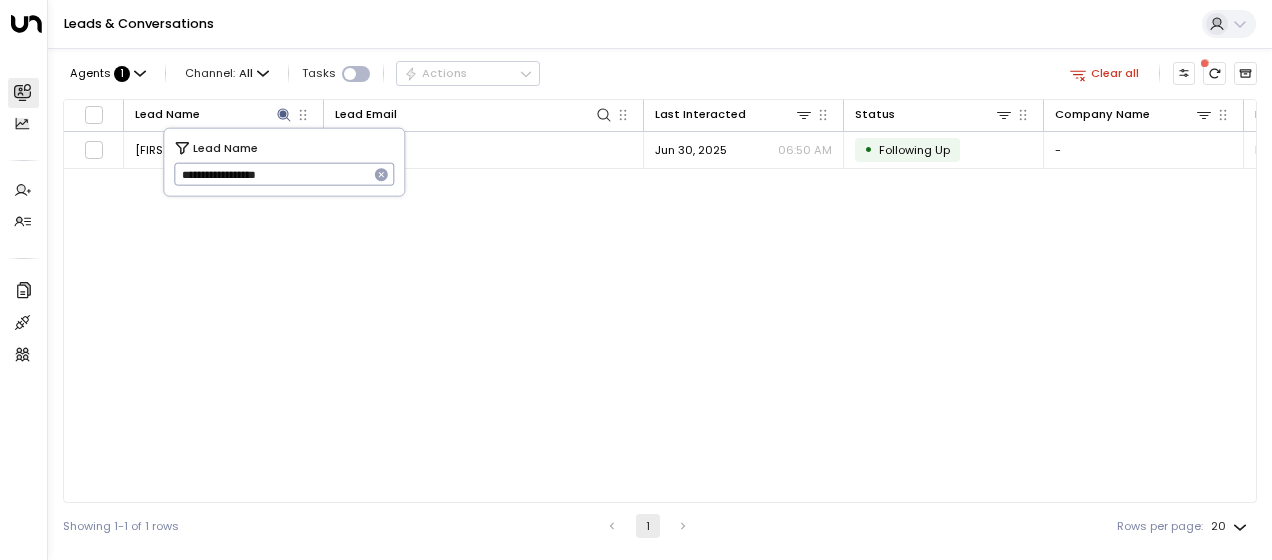 click on "**********" at bounding box center (271, 174) 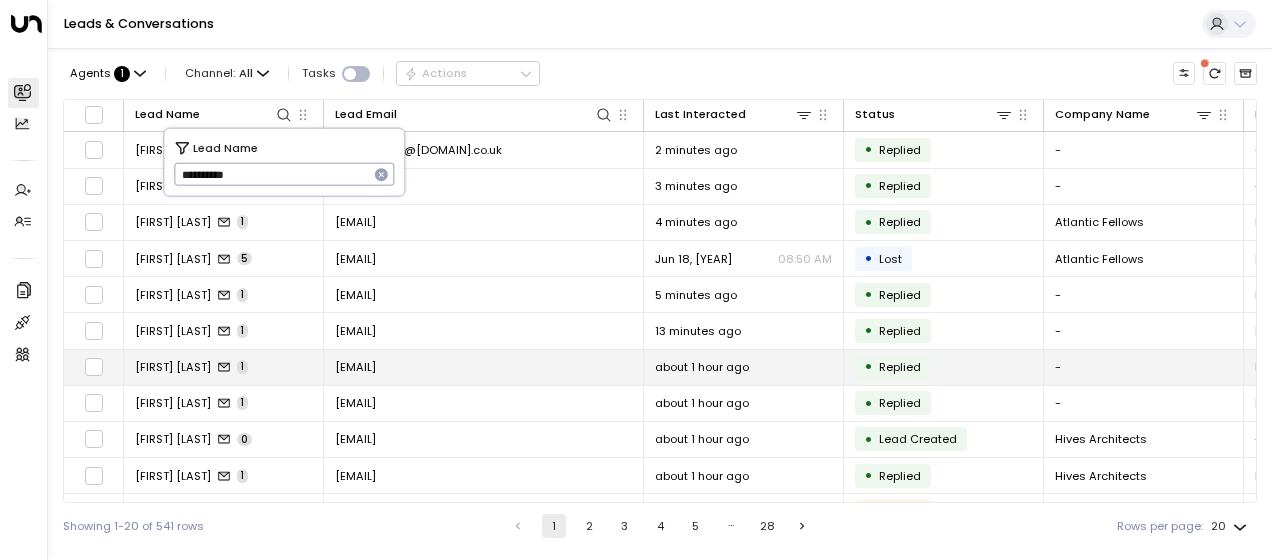 type on "**********" 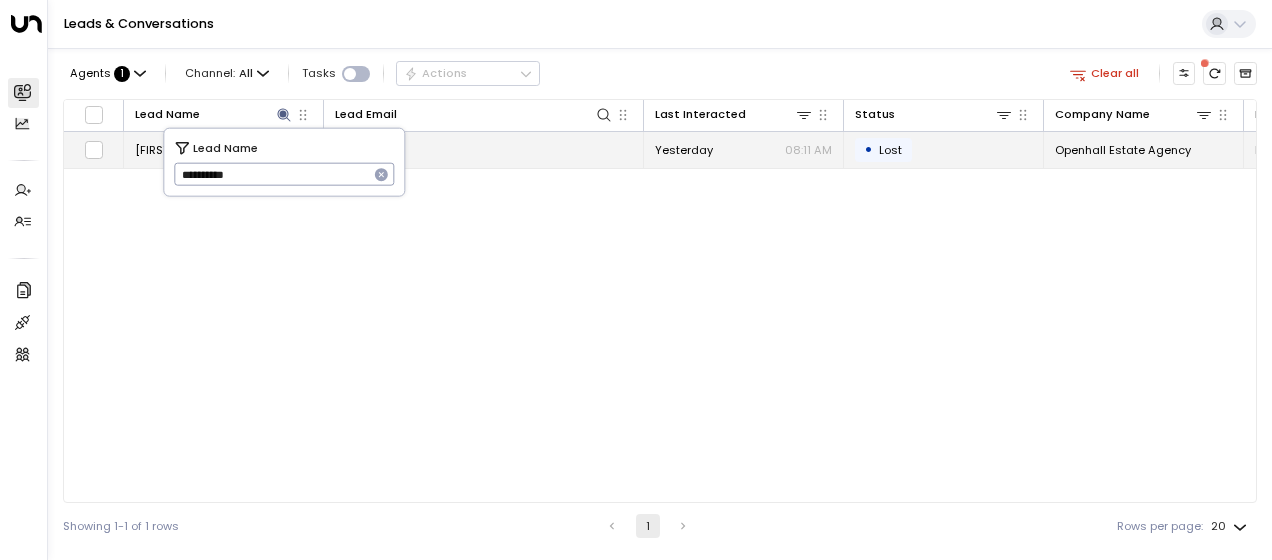 click on "[EMAIL]" at bounding box center (355, 150) 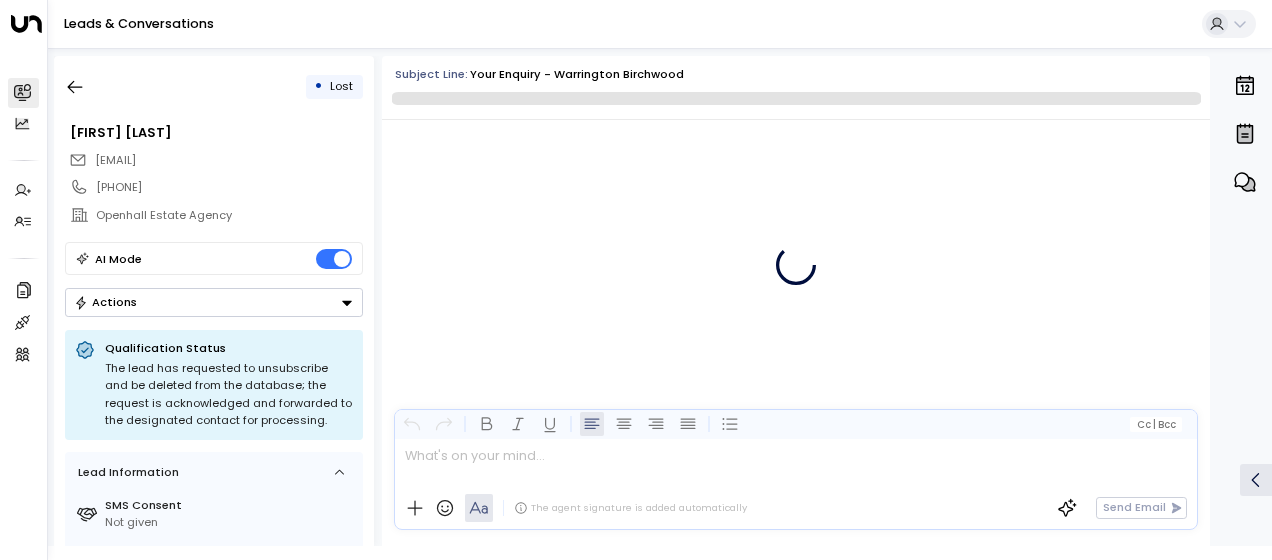 scroll, scrollTop: 7261, scrollLeft: 0, axis: vertical 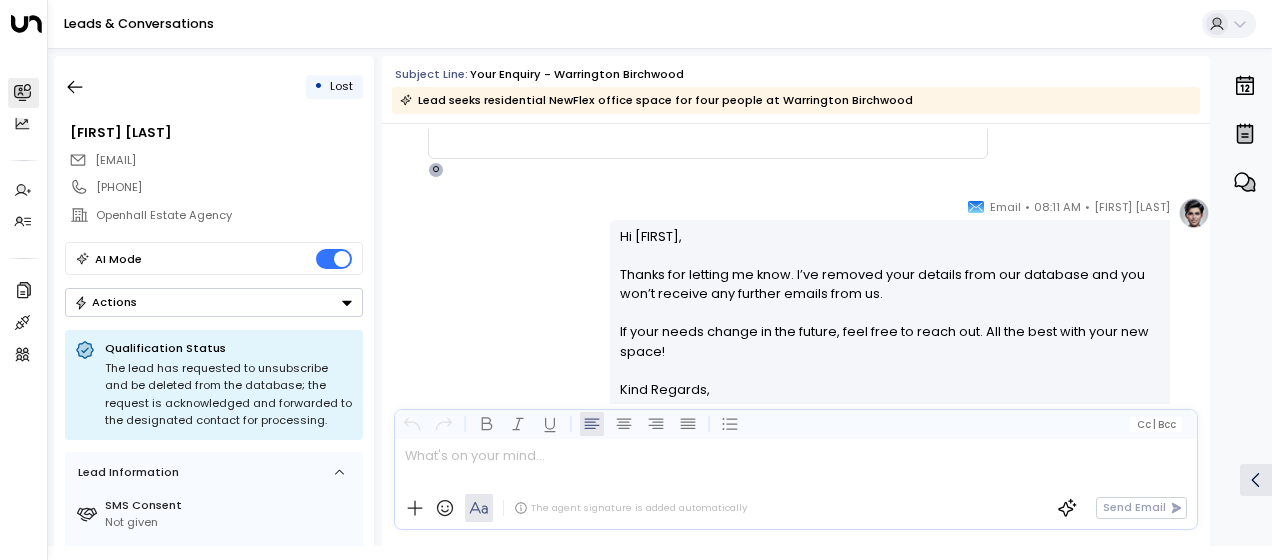 click on "[FIRST] [LAST] • [TIME] • Email Hi [FIRST], Thanks for letting me know. I’ve removed your details from our database and you won’t receive any further emails from us. If your needs change in the future, feel free to reach out. All the best with your new space! Kind Regards, [FIRST] [LAST] ________________________________________________________________________________________________________________________________________________________________________________________________________uniti_thread_id_b34c0764-4b37-4108-b7eb-89b8b3757fd8 J N H" at bounding box center (796, 340) 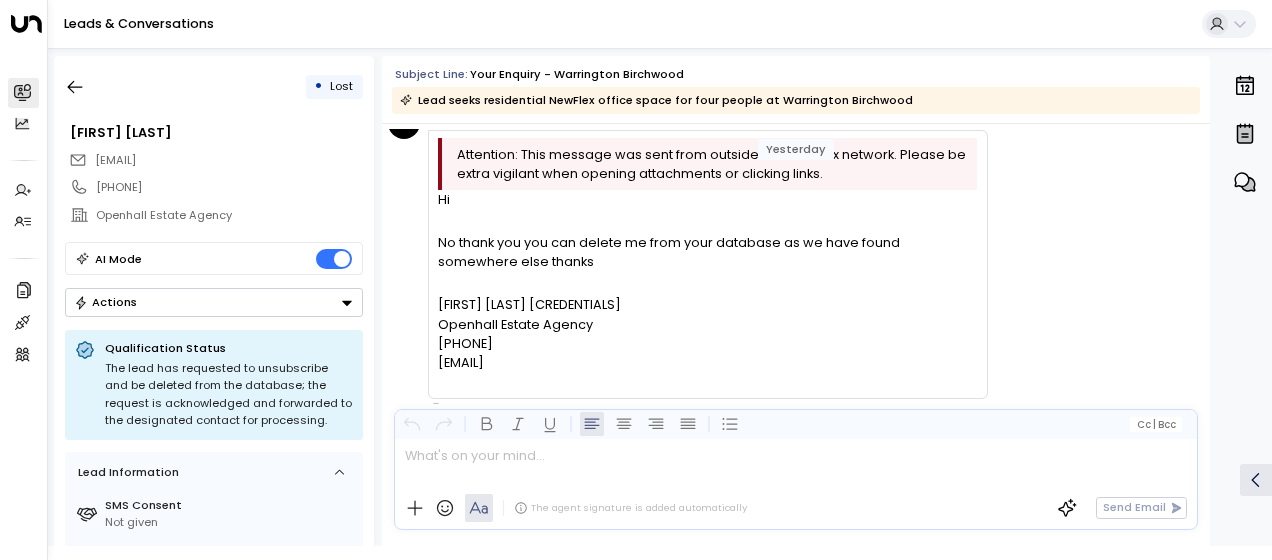 scroll, scrollTop: 6981, scrollLeft: 0, axis: vertical 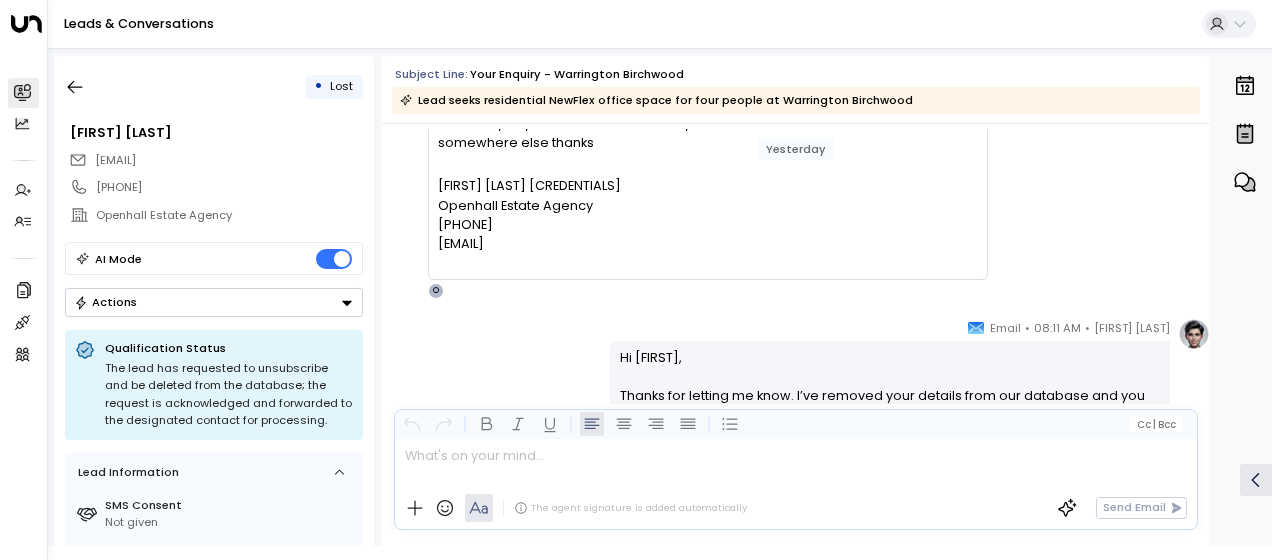 drag, startPoint x: 440, startPoint y: 234, endPoint x: 594, endPoint y: 246, distance: 154.46683 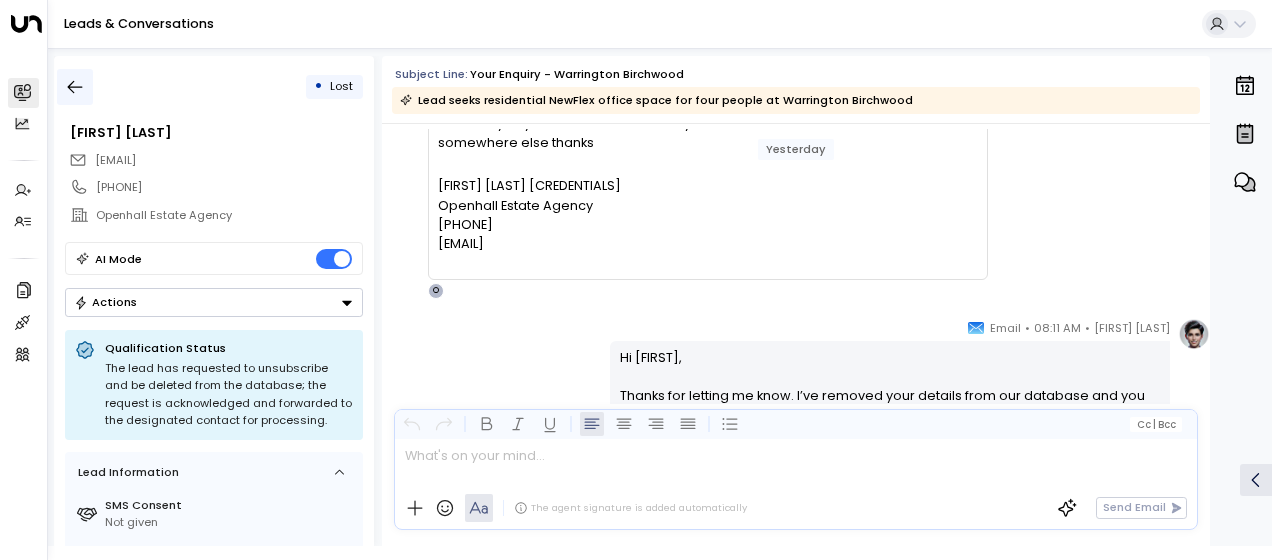 click at bounding box center (75, 87) 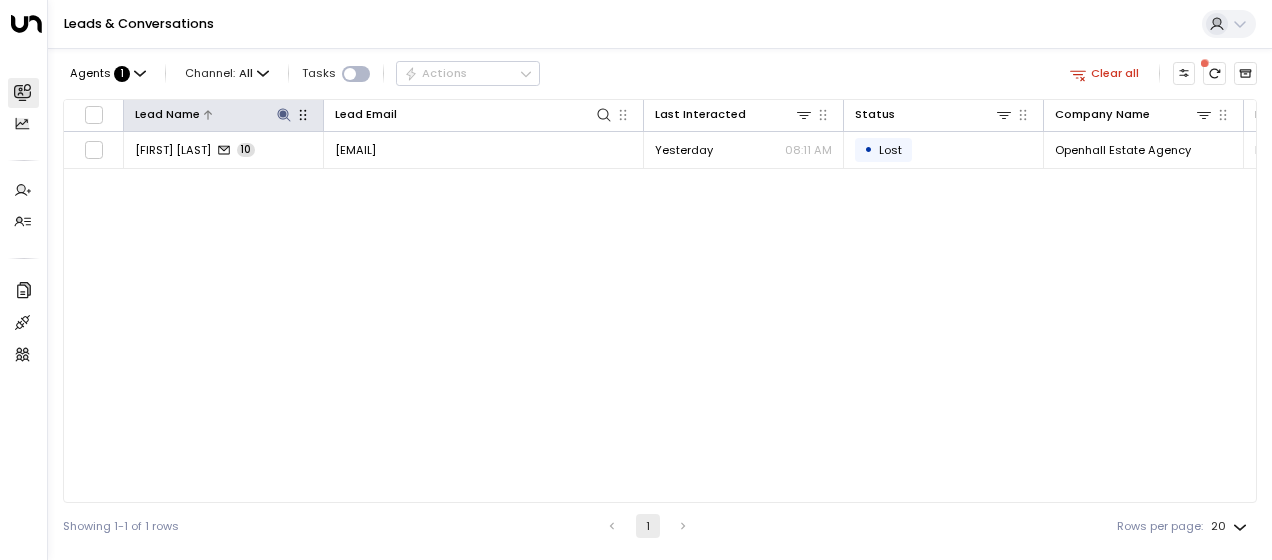 click at bounding box center (283, 114) 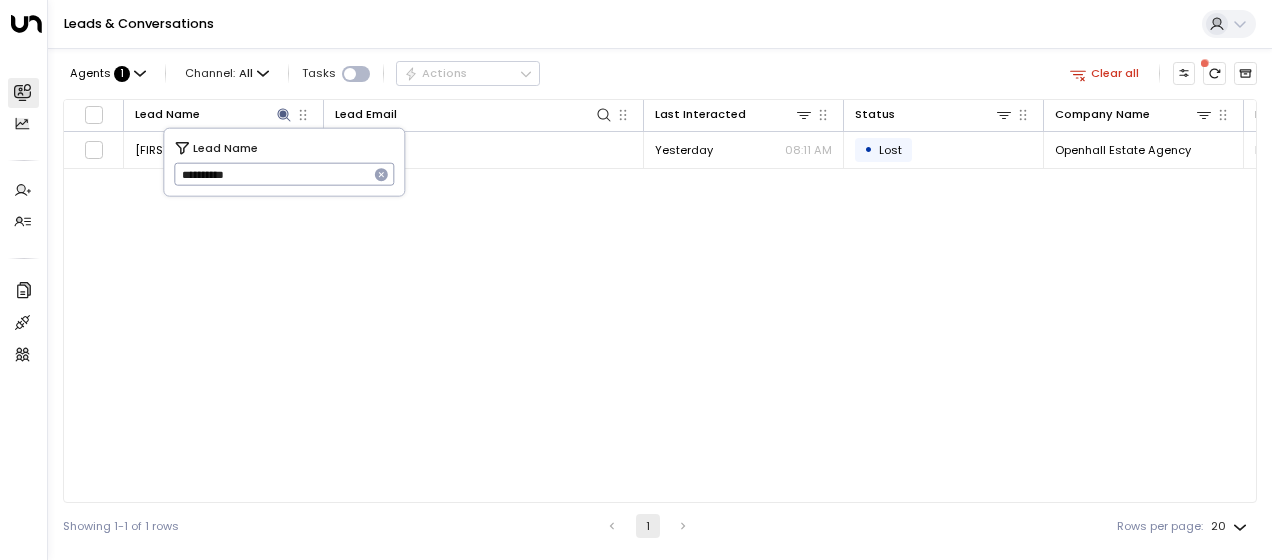 click on "**********" at bounding box center [271, 174] 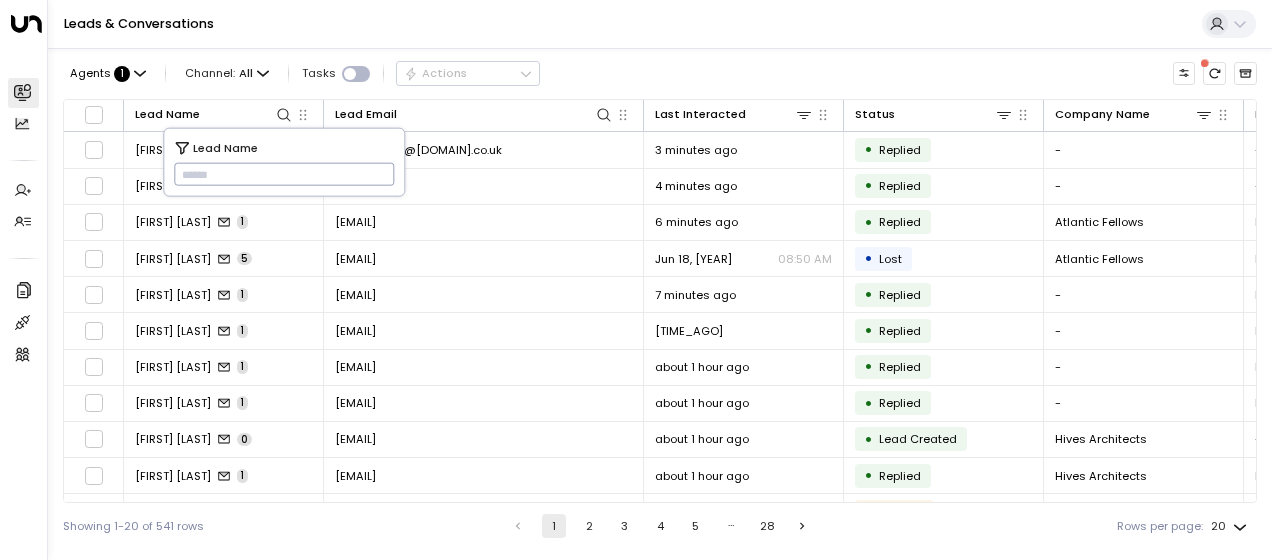 click at bounding box center (284, 174) 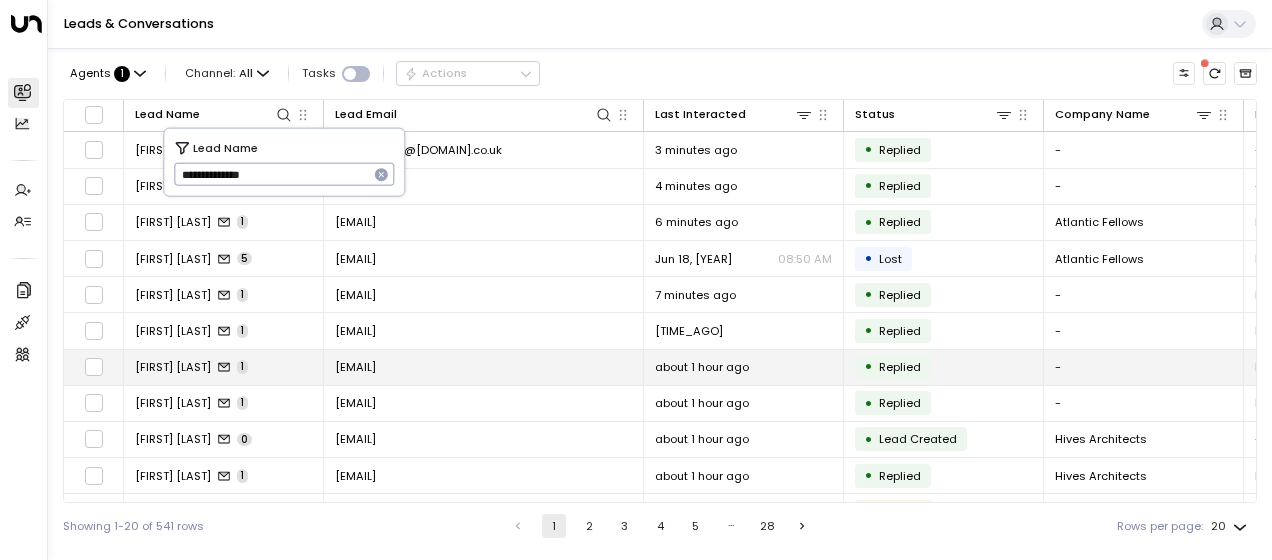 type on "**********" 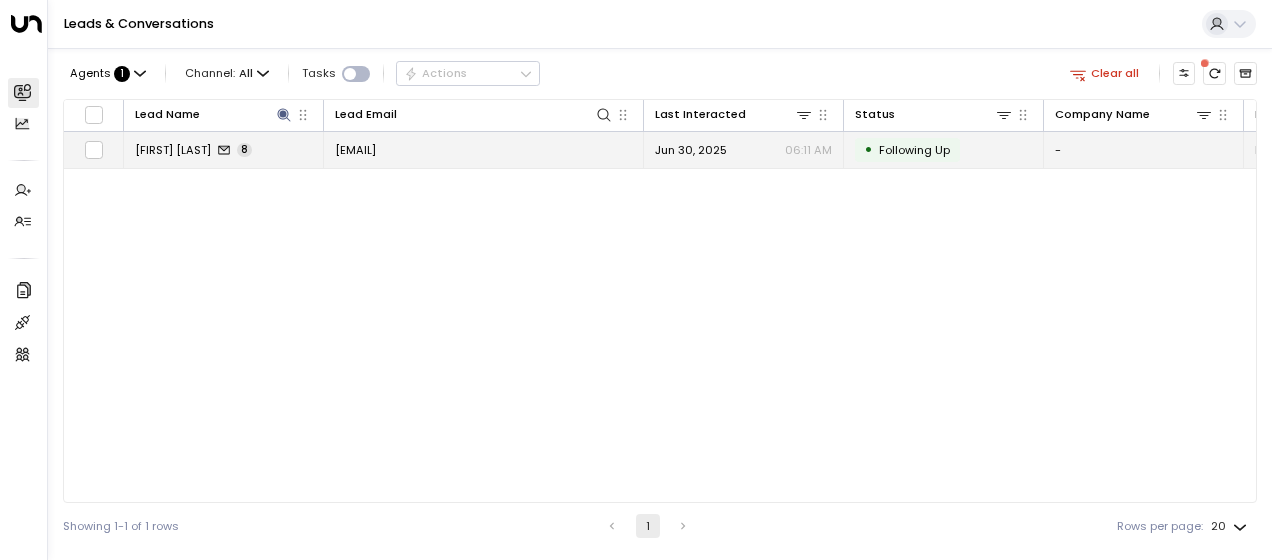 click on "[EMAIL]" at bounding box center (355, 150) 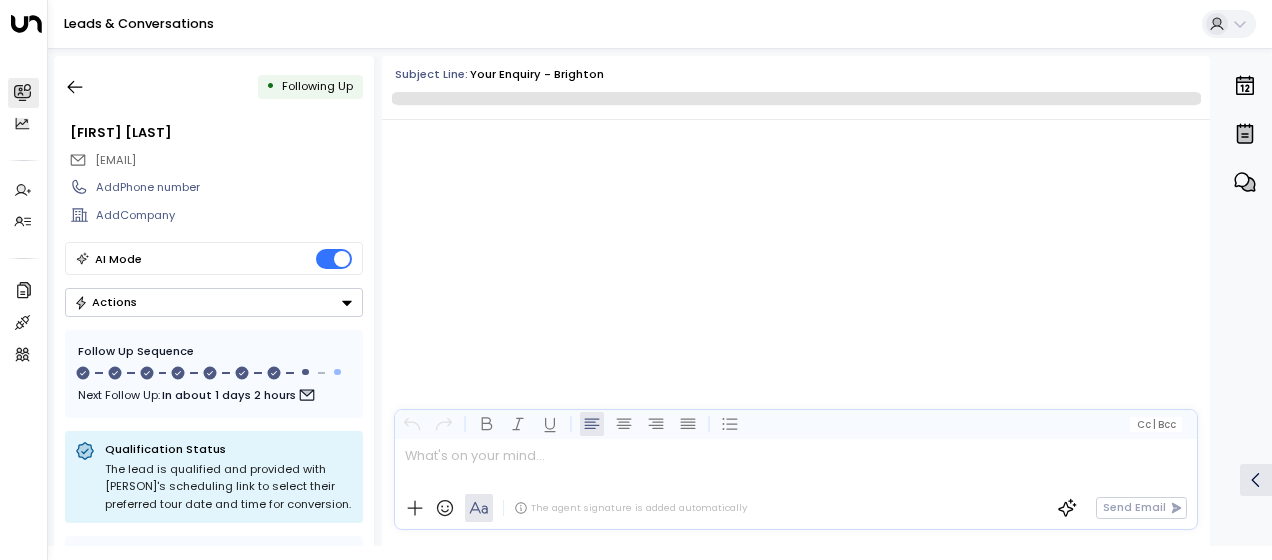 scroll, scrollTop: 5811, scrollLeft: 0, axis: vertical 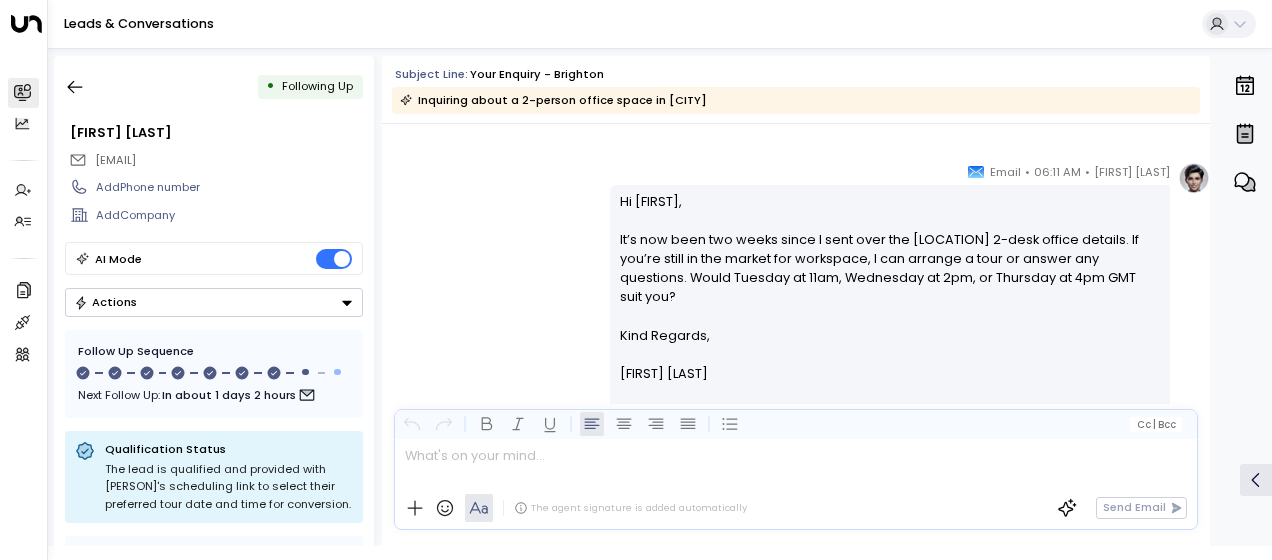 drag, startPoint x: 616, startPoint y: 199, endPoint x: 684, endPoint y: 365, distance: 179.38785 